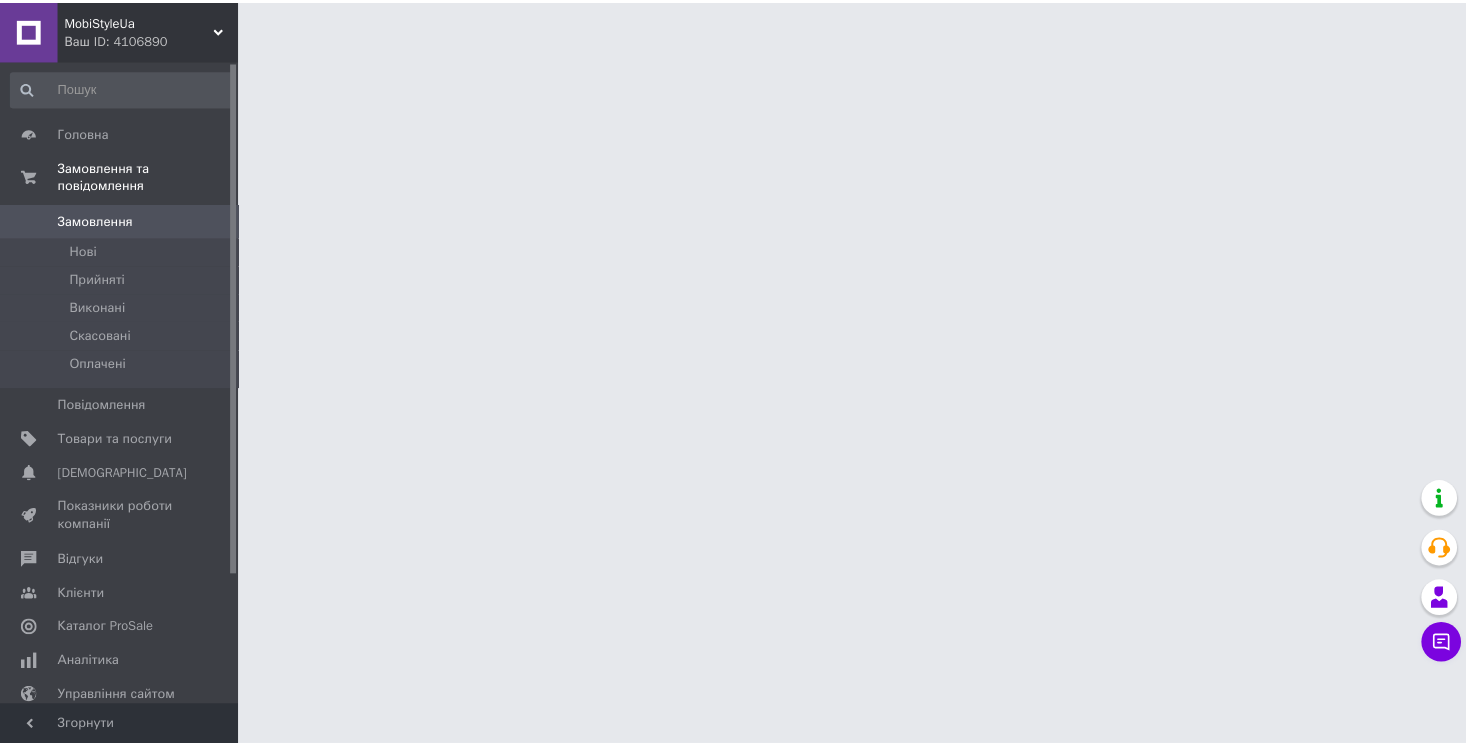 scroll, scrollTop: 0, scrollLeft: 0, axis: both 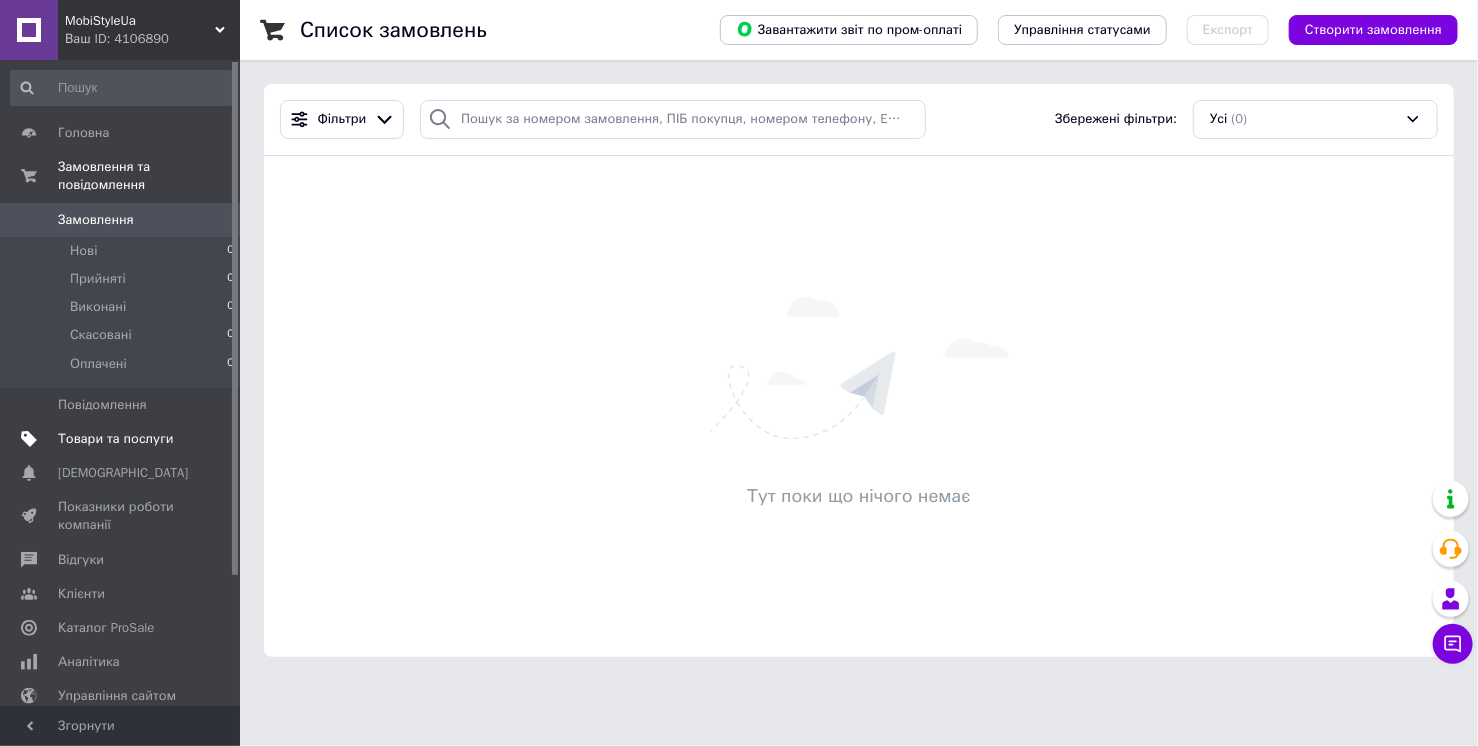 click on "Товари та послуги" at bounding box center [115, 439] 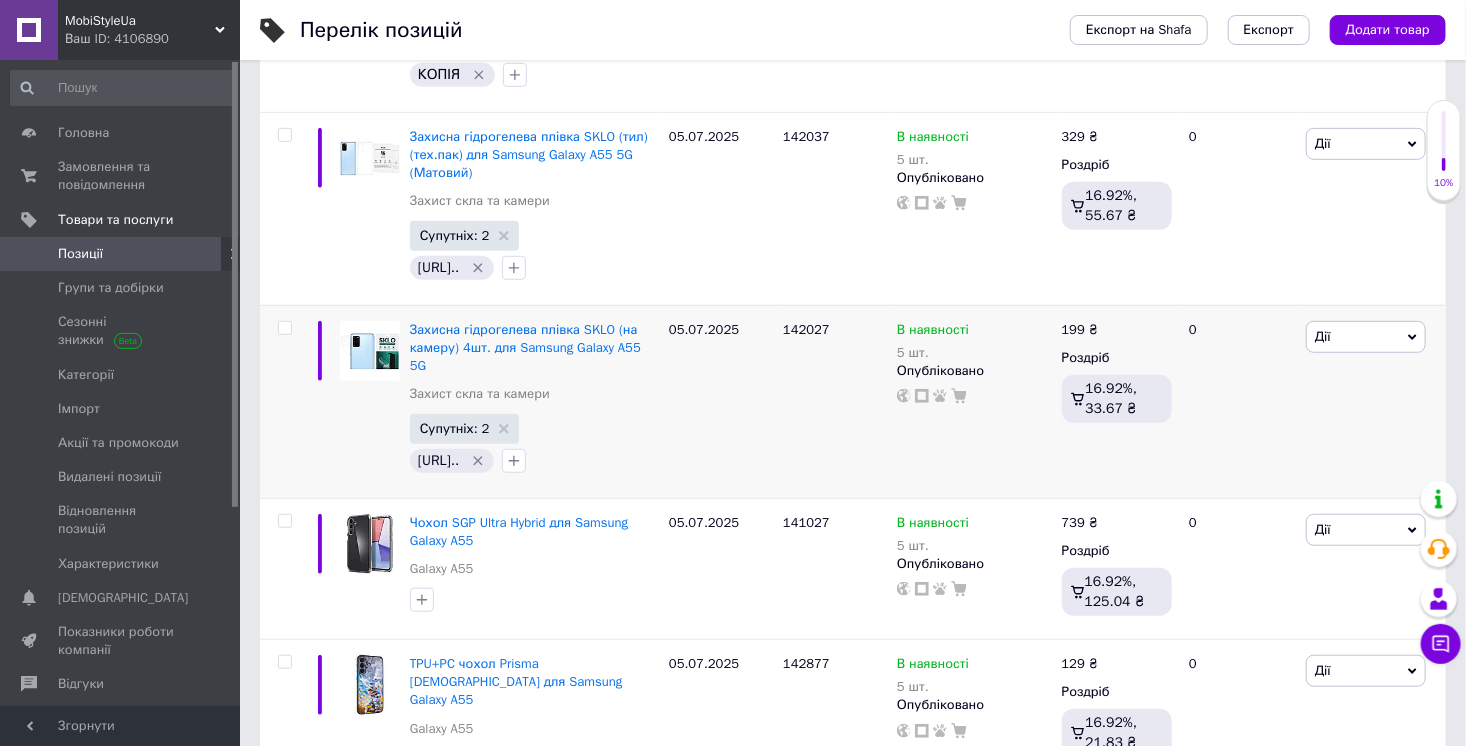 scroll, scrollTop: 480, scrollLeft: 0, axis: vertical 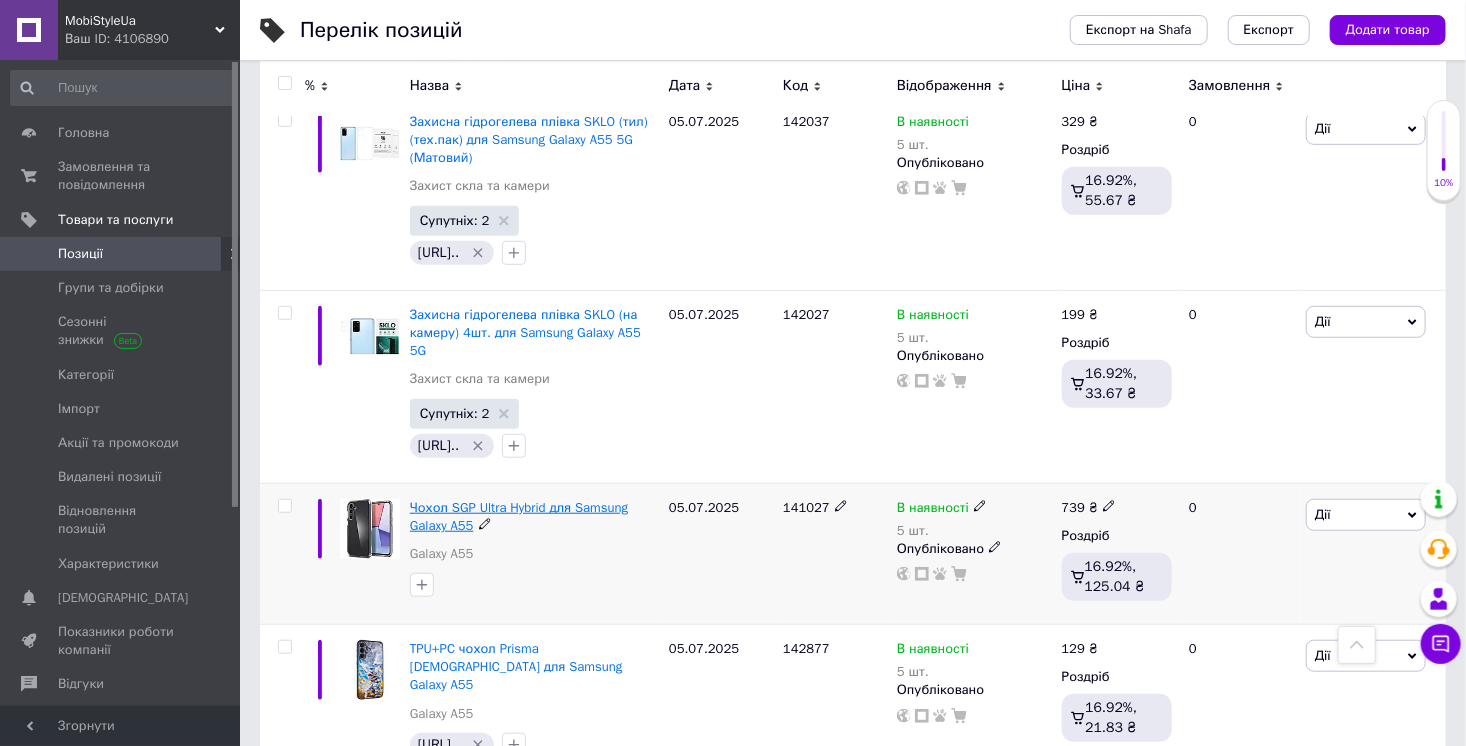 click on "Чохол SGP Ultra Hybrid для Samsung Galaxy A55" at bounding box center (519, 516) 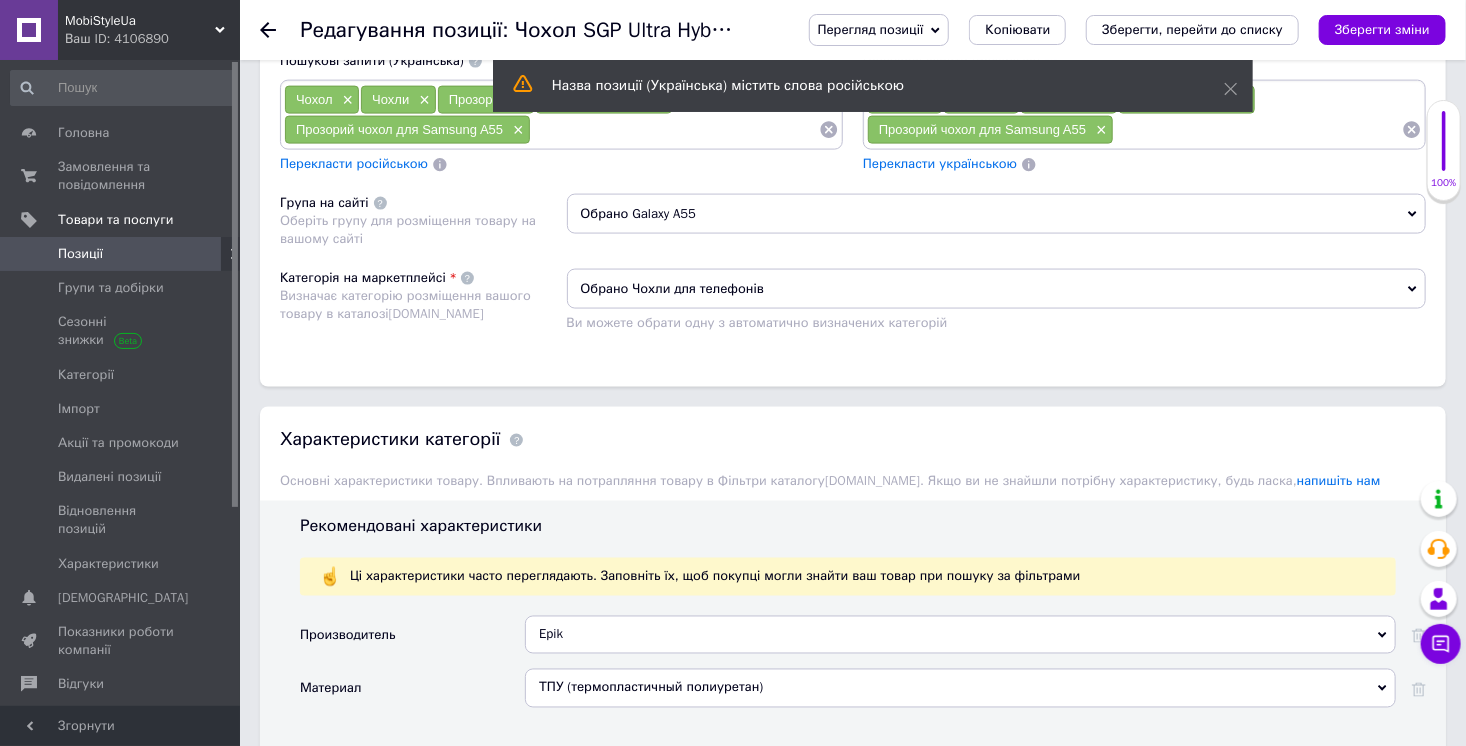 scroll, scrollTop: 1920, scrollLeft: 0, axis: vertical 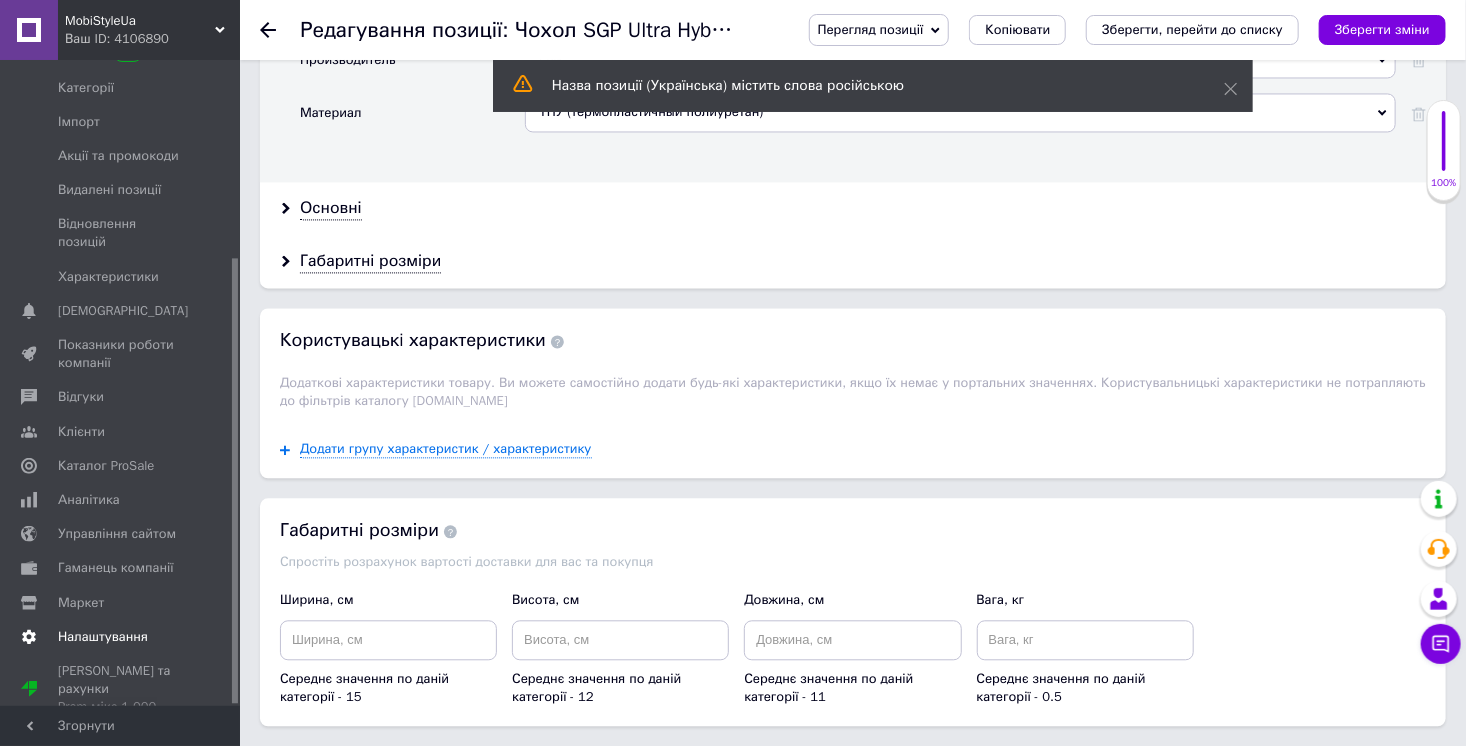 click on "Налаштування" at bounding box center (103, 637) 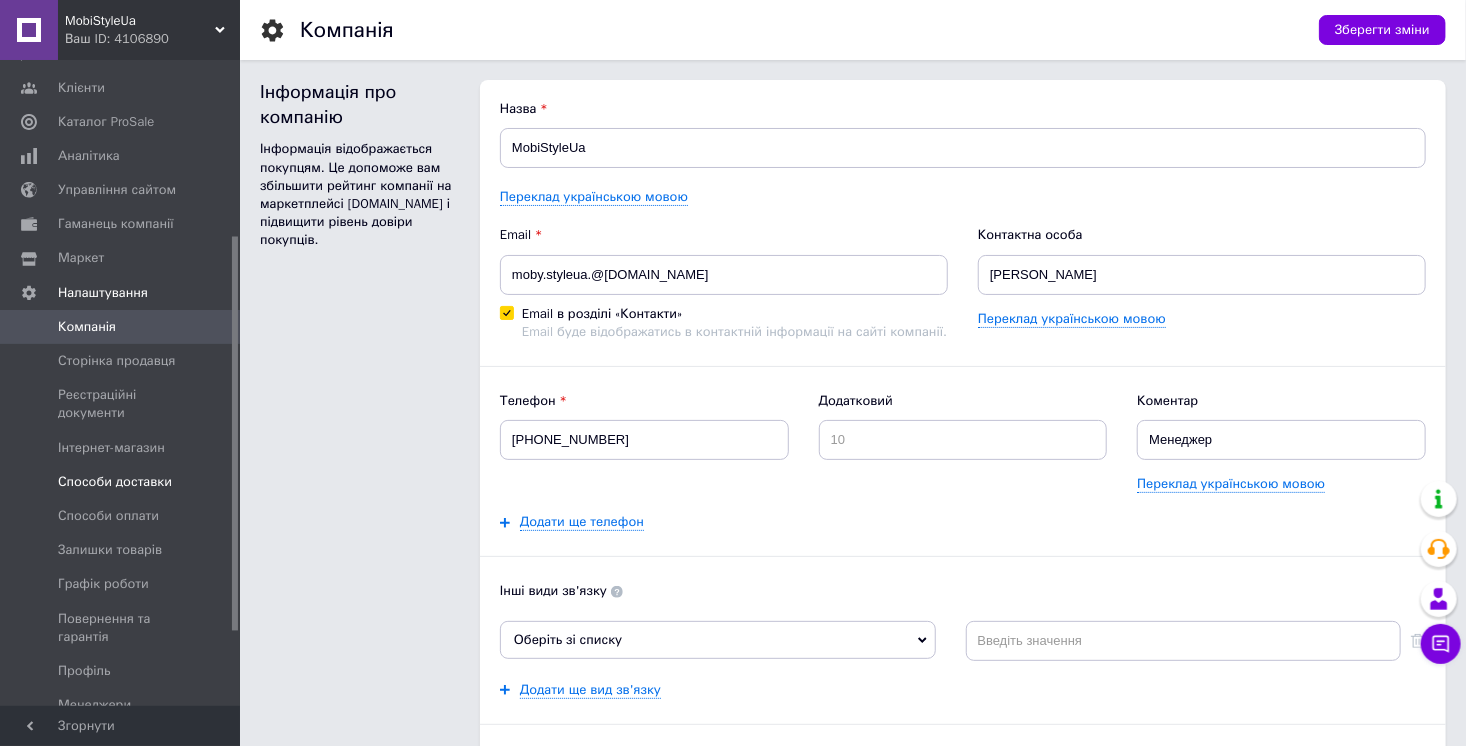scroll, scrollTop: 0, scrollLeft: 0, axis: both 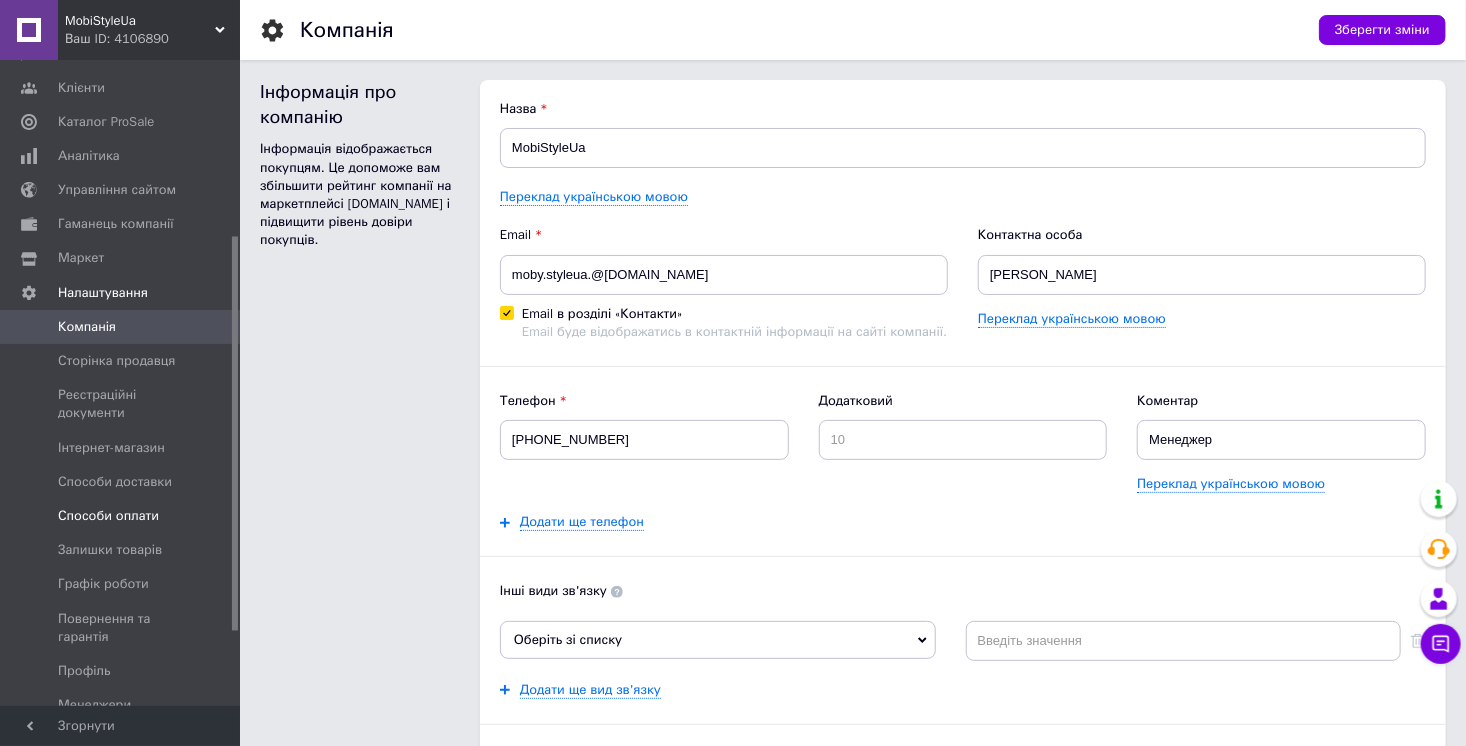 click on "Способи оплати" at bounding box center (108, 516) 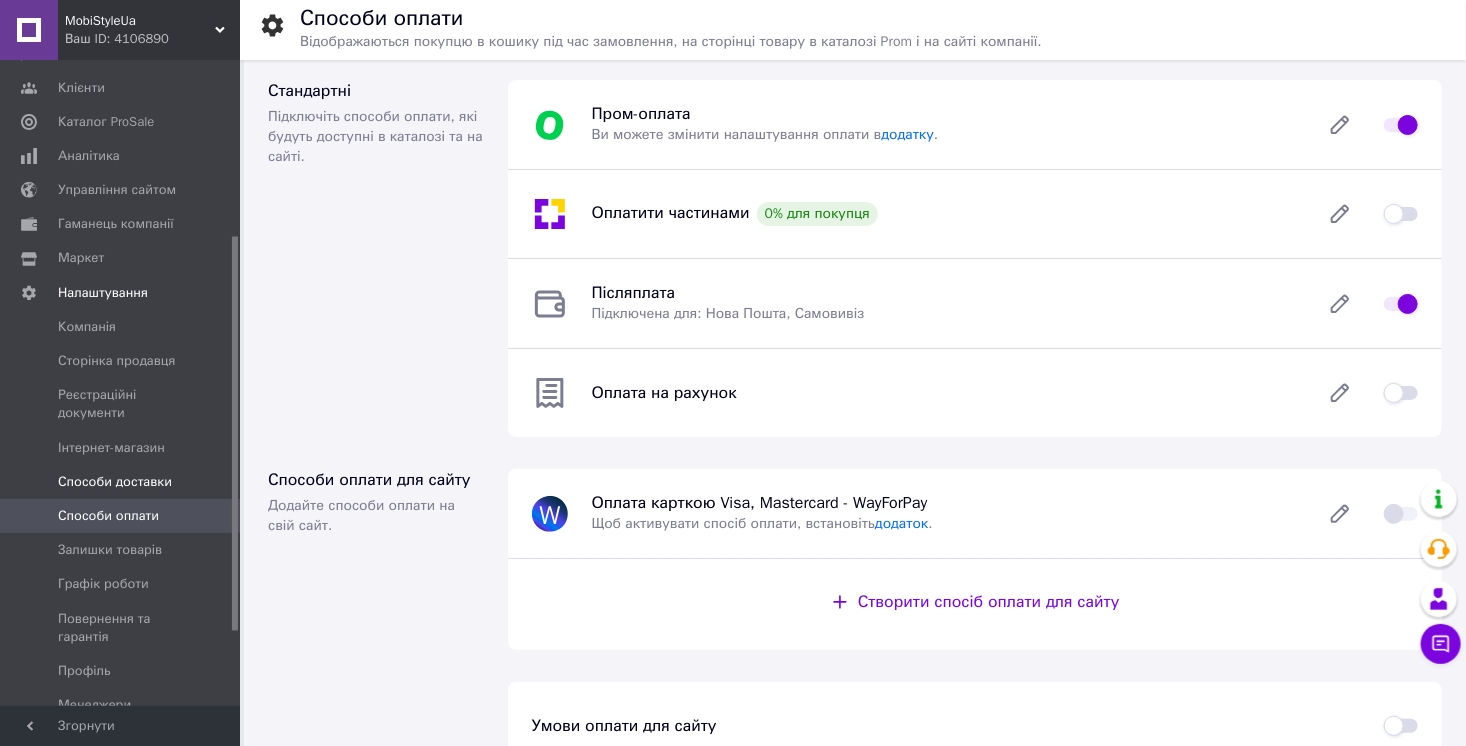 click on "Способи доставки" at bounding box center (115, 482) 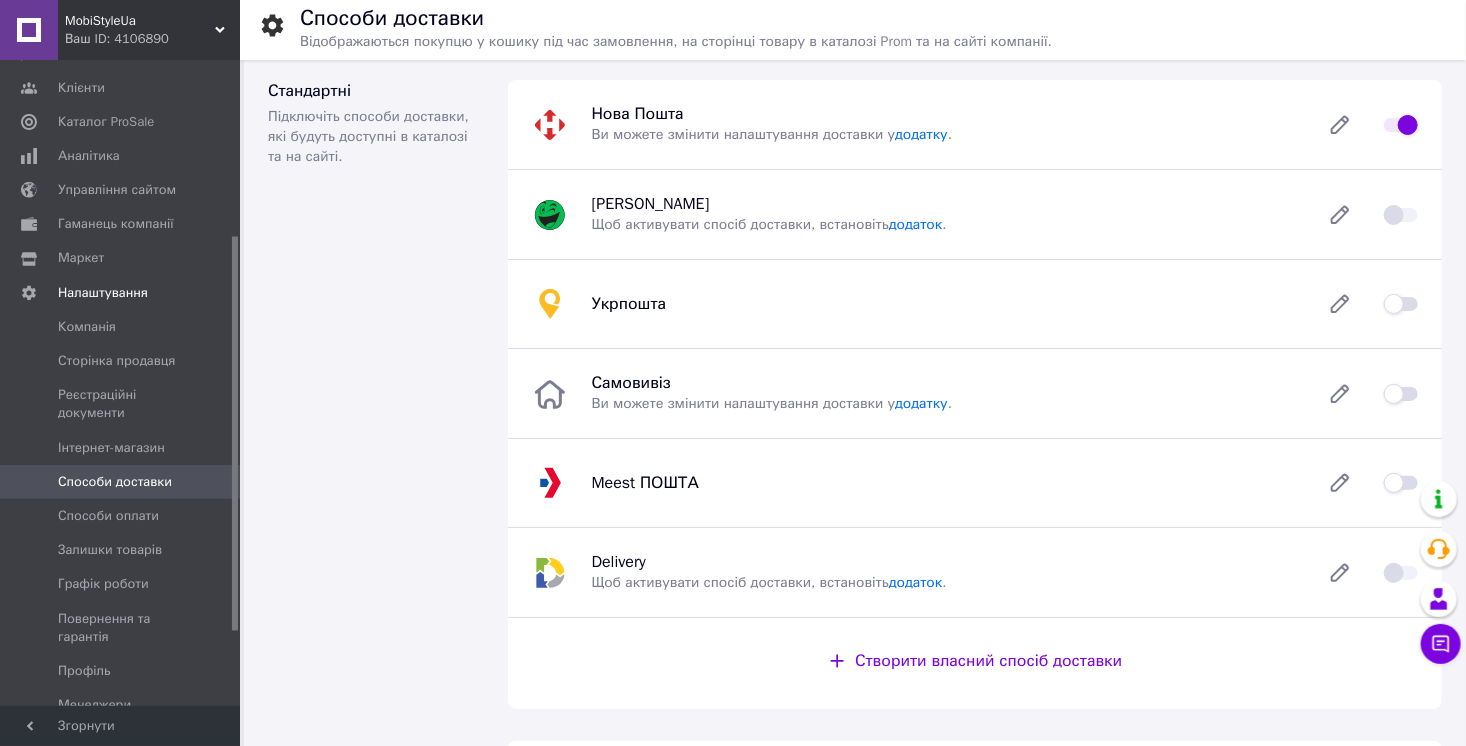 click on "MobiStyleUa" at bounding box center (140, 21) 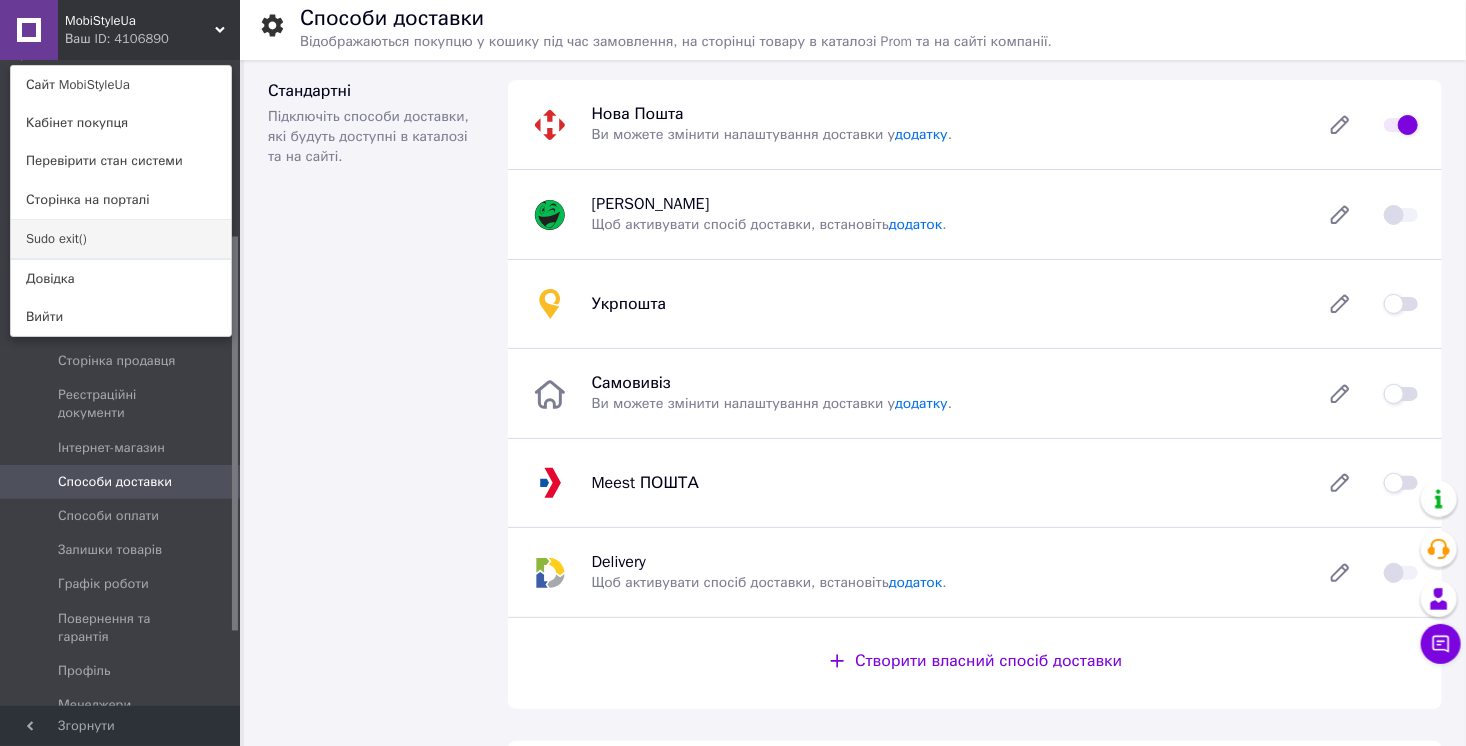 click on "Sudo exit()" at bounding box center [121, 239] 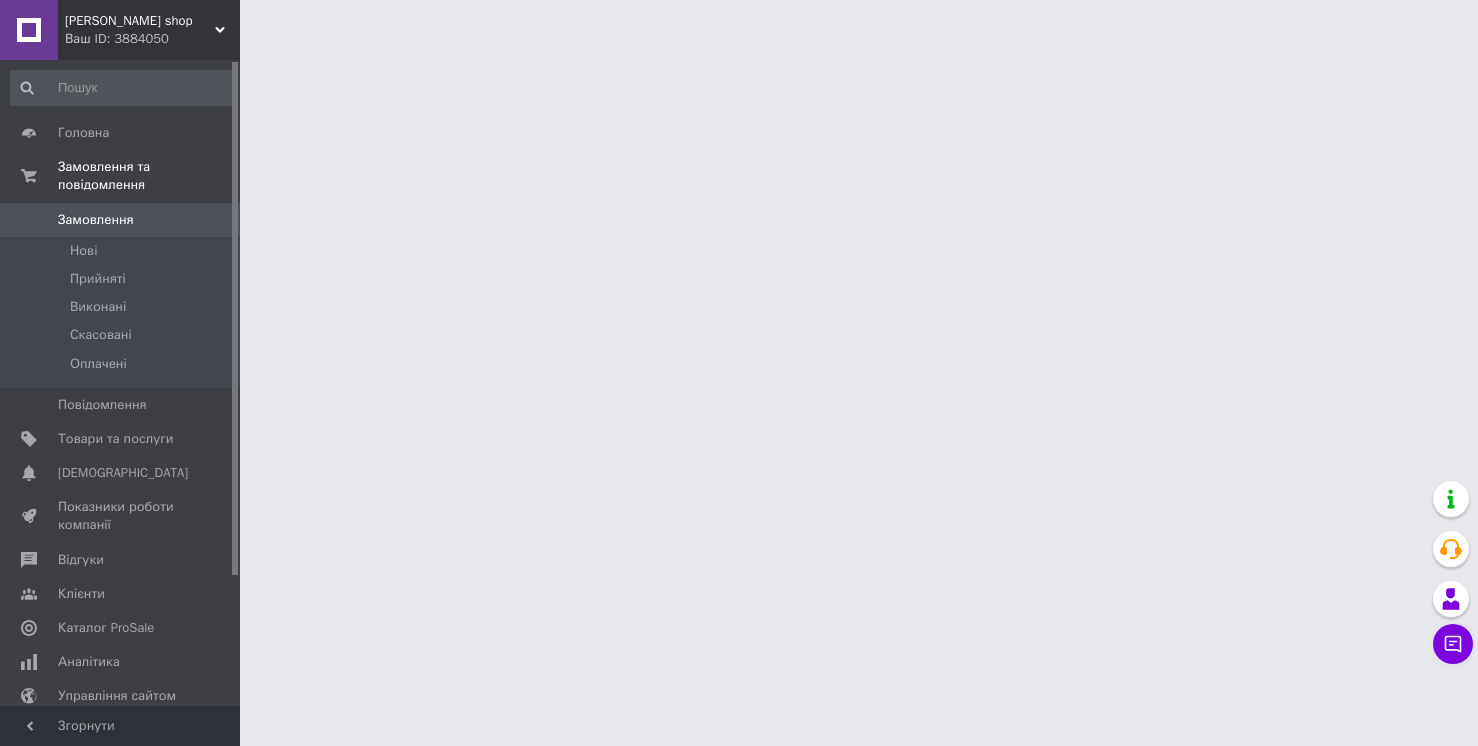 scroll, scrollTop: 0, scrollLeft: 0, axis: both 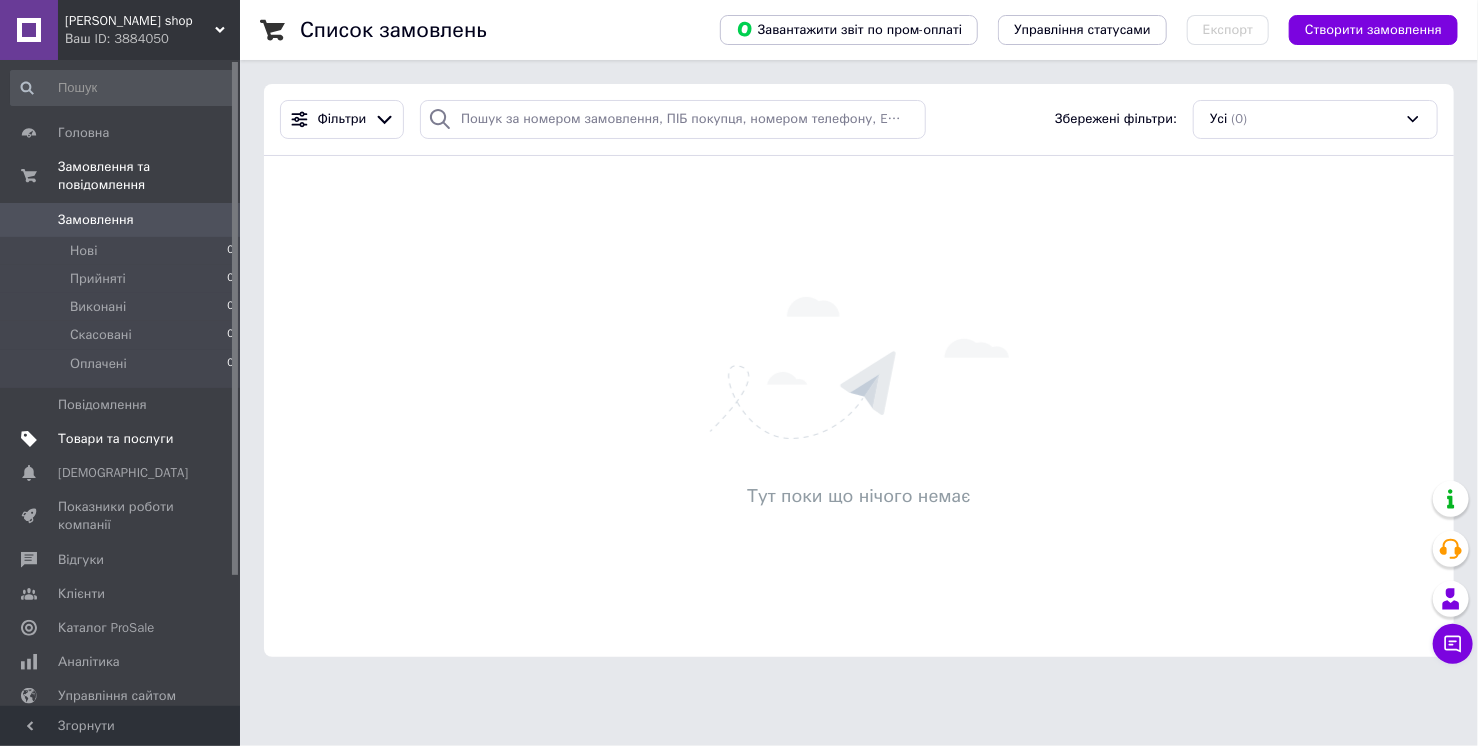 click on "Товари та послуги" at bounding box center [115, 439] 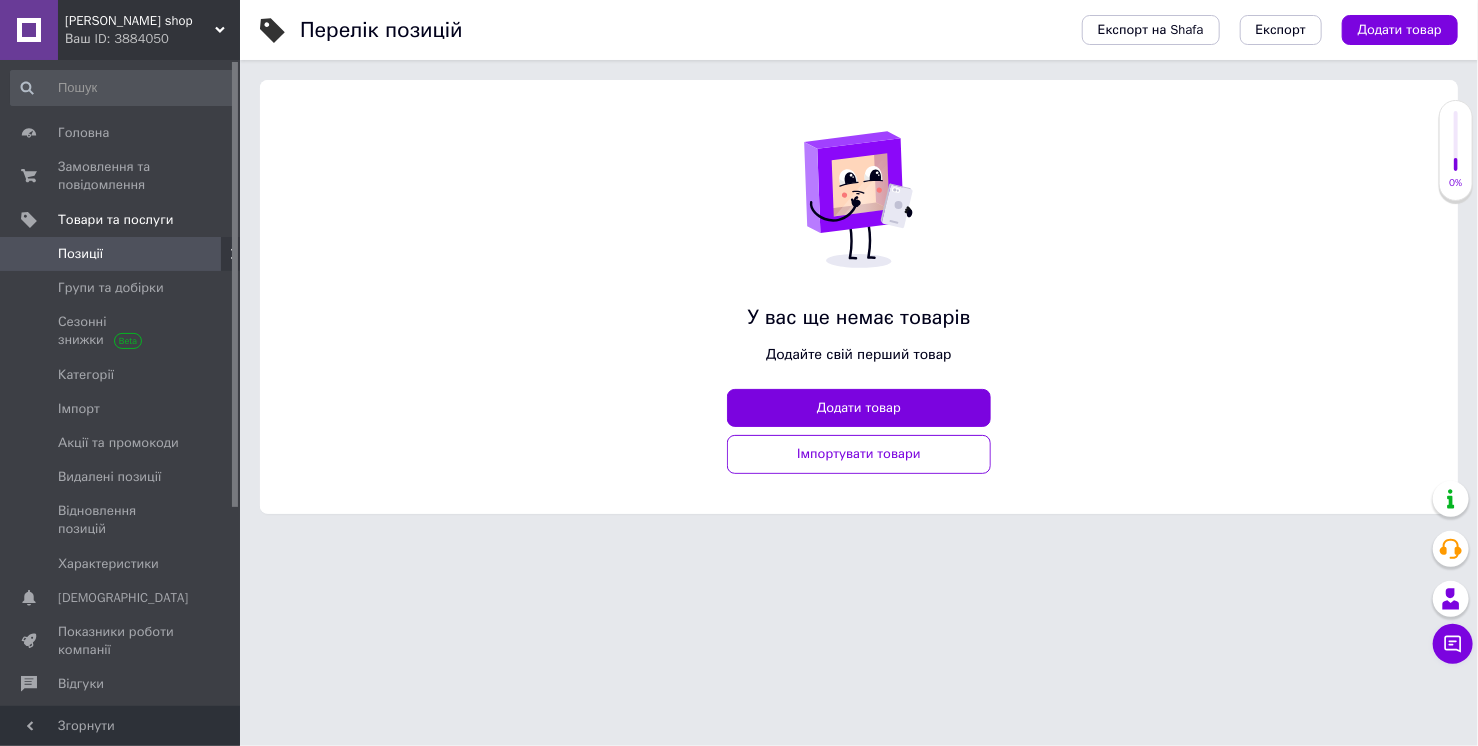 click on "Sokolov shop" at bounding box center (140, 21) 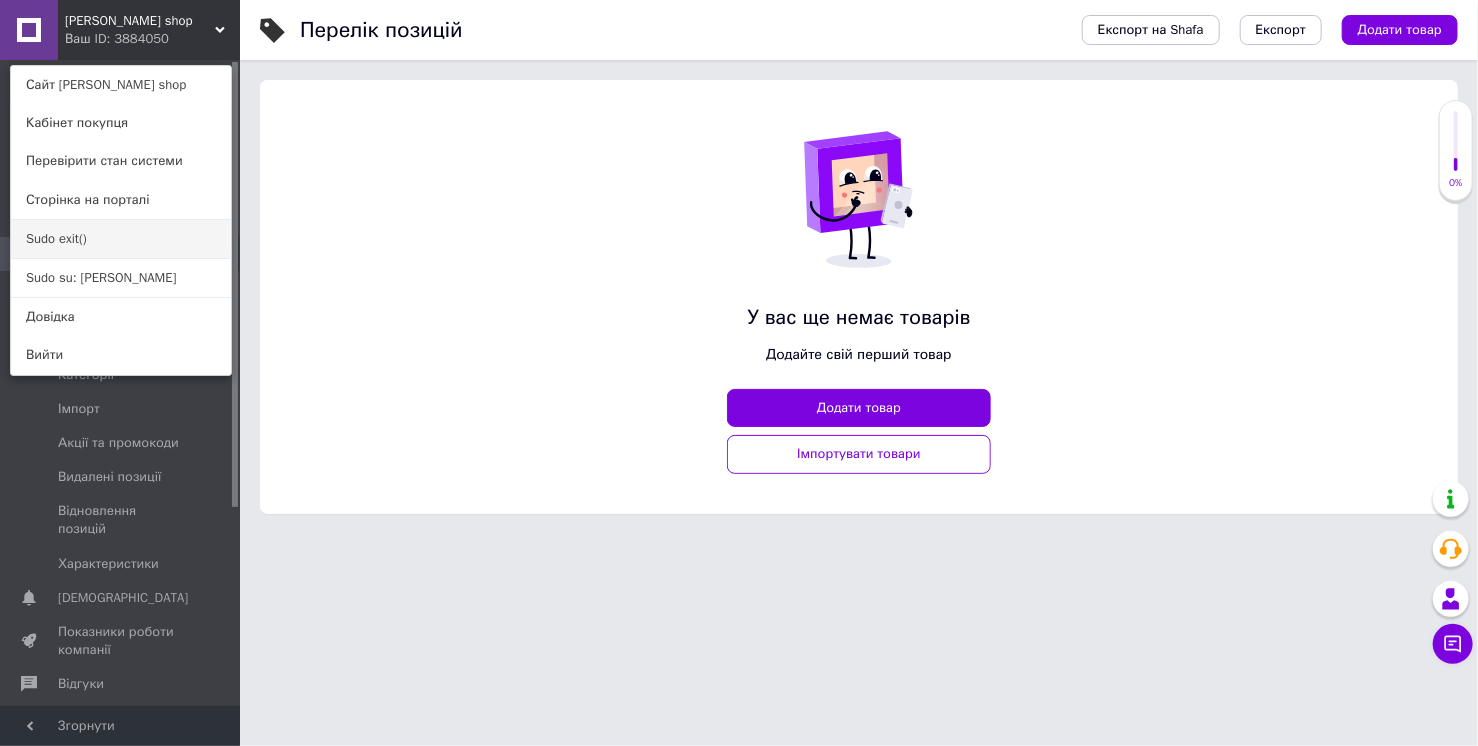click on "Sudo exit()" at bounding box center [121, 239] 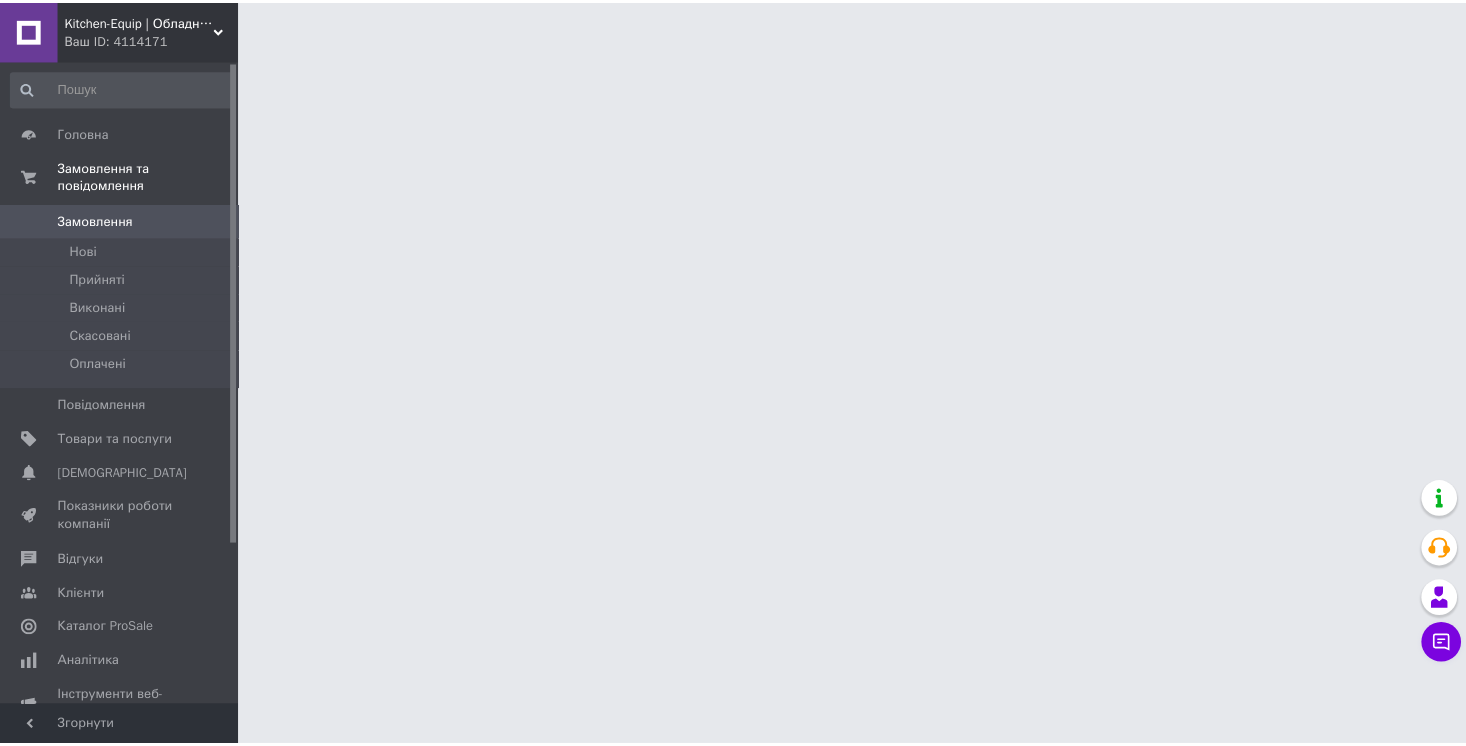 scroll, scrollTop: 0, scrollLeft: 0, axis: both 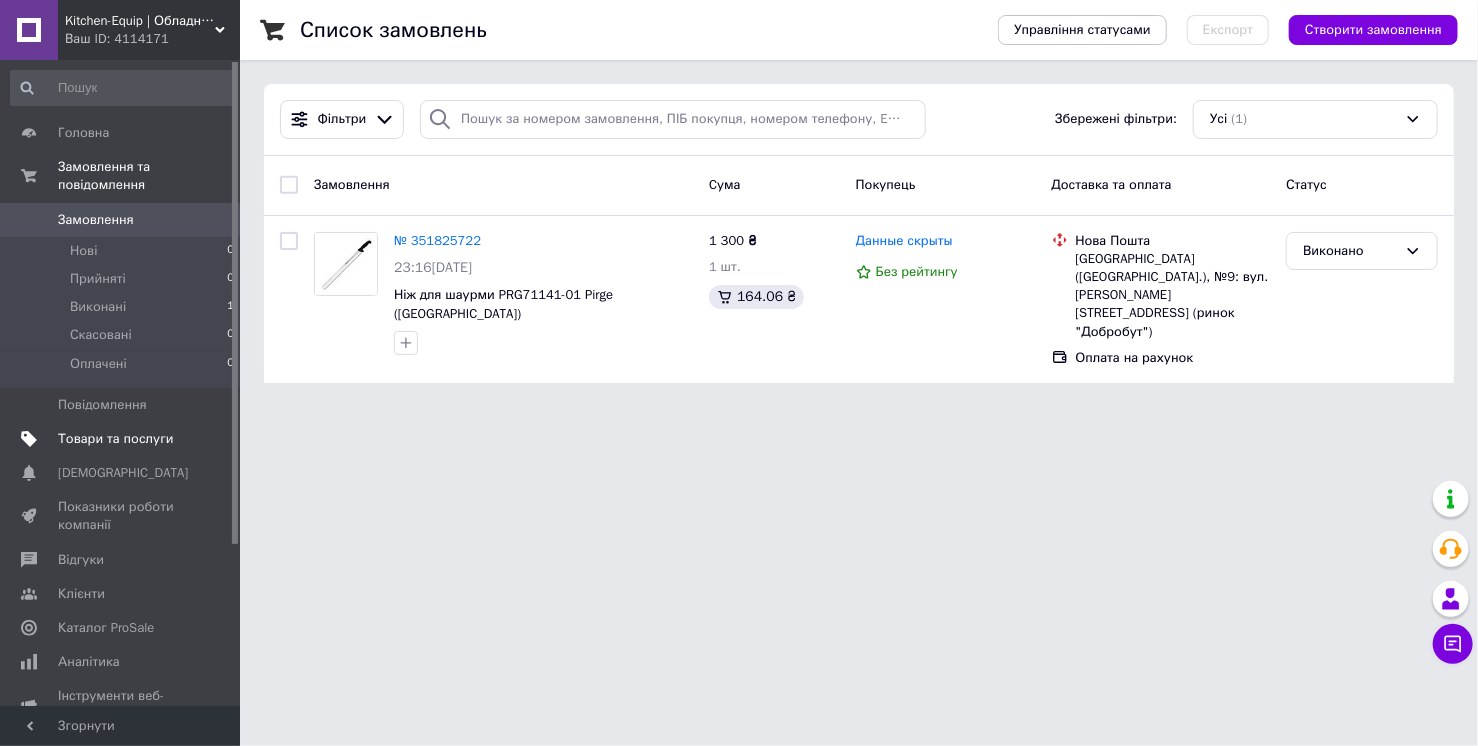 click on "Товари та послуги" at bounding box center [123, 439] 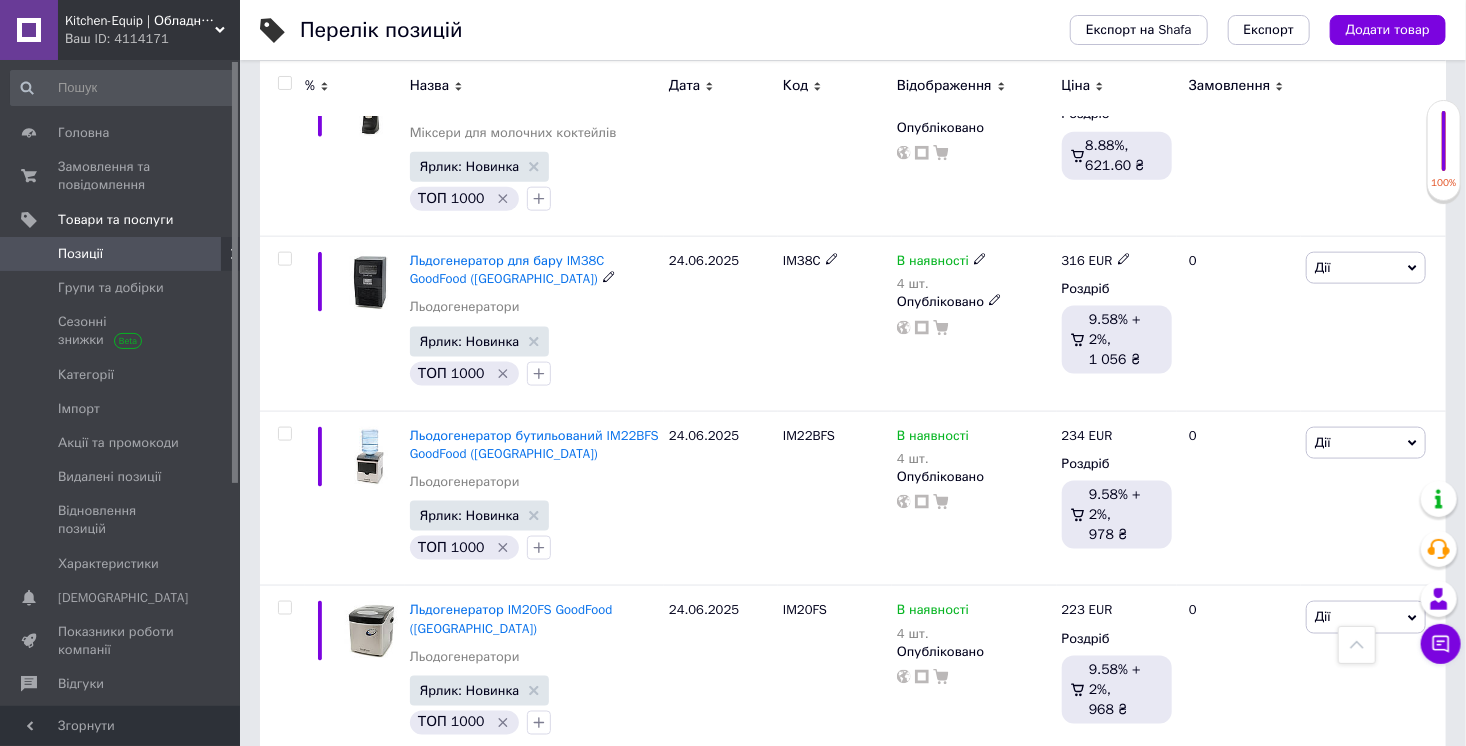 scroll, scrollTop: 1344, scrollLeft: 0, axis: vertical 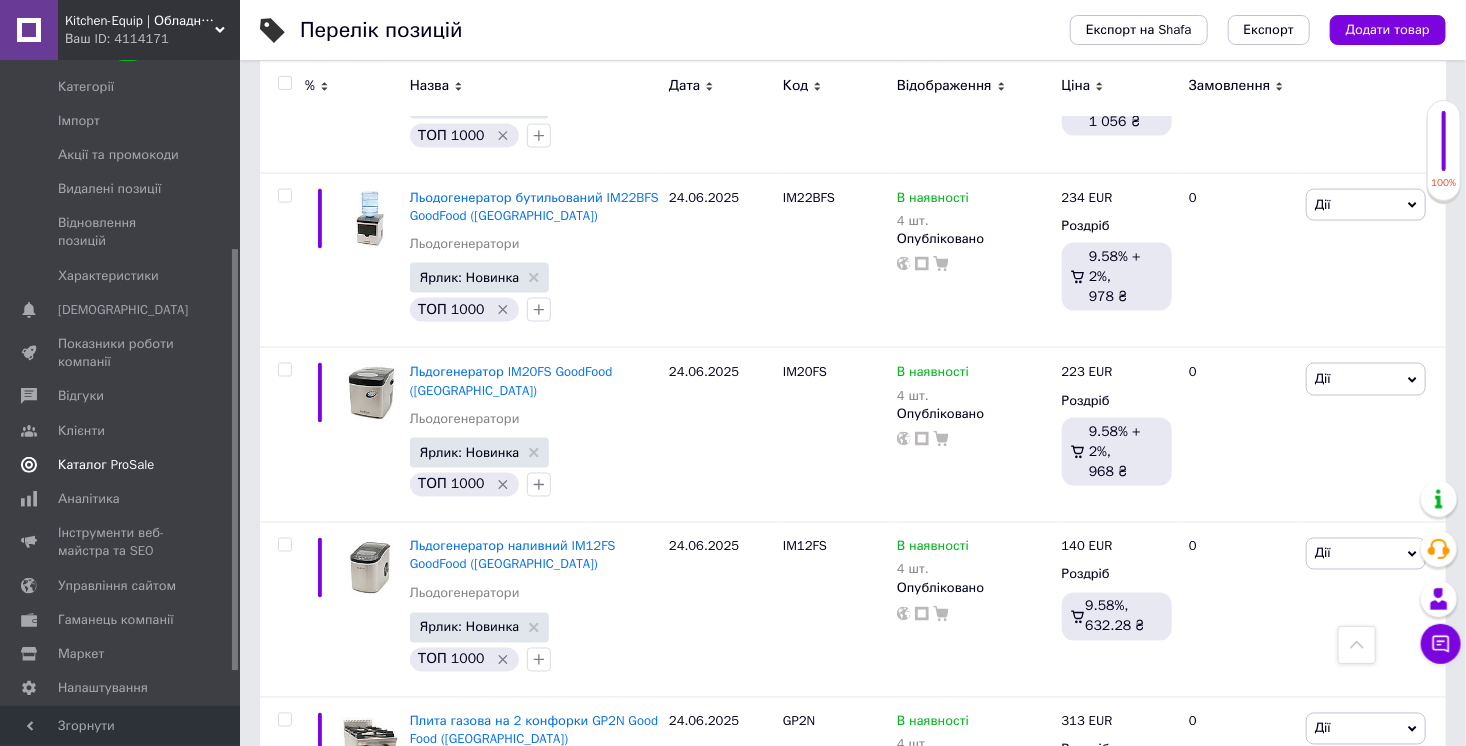 click on "Каталог ProSale" at bounding box center (106, 465) 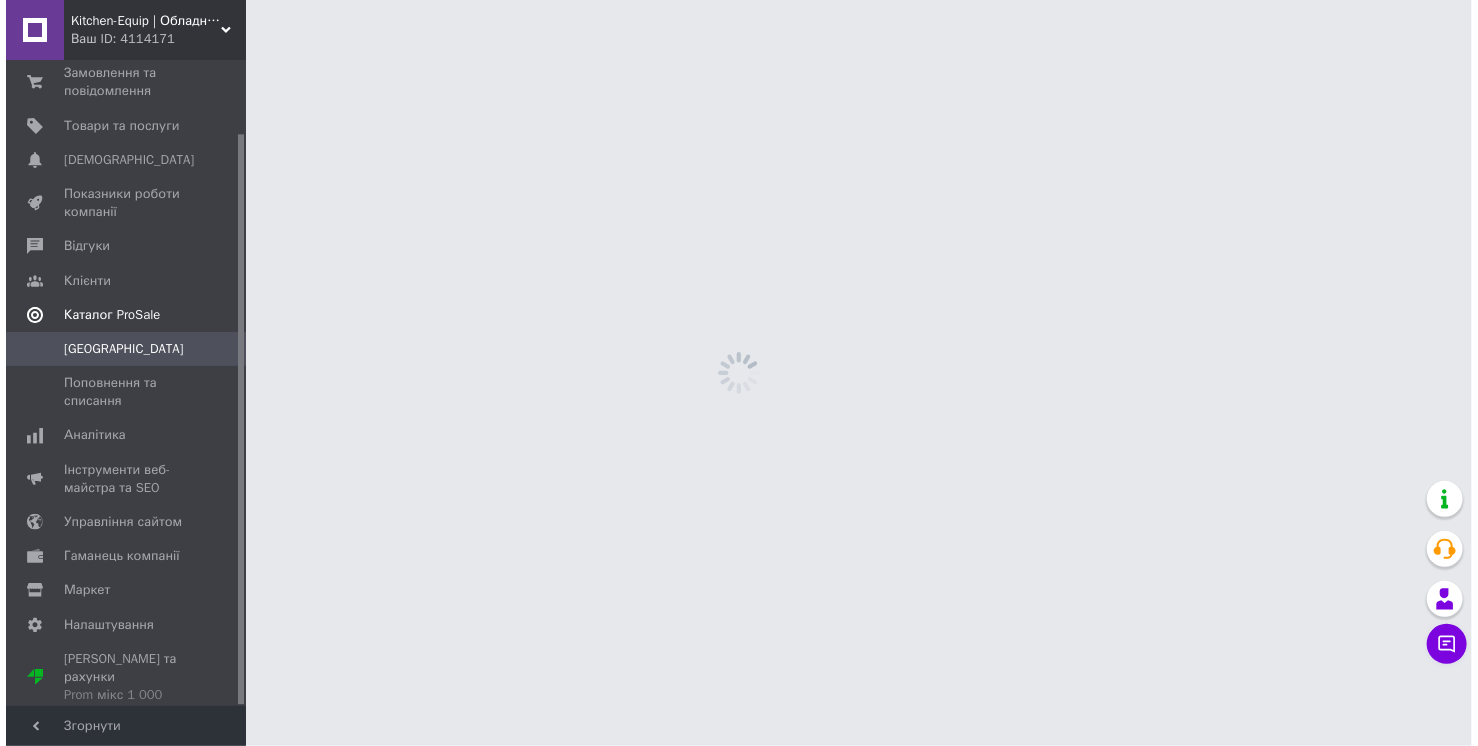 scroll, scrollTop: 0, scrollLeft: 0, axis: both 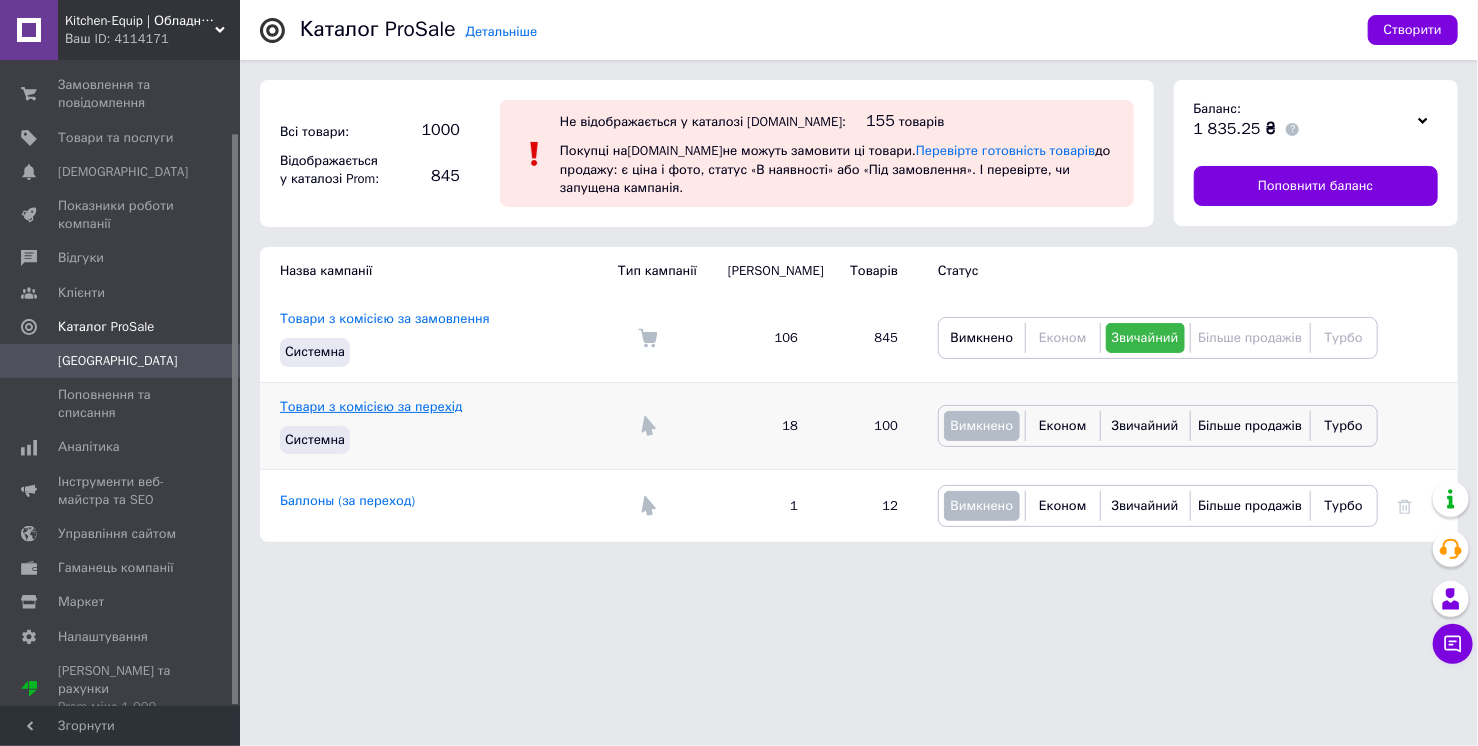 click on "Товари з комісією за перехід" at bounding box center (371, 406) 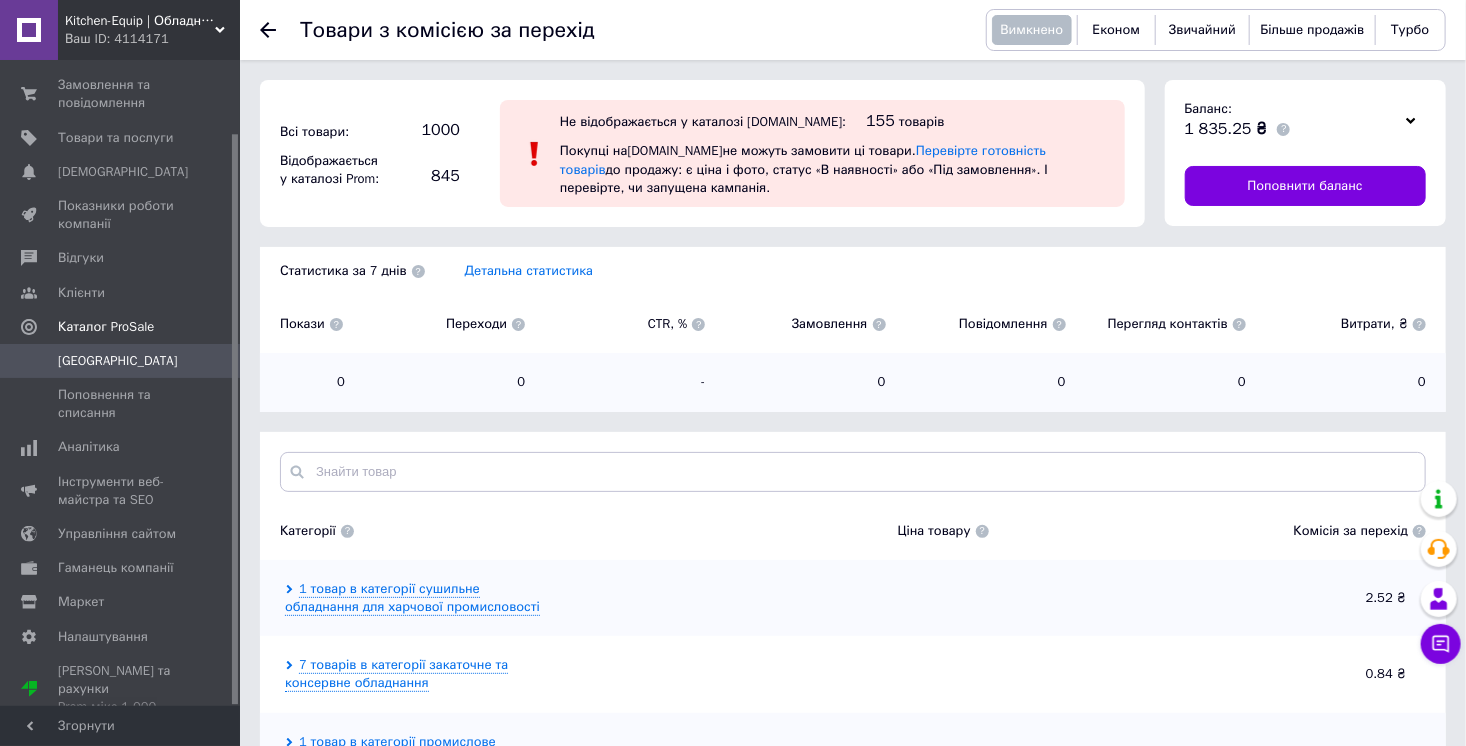 scroll, scrollTop: 480, scrollLeft: 0, axis: vertical 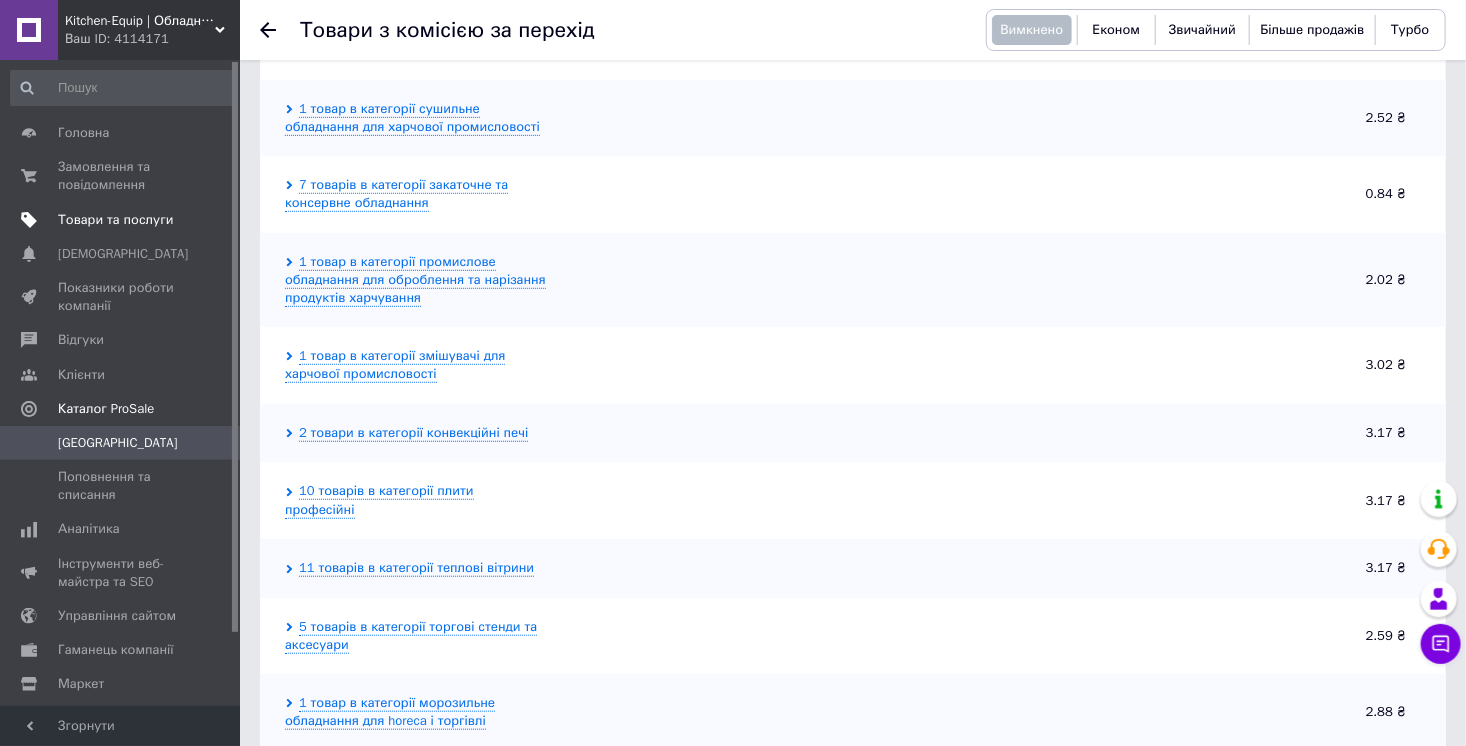 click on "Товари та послуги" at bounding box center (115, 220) 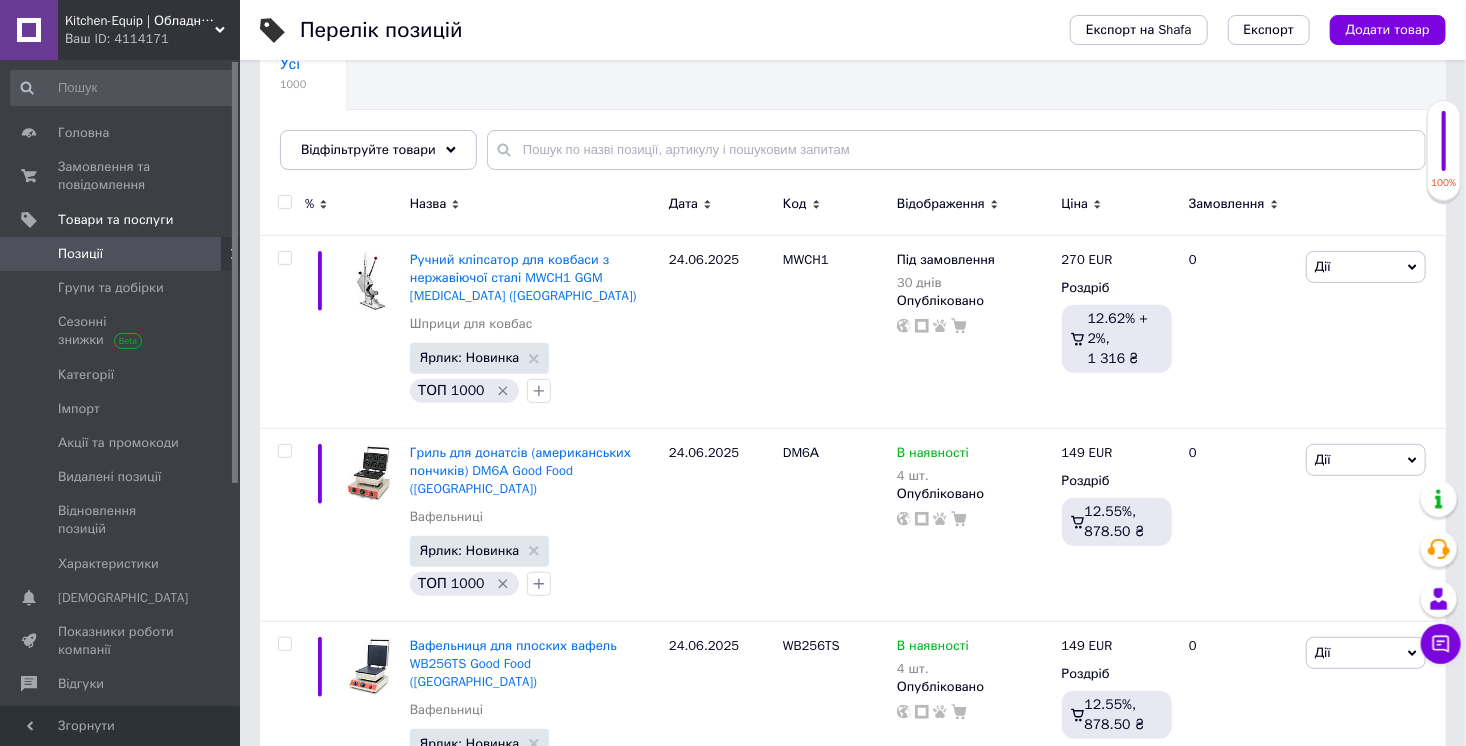 scroll, scrollTop: 384, scrollLeft: 0, axis: vertical 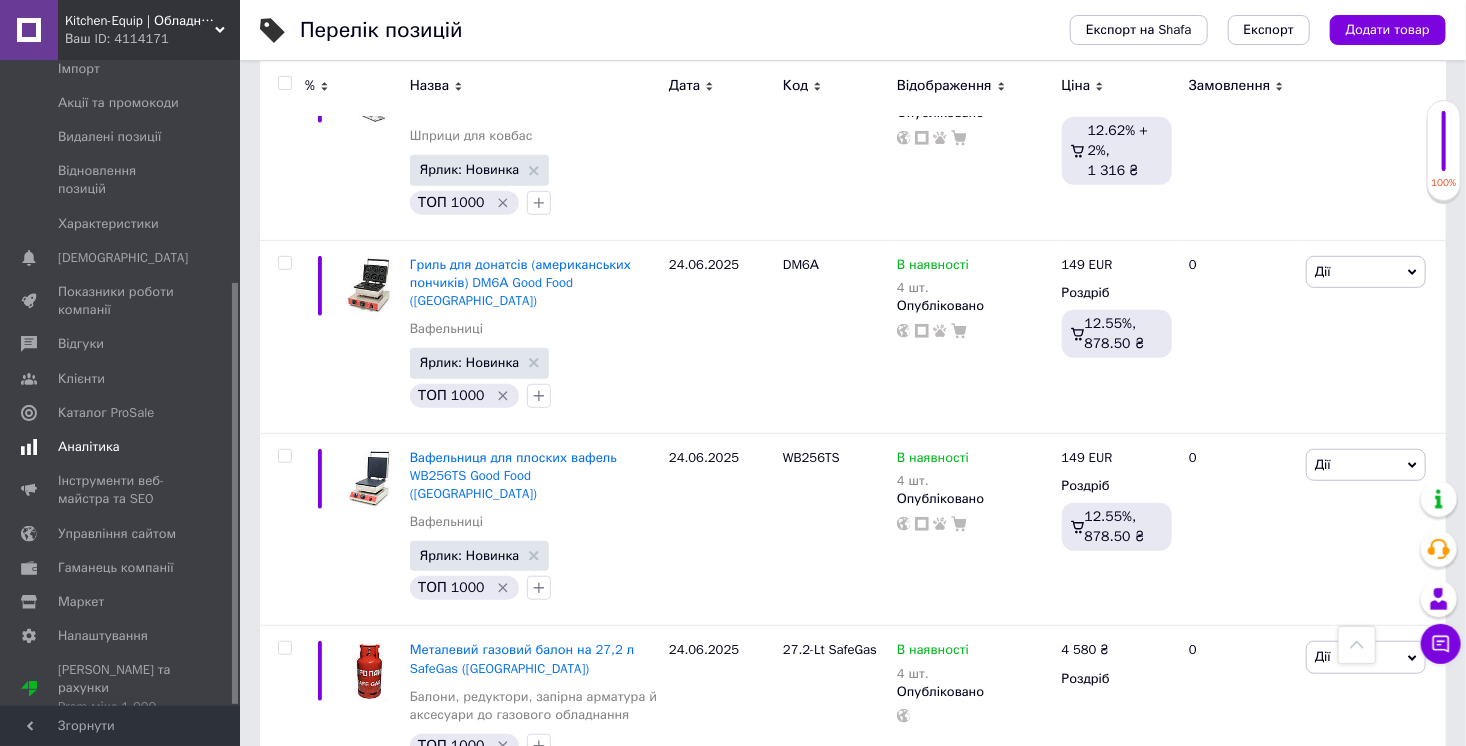click on "Аналітика" at bounding box center (89, 447) 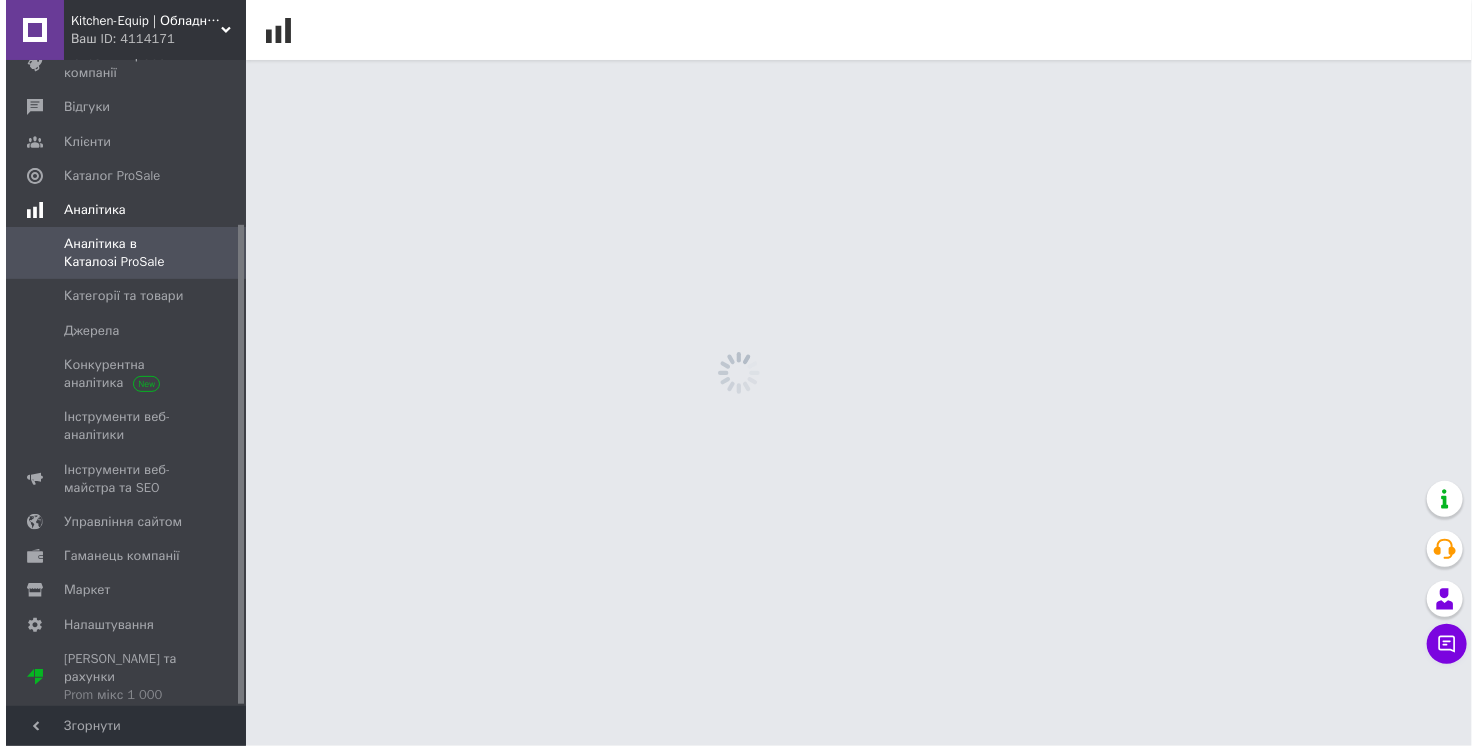 scroll, scrollTop: 0, scrollLeft: 0, axis: both 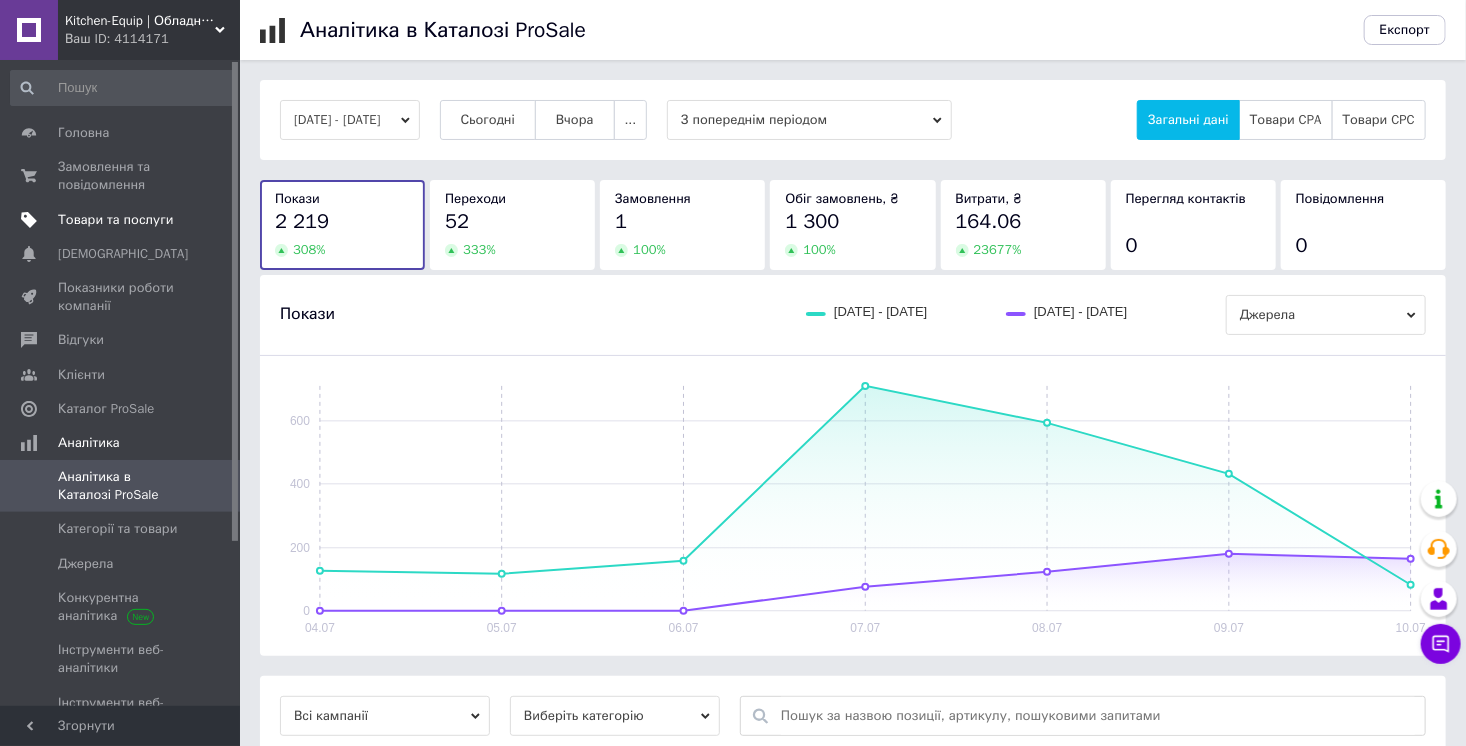 click on "Товари та послуги" at bounding box center (115, 220) 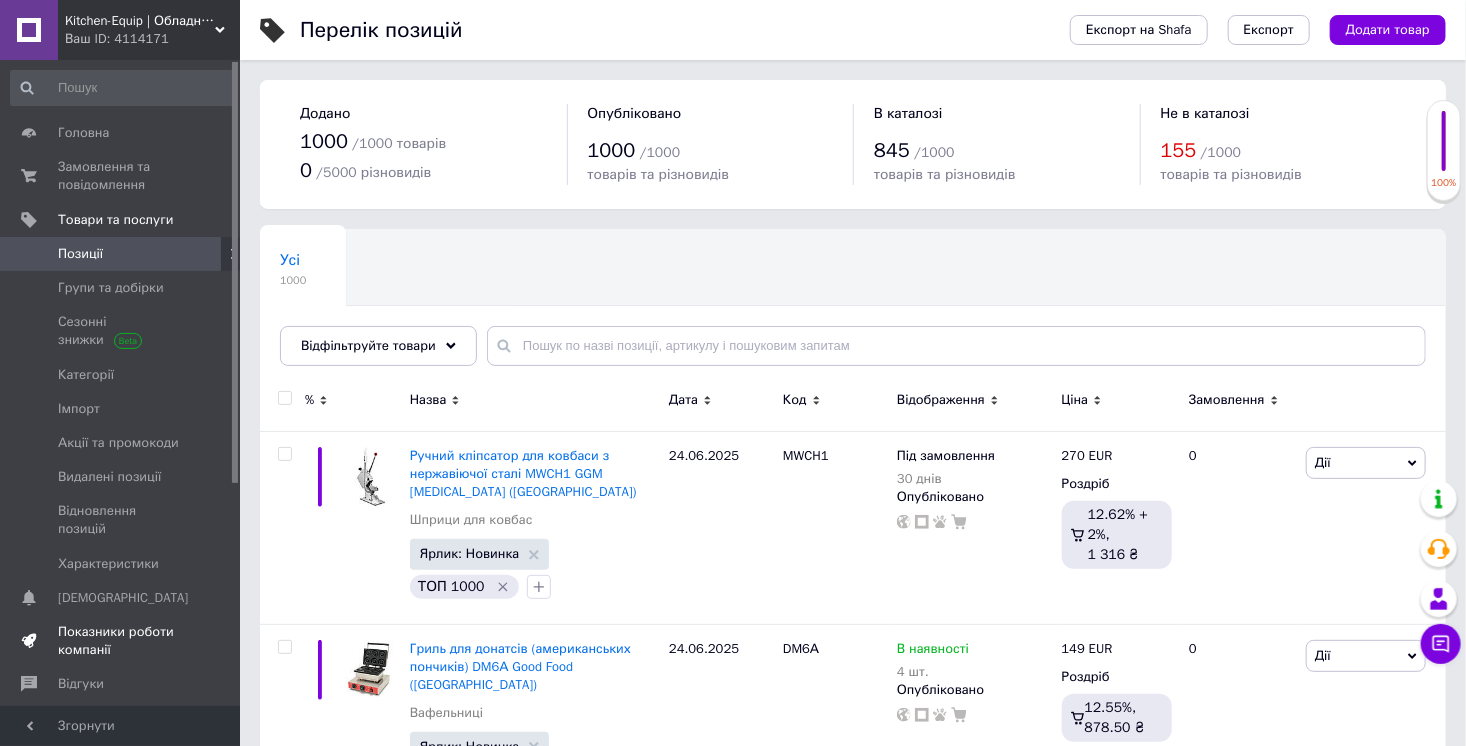 click on "Показники роботи компанії" at bounding box center [121, 641] 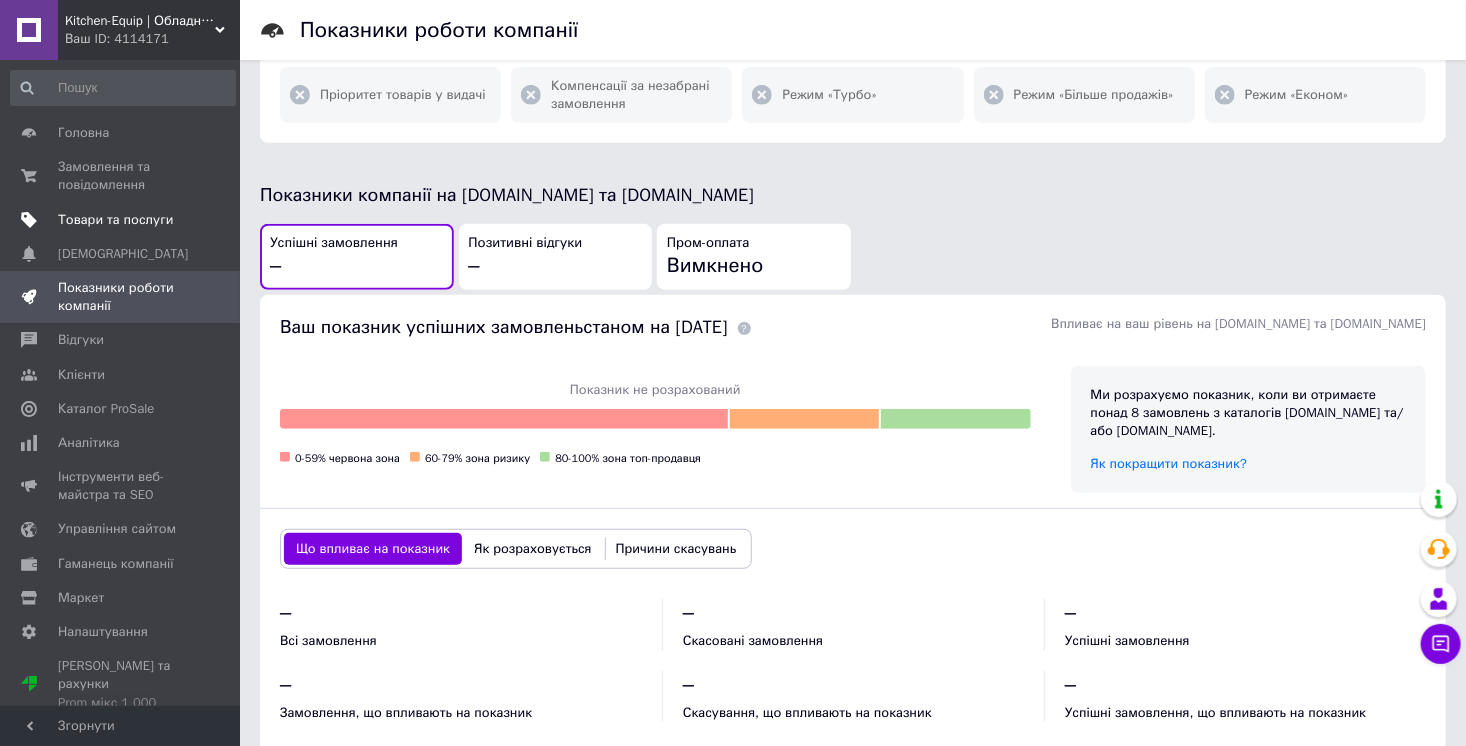 scroll, scrollTop: 288, scrollLeft: 0, axis: vertical 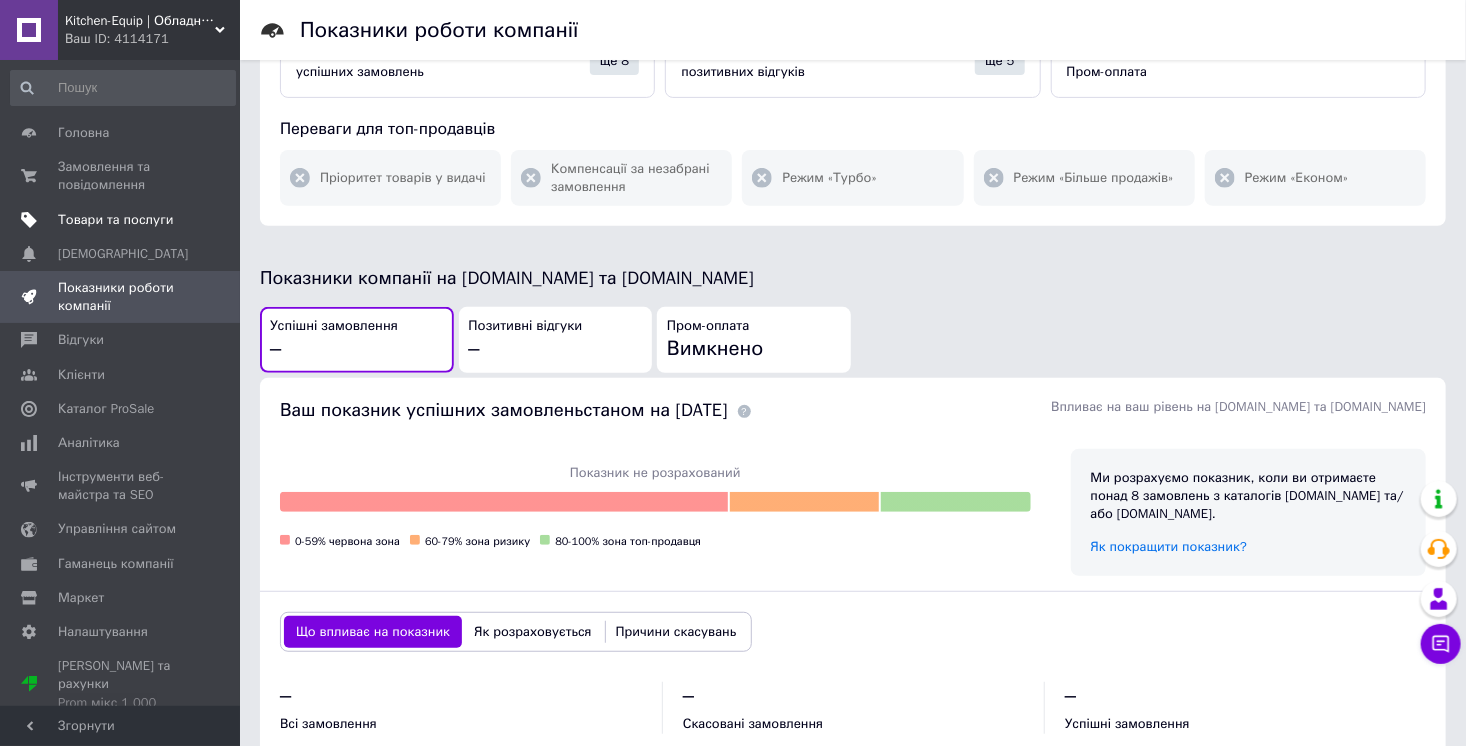 click on "Товари та послуги" at bounding box center (115, 220) 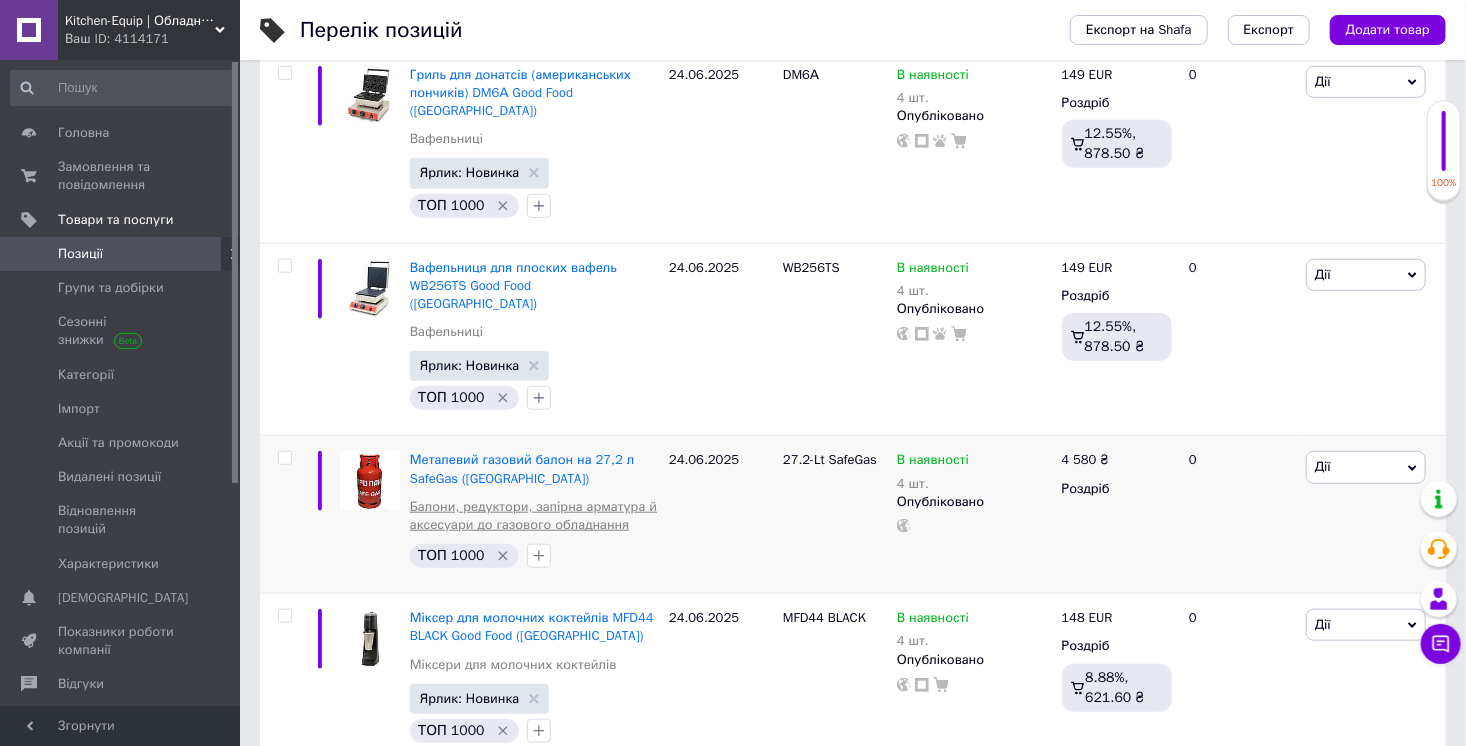 scroll, scrollTop: 576, scrollLeft: 0, axis: vertical 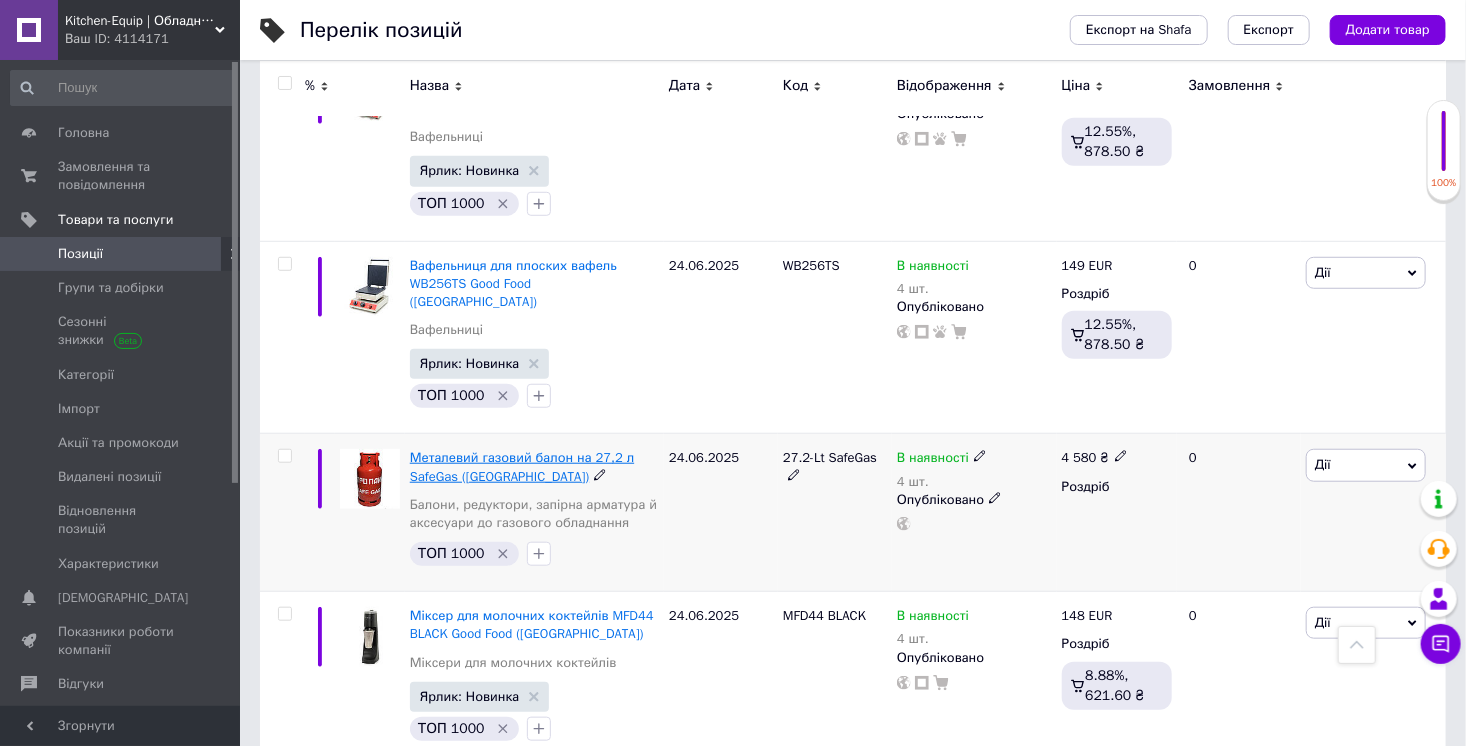 click on "Металевий газовий балон на 27,2 л SafeGas (Індія)" at bounding box center [522, 466] 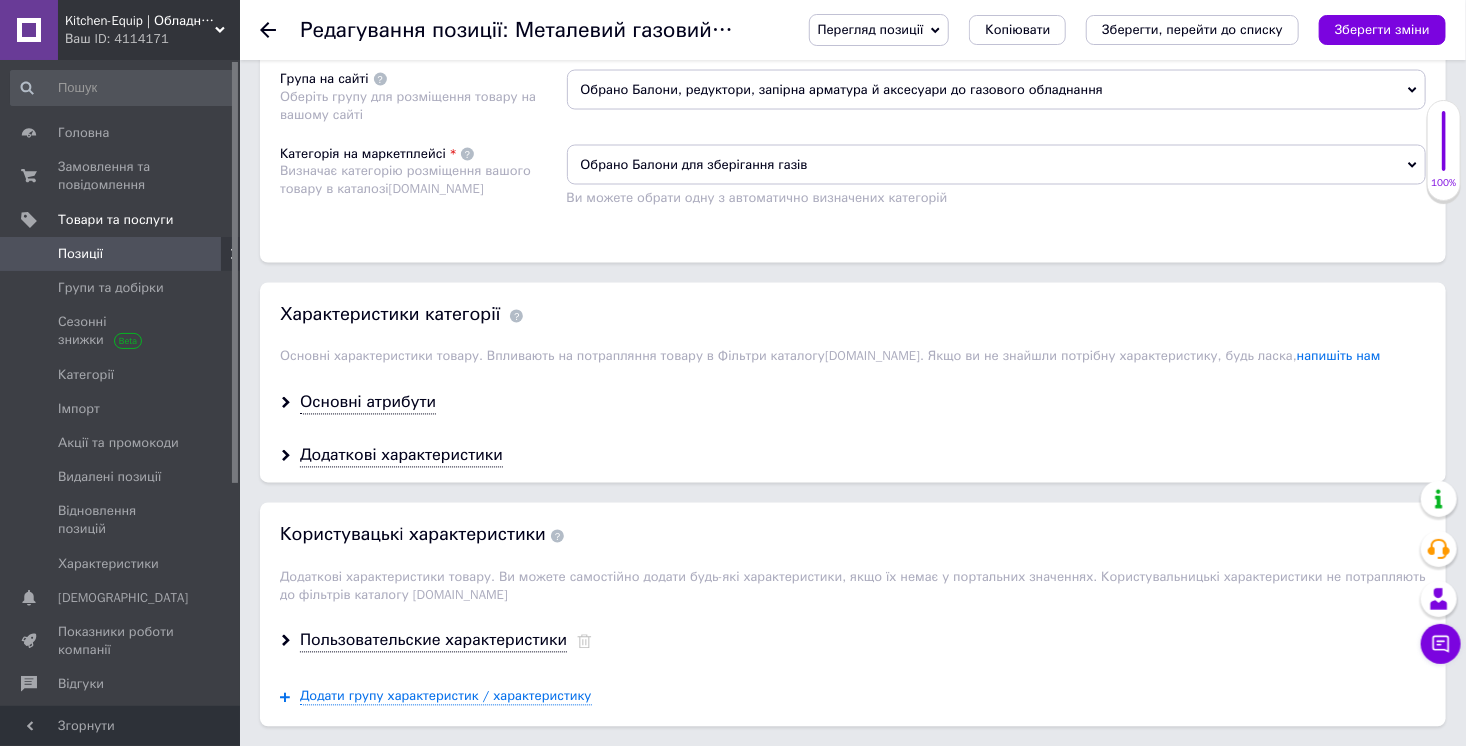 scroll, scrollTop: 1920, scrollLeft: 0, axis: vertical 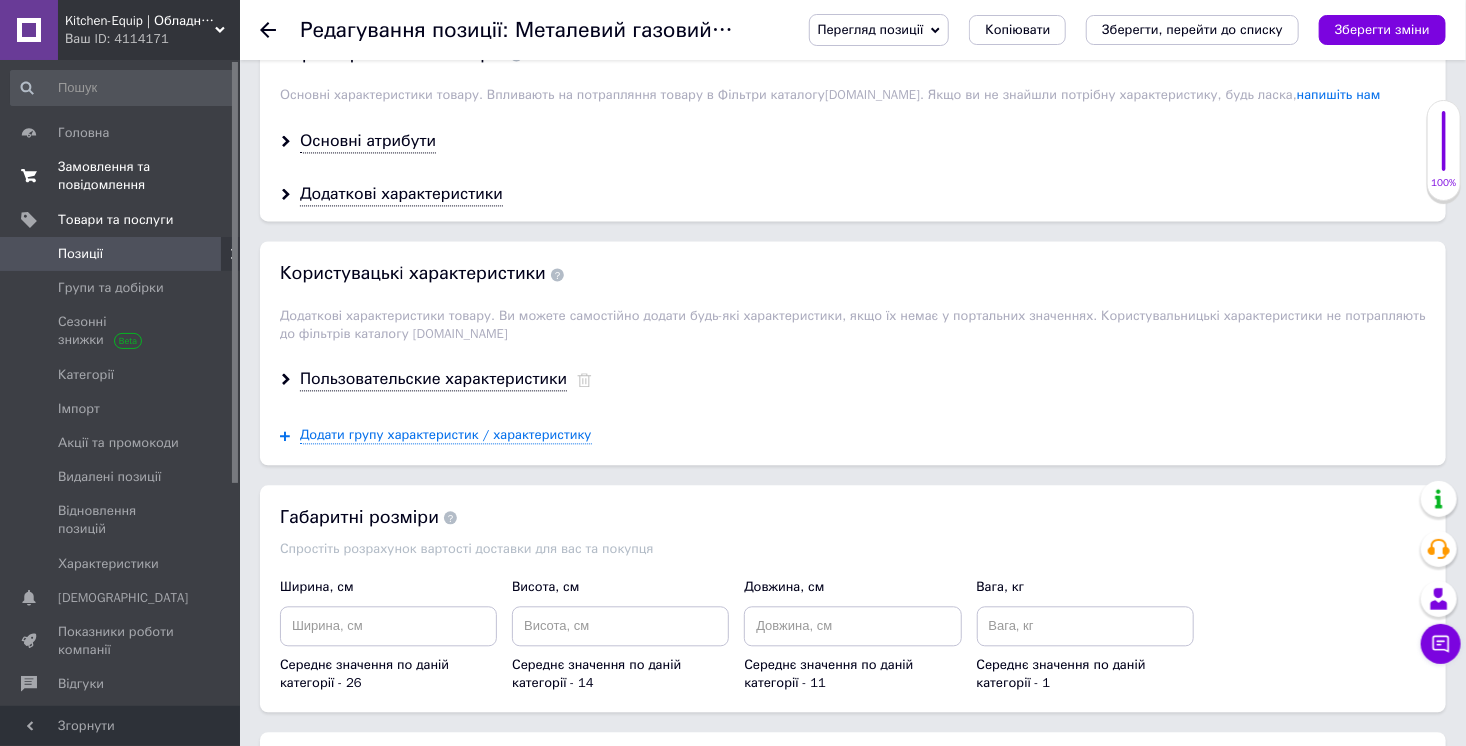 click on "Замовлення та повідомлення" at bounding box center [121, 176] 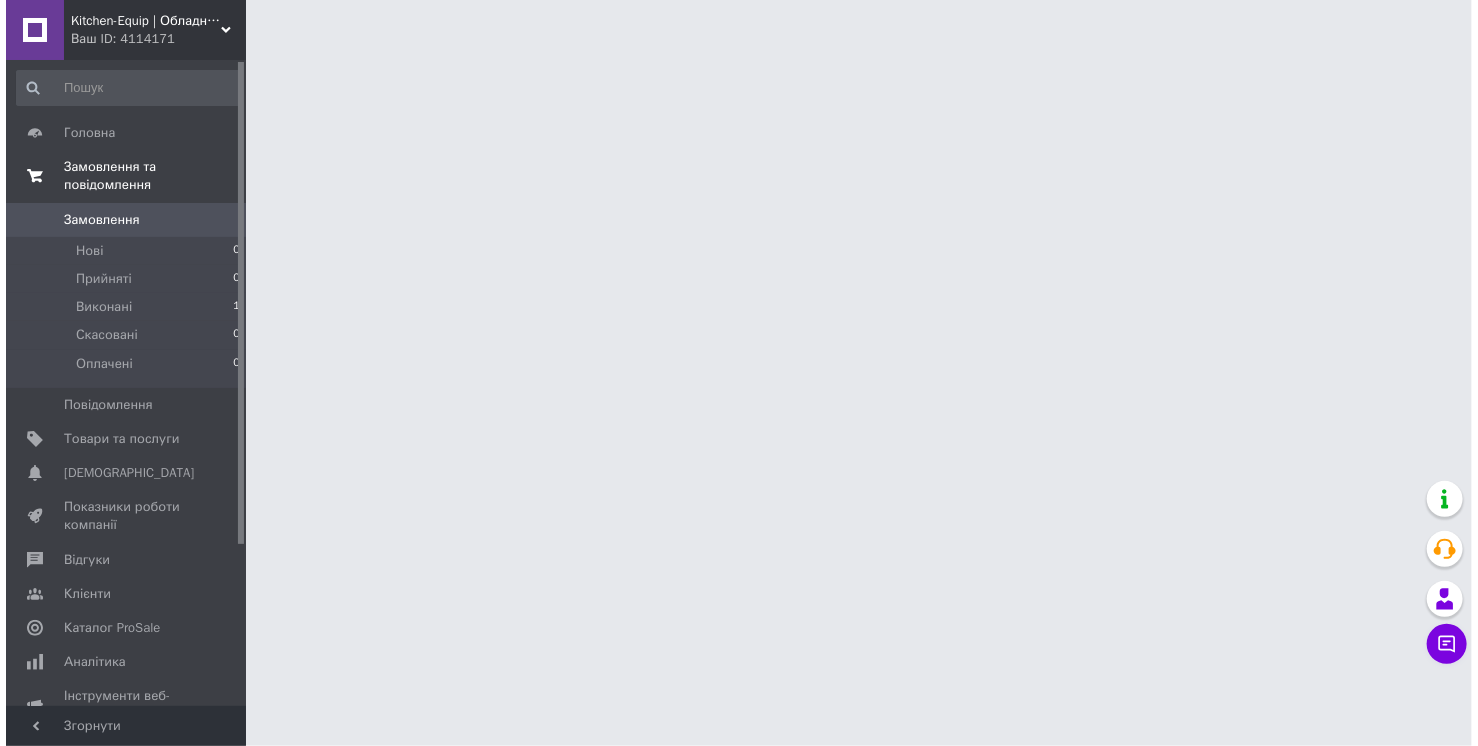 scroll, scrollTop: 0, scrollLeft: 0, axis: both 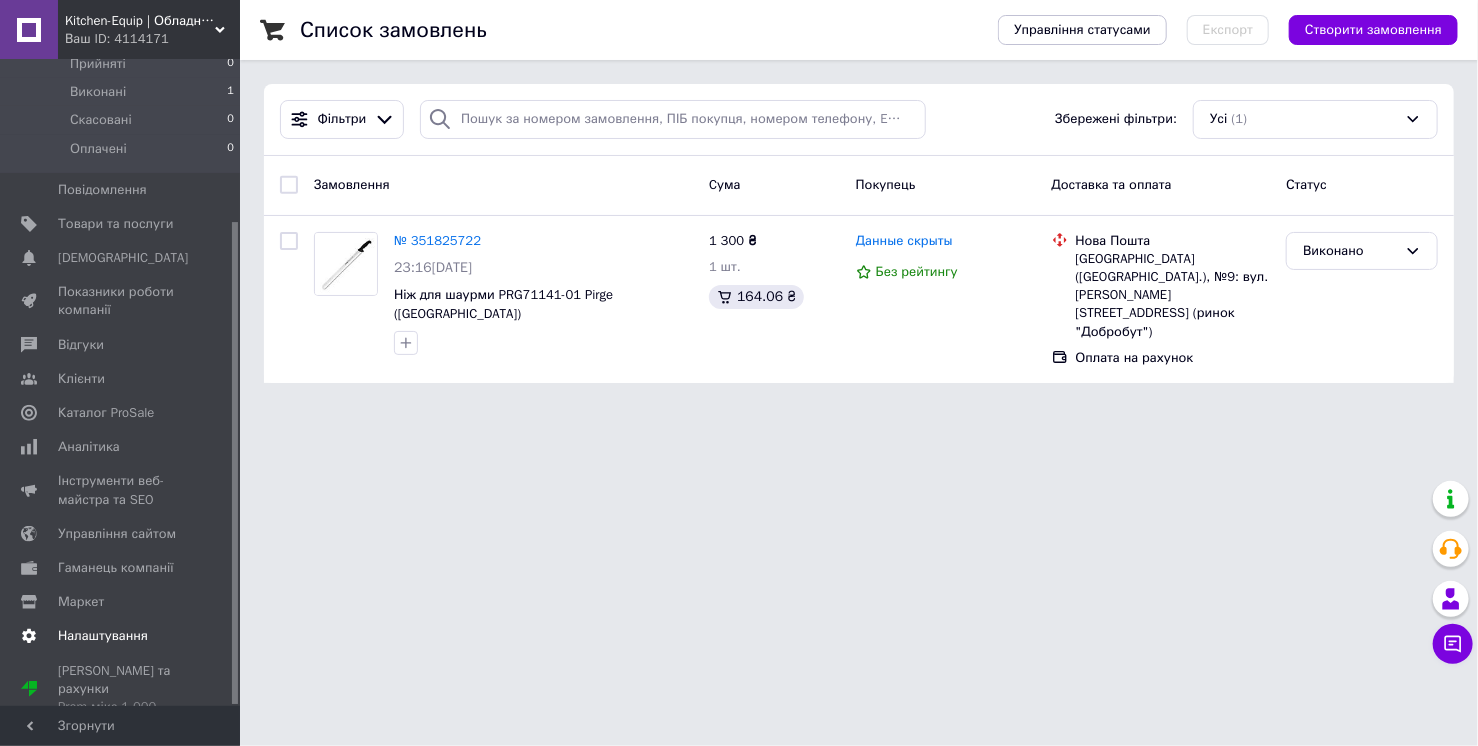 click on "Налаштування" at bounding box center (103, 636) 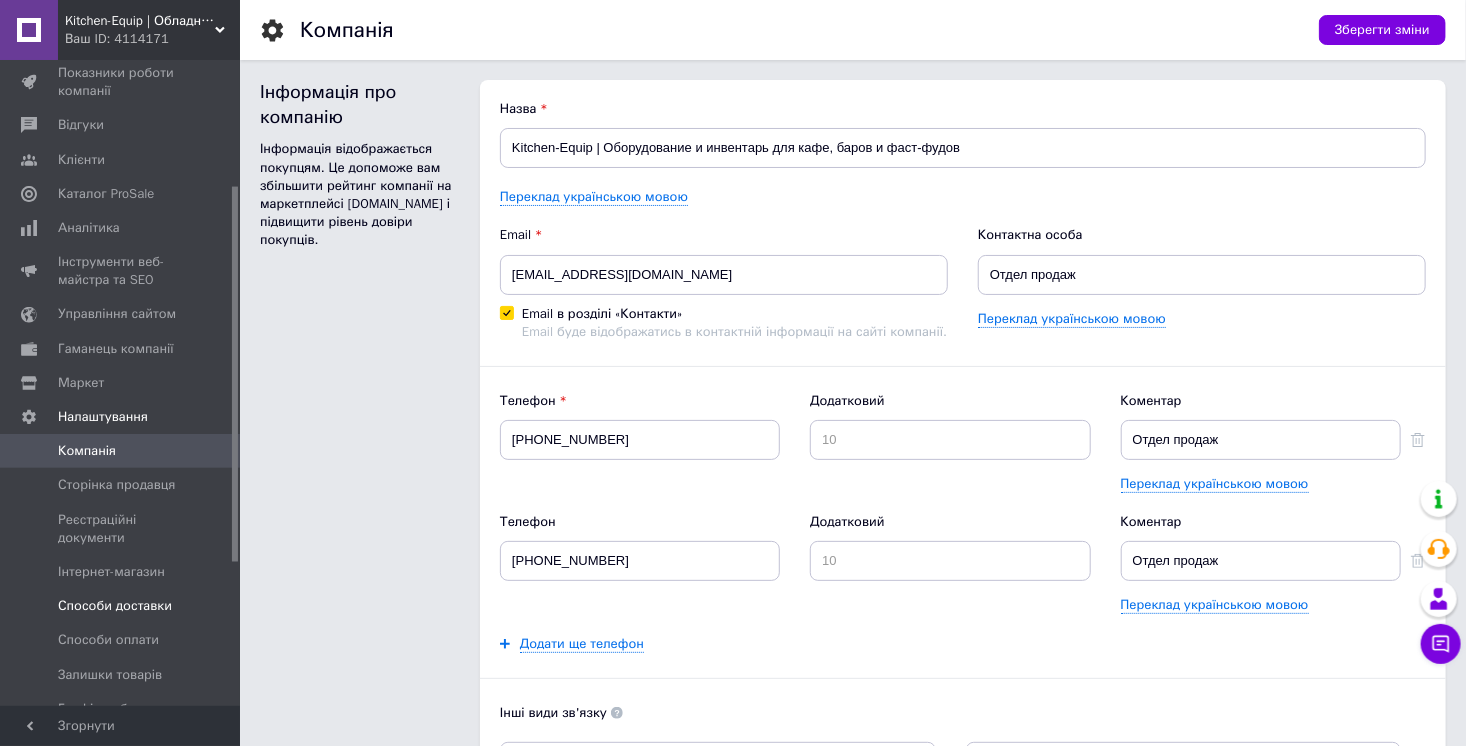 scroll, scrollTop: 0, scrollLeft: 0, axis: both 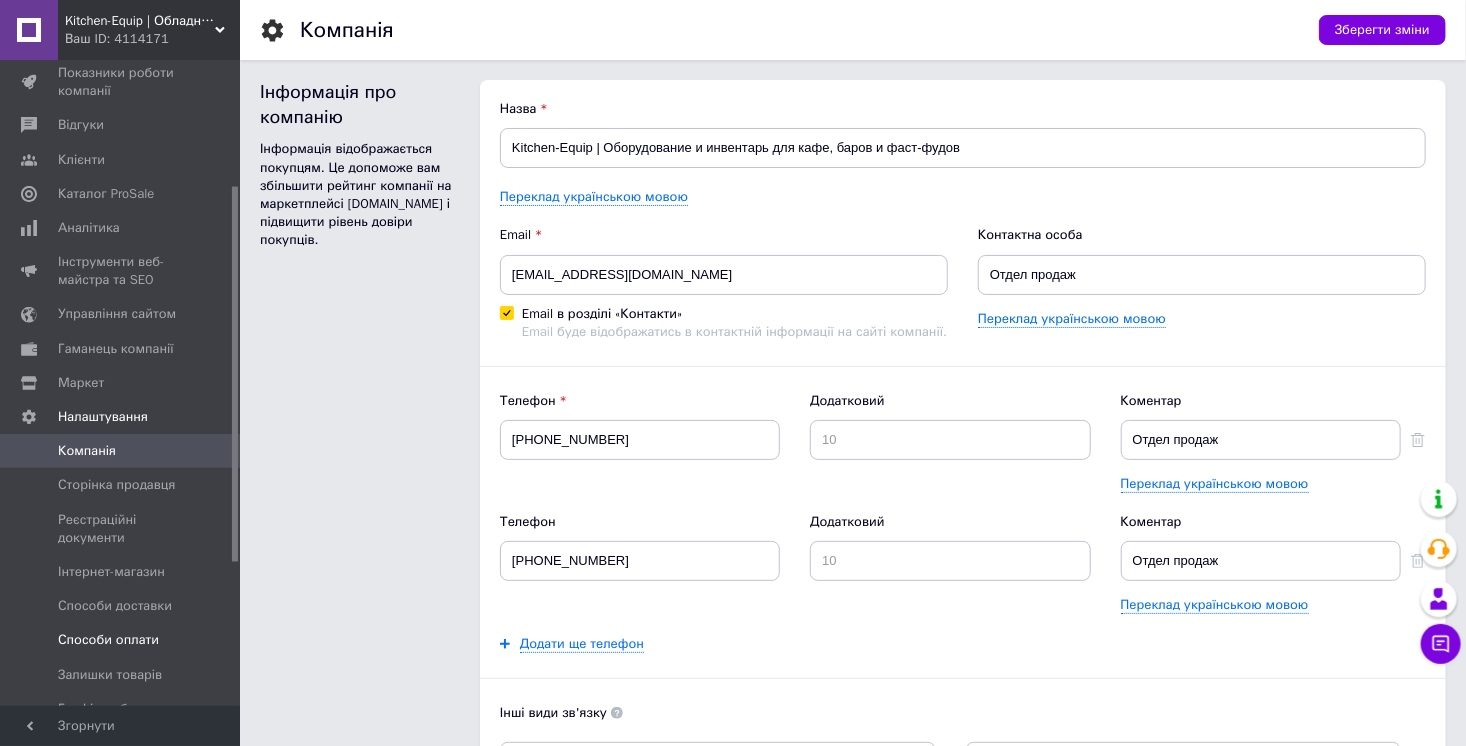 click on "Способи оплати" at bounding box center (108, 640) 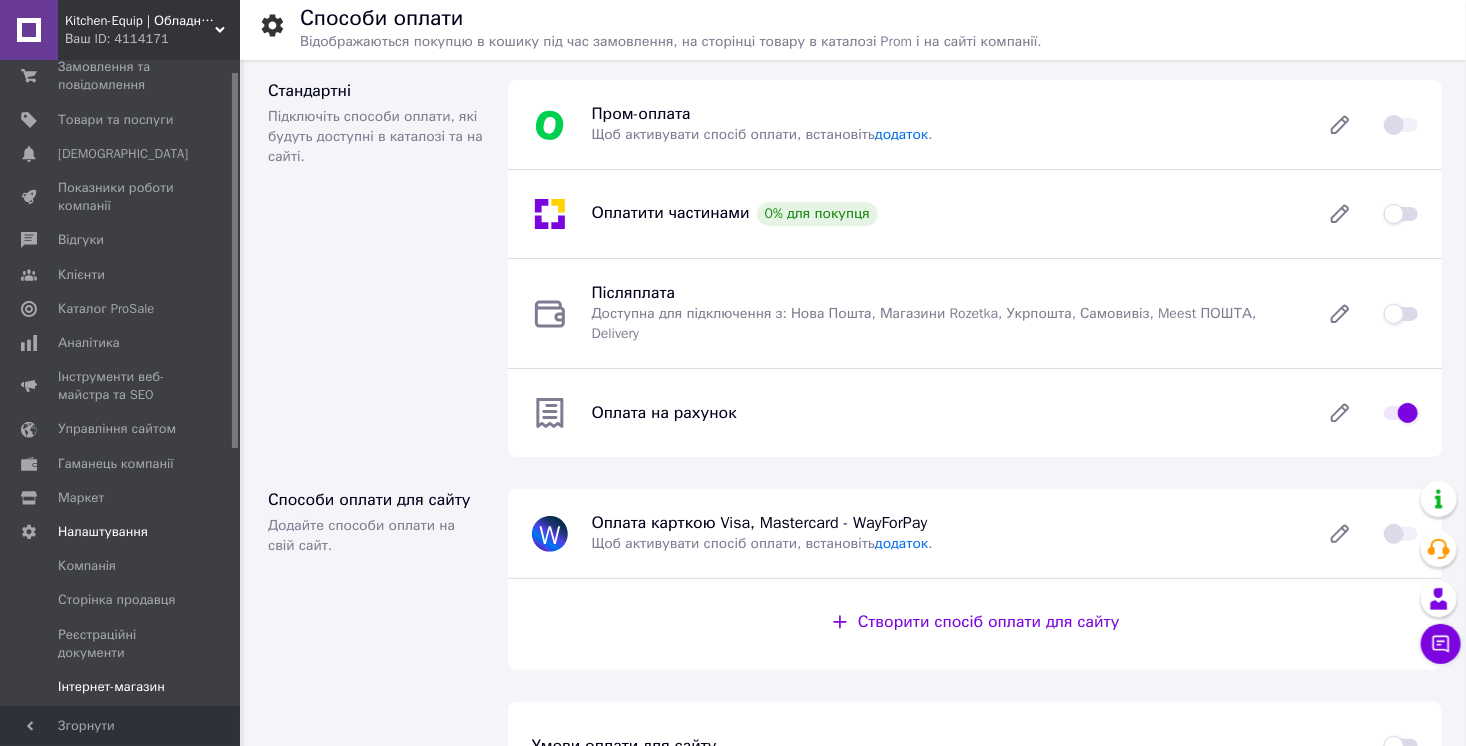 scroll, scrollTop: 0, scrollLeft: 0, axis: both 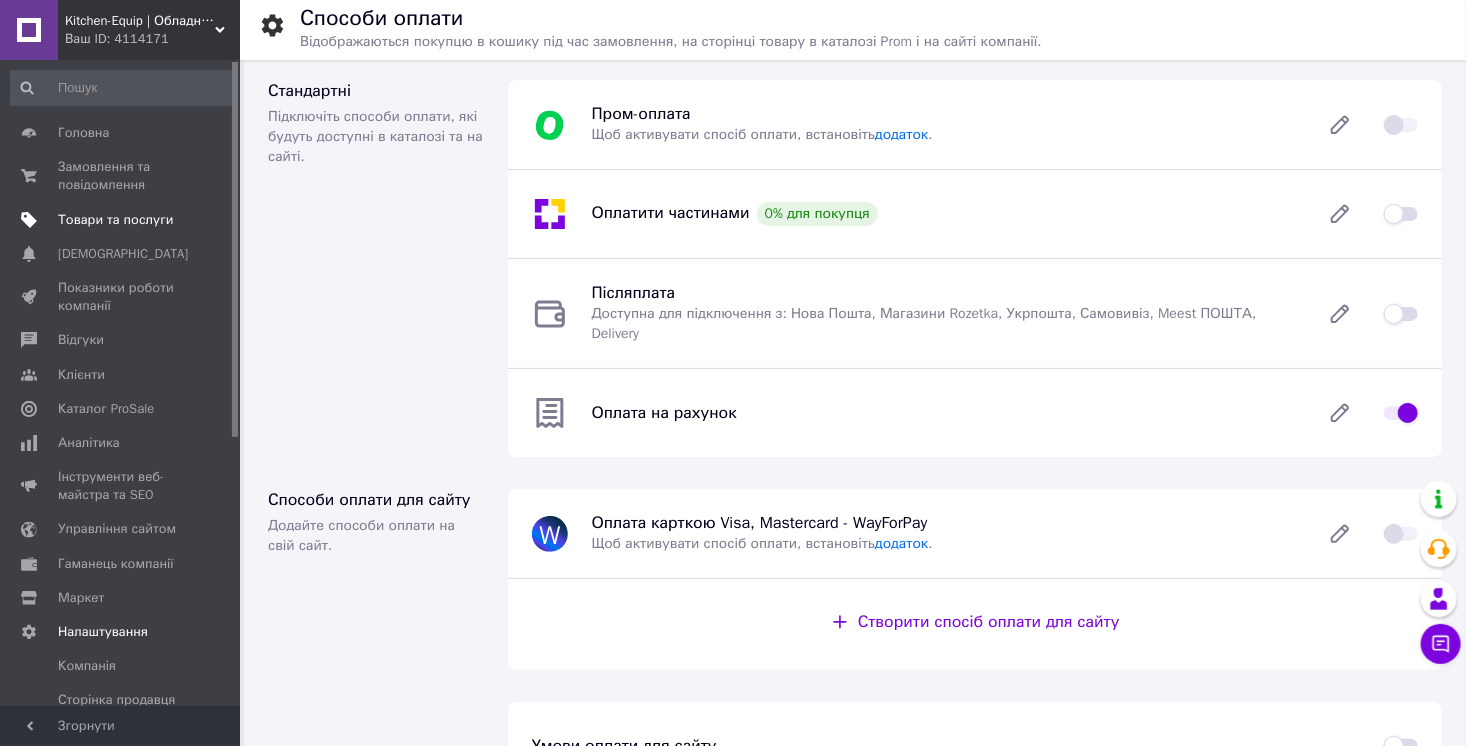 click on "Товари та послуги" at bounding box center [115, 220] 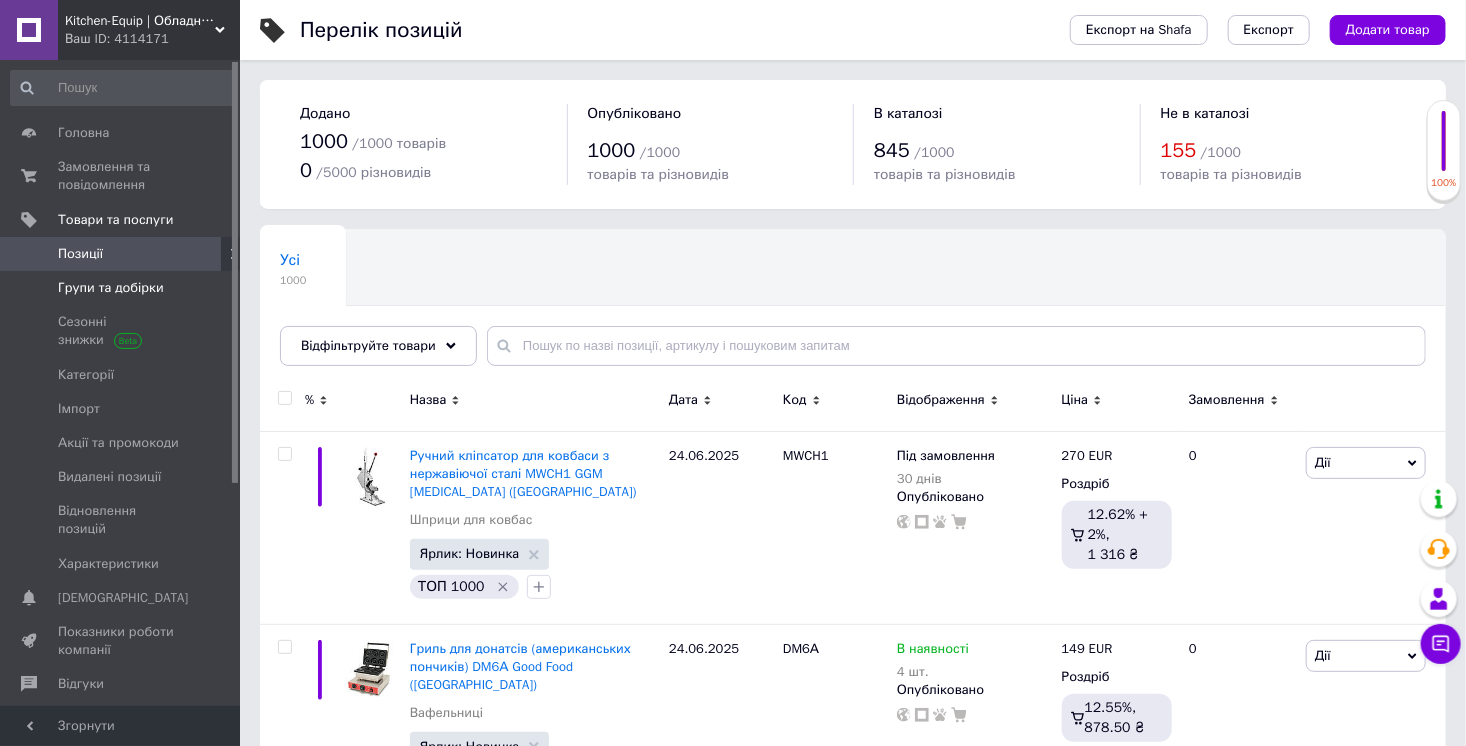 click on "Групи та добірки" at bounding box center (111, 288) 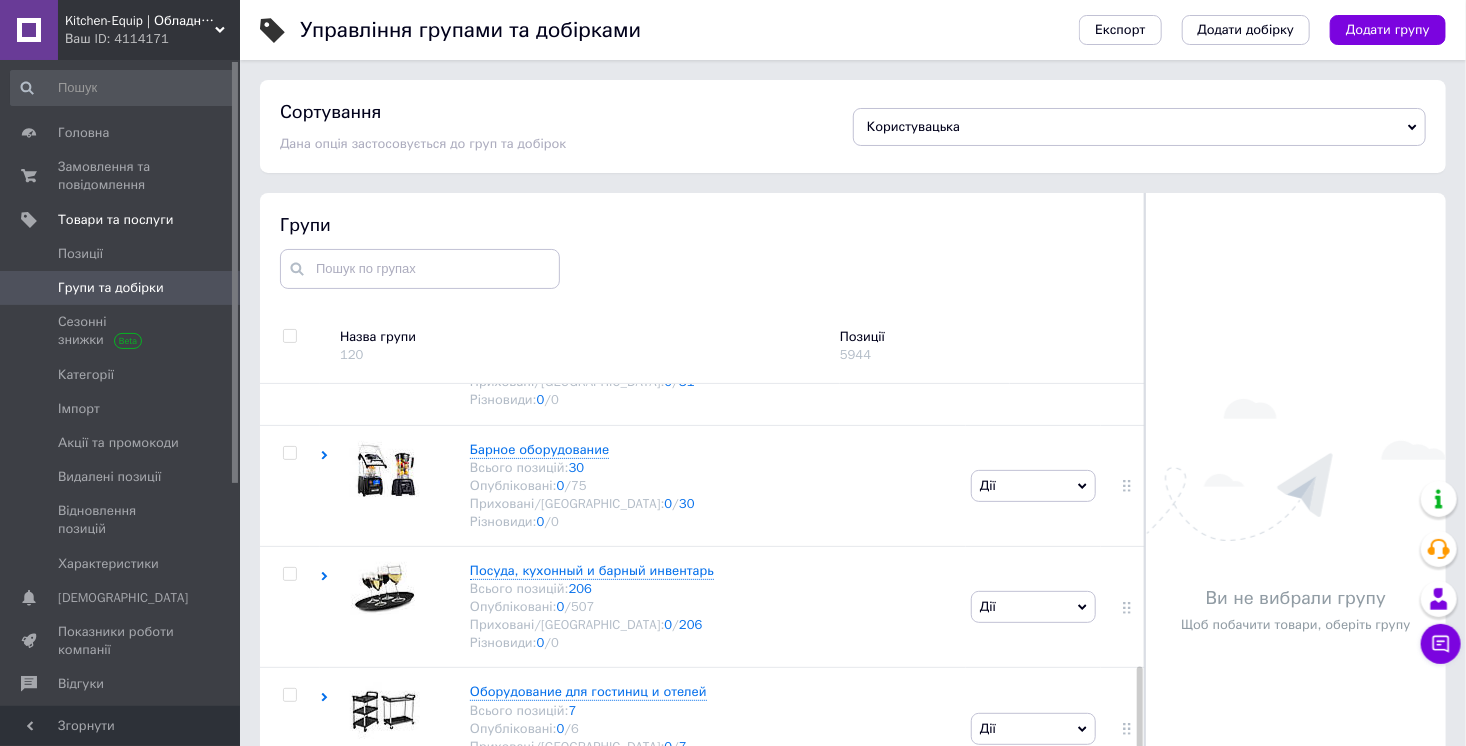 scroll, scrollTop: 1172, scrollLeft: 0, axis: vertical 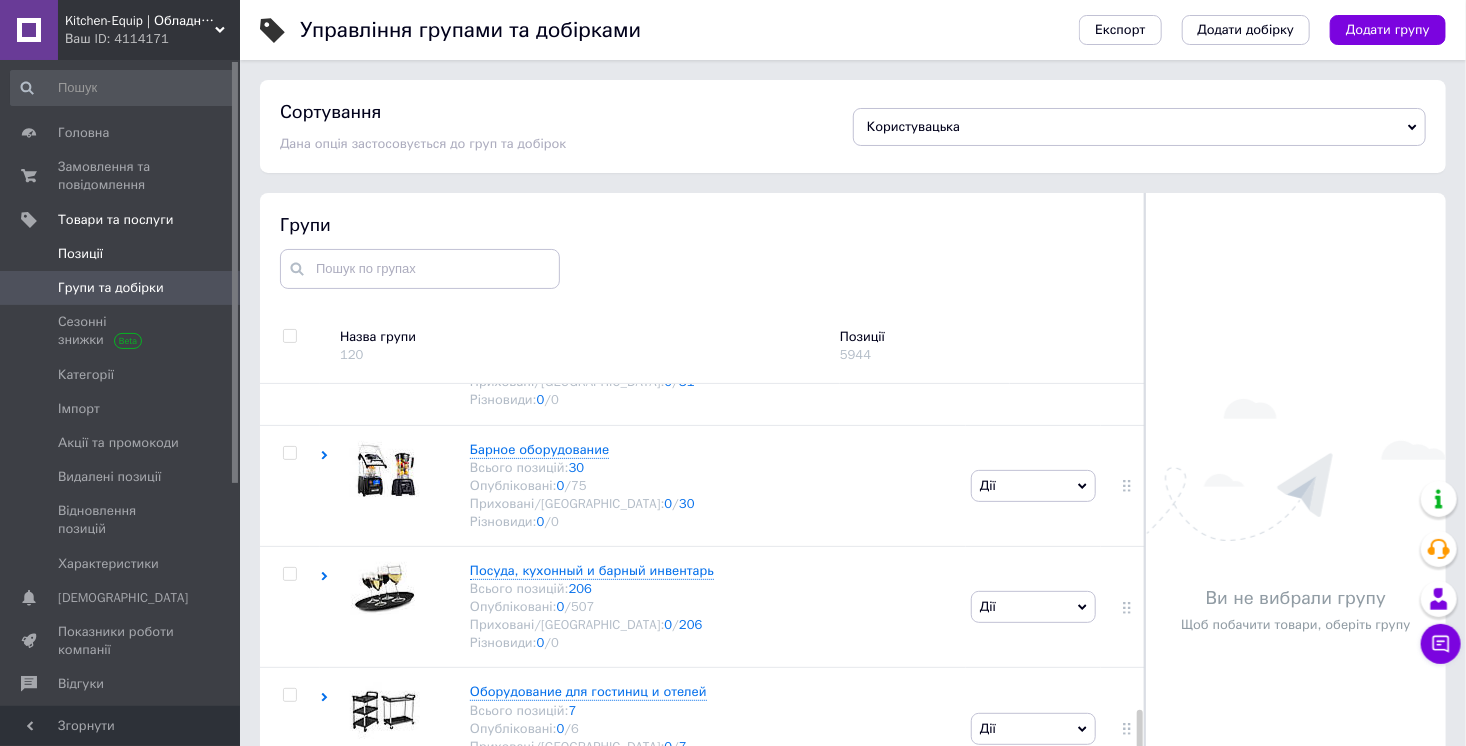 click on "Позиції" at bounding box center (123, 254) 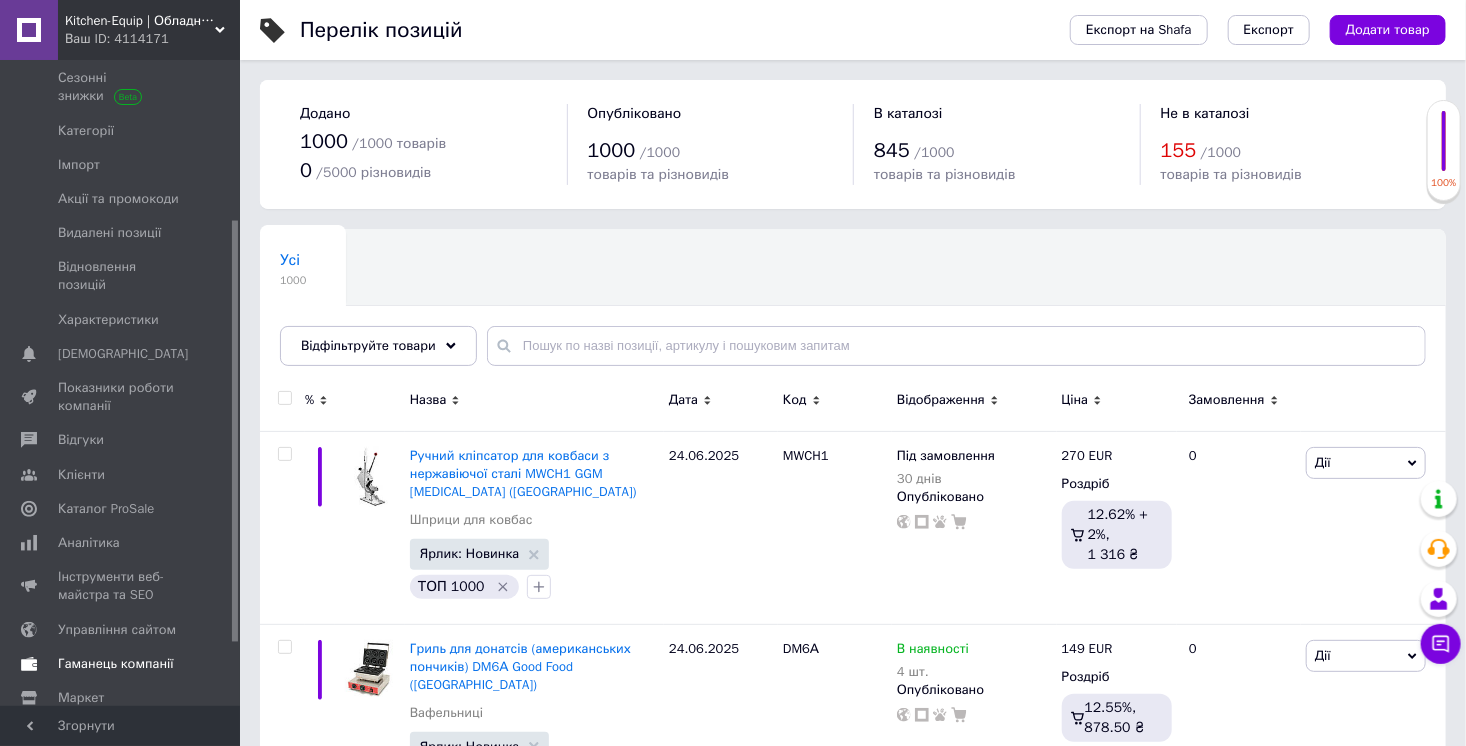 scroll, scrollTop: 340, scrollLeft: 0, axis: vertical 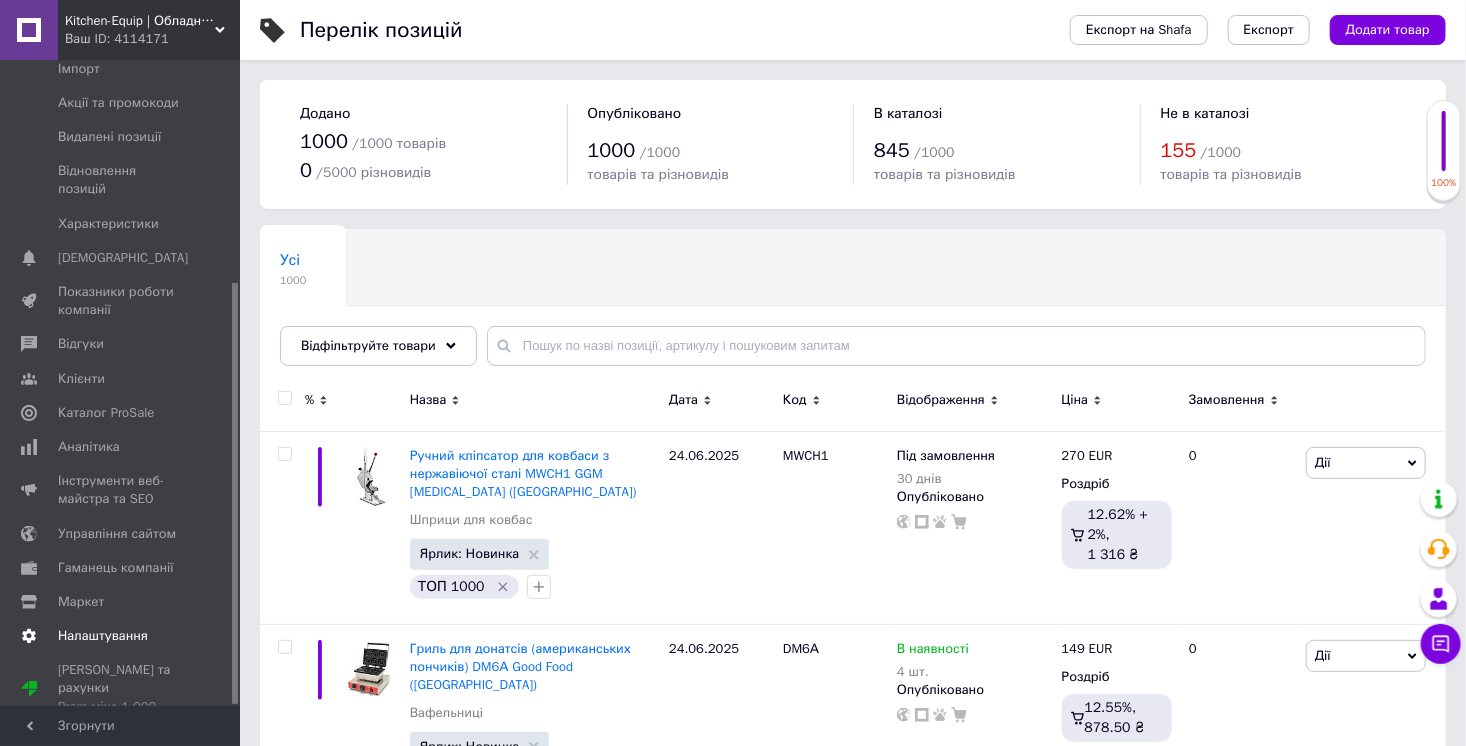 click on "Налаштування" at bounding box center [103, 636] 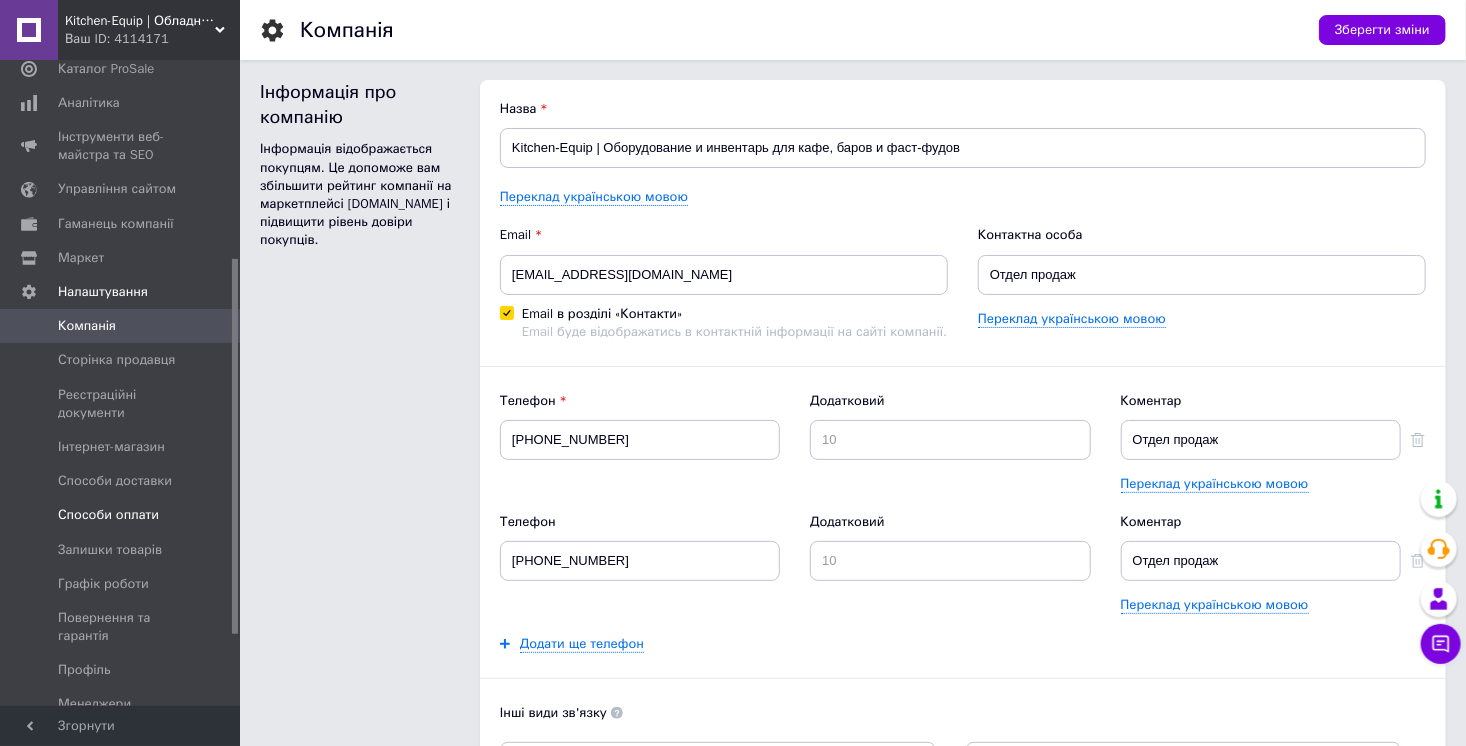 click on "Способи оплати" at bounding box center [108, 515] 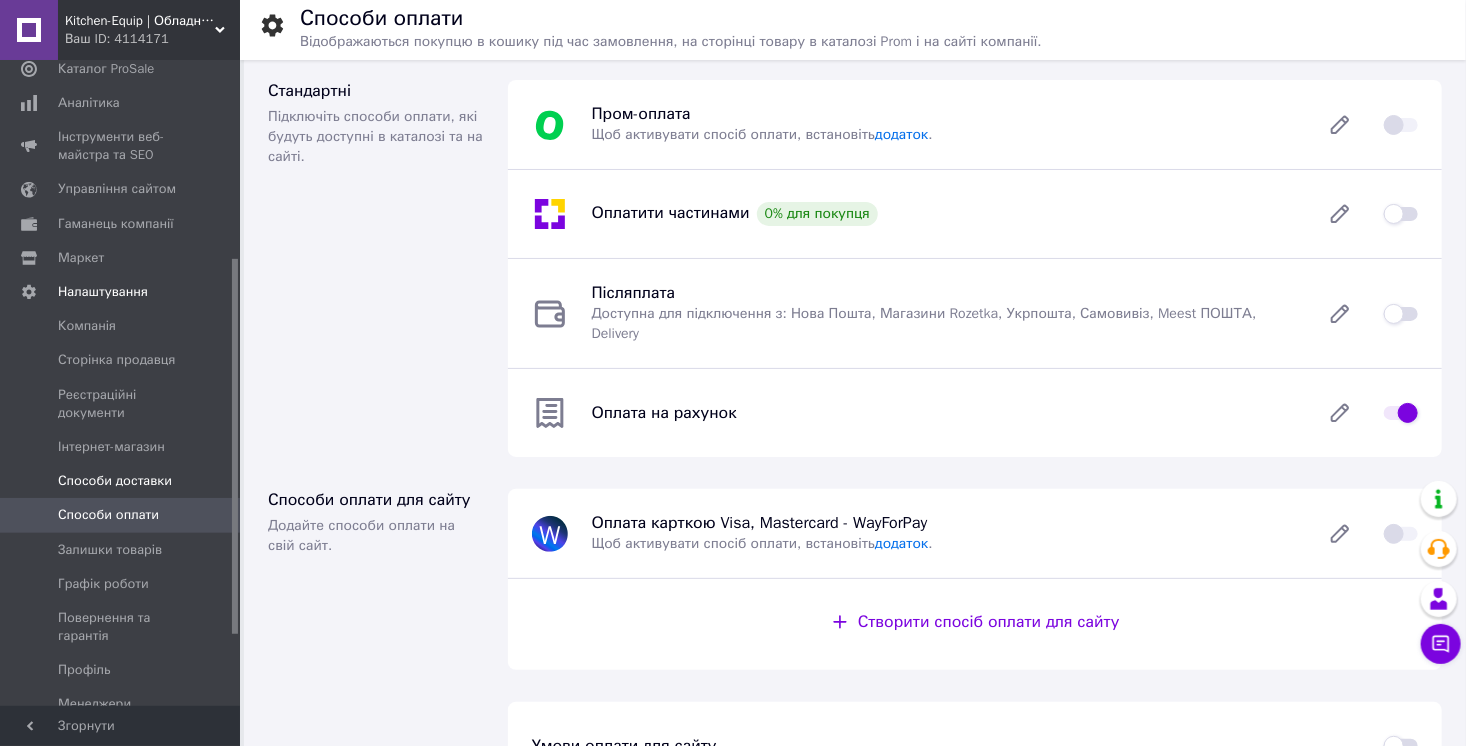 click on "Способи доставки" at bounding box center [115, 481] 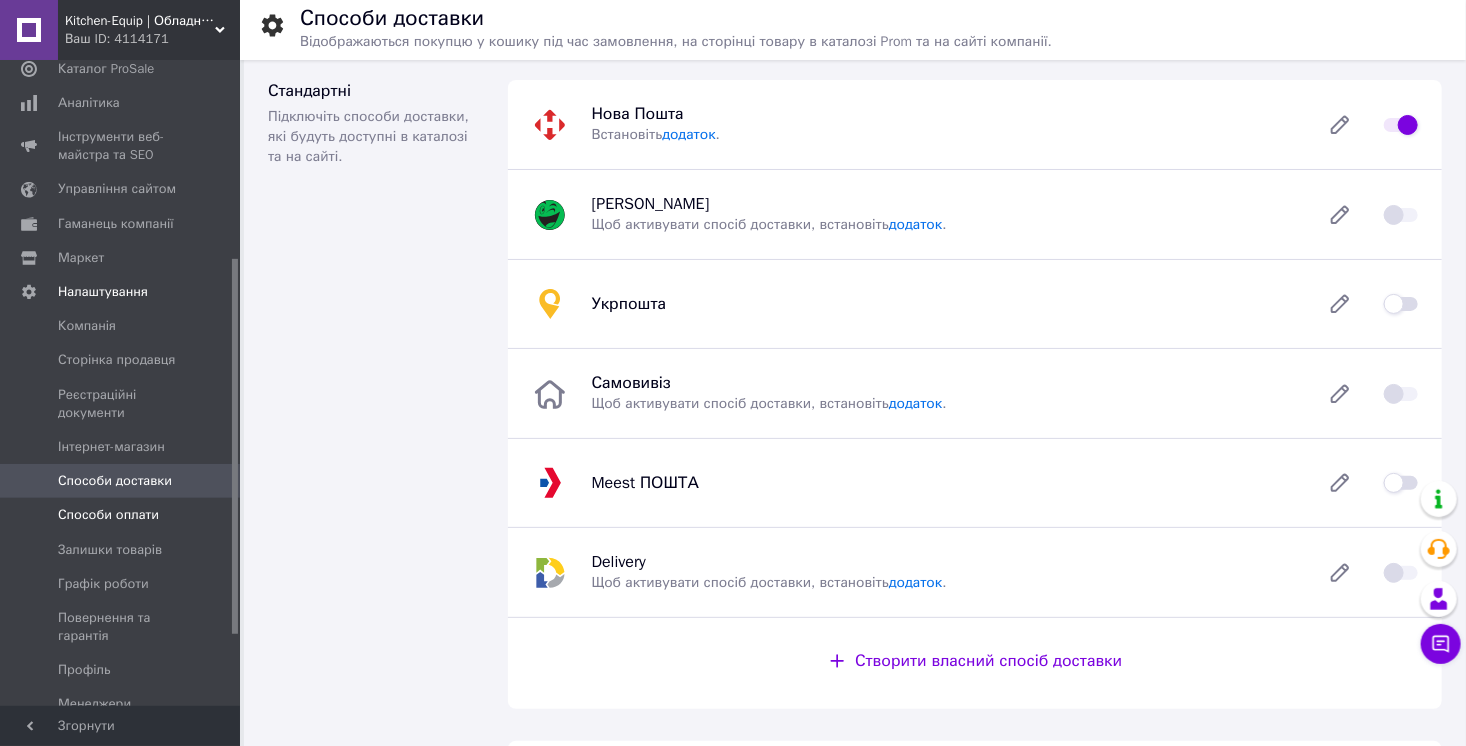 click on "Способи оплати" at bounding box center [108, 515] 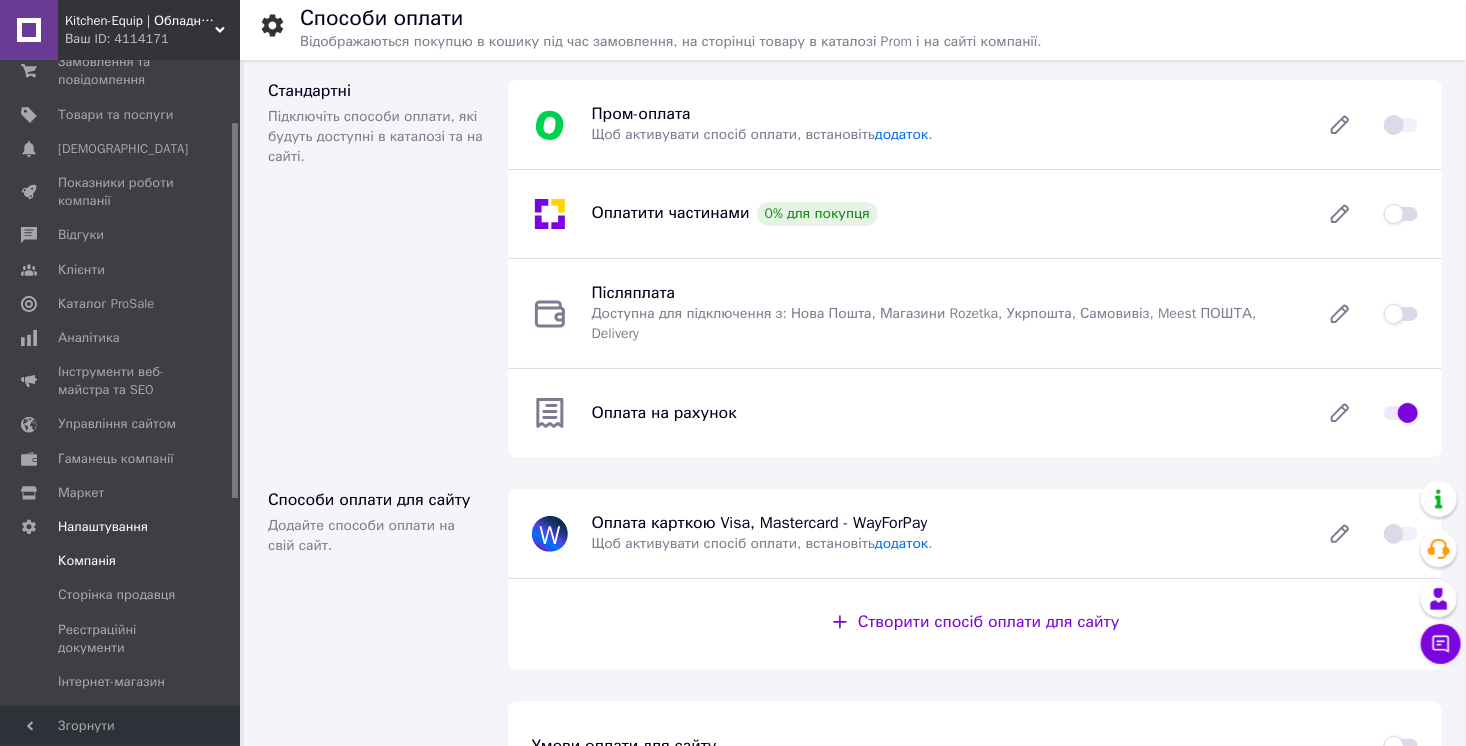 scroll, scrollTop: 0, scrollLeft: 0, axis: both 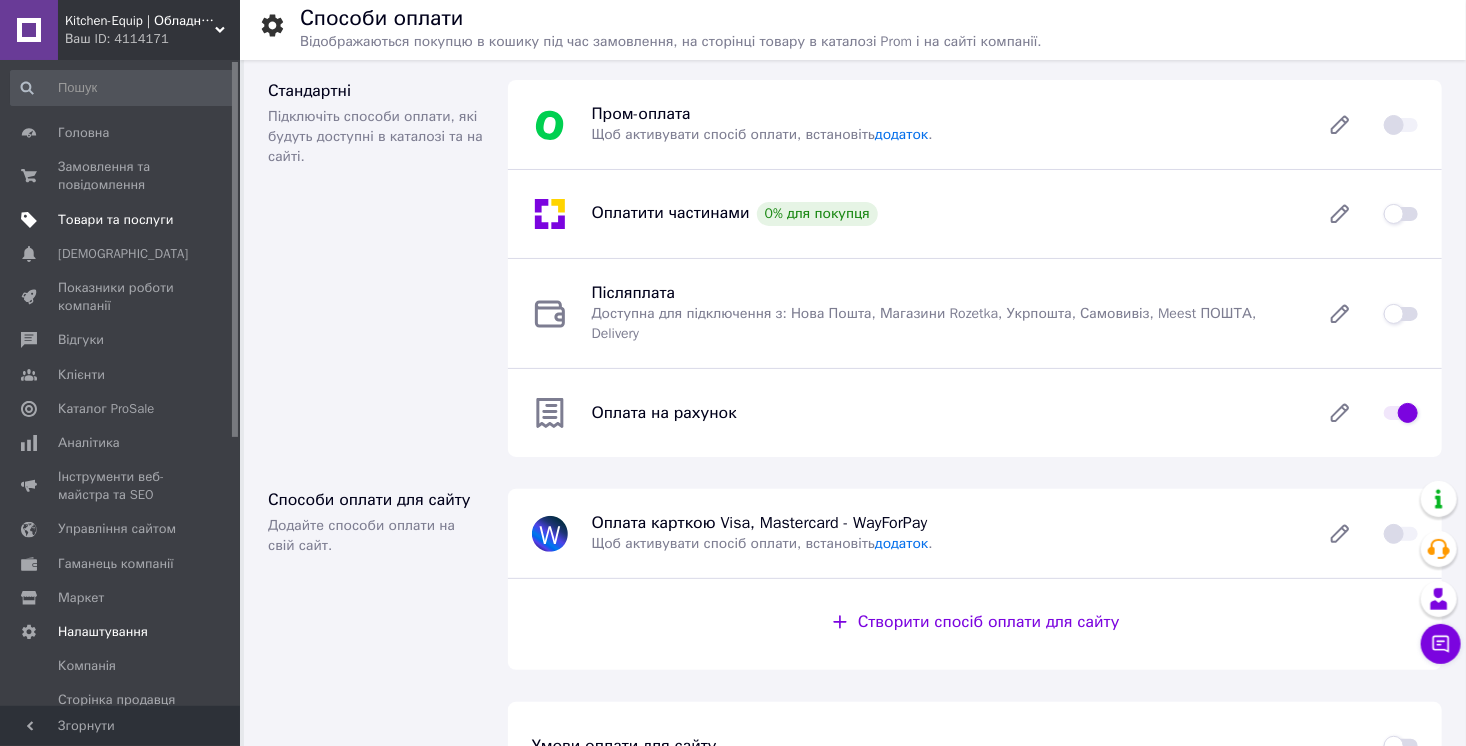 click on "Товари та послуги" at bounding box center [115, 220] 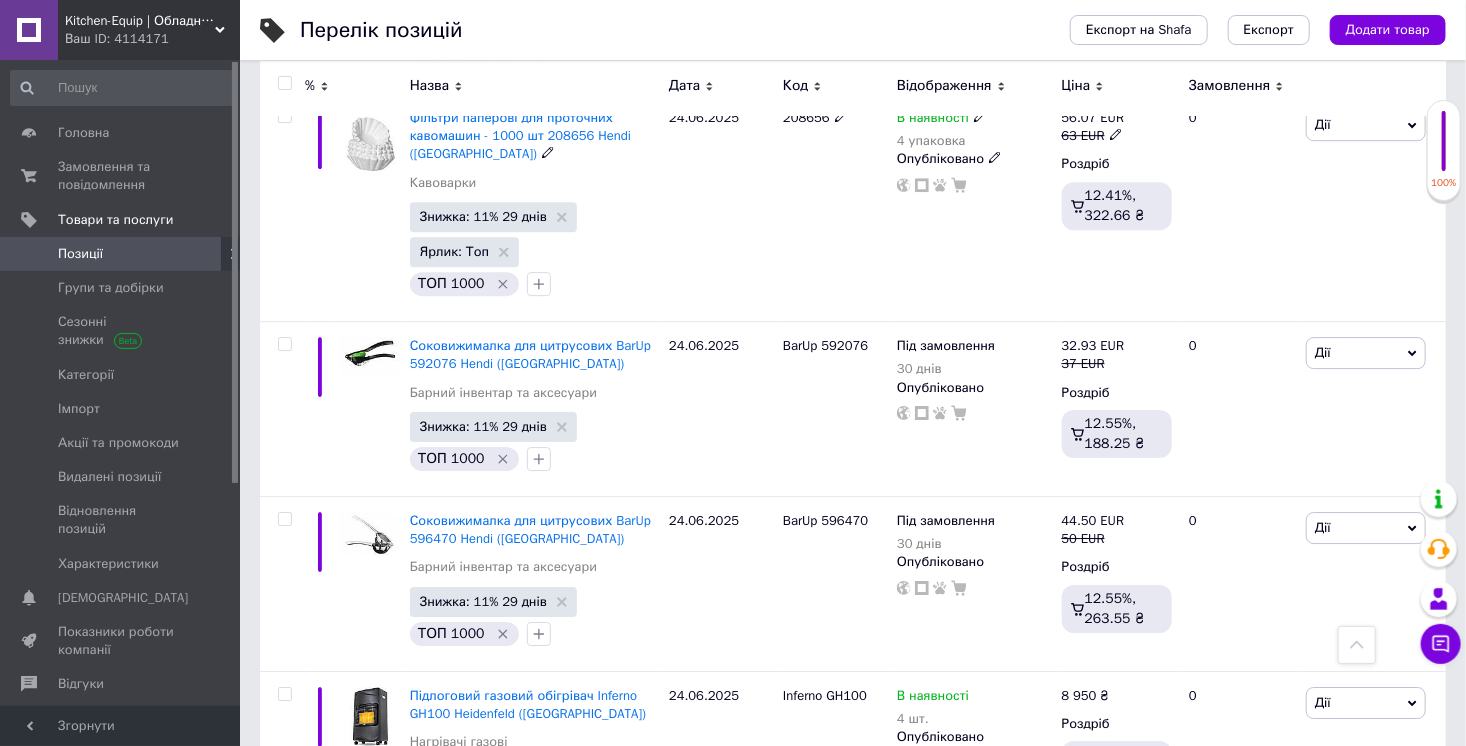 scroll, scrollTop: 3072, scrollLeft: 0, axis: vertical 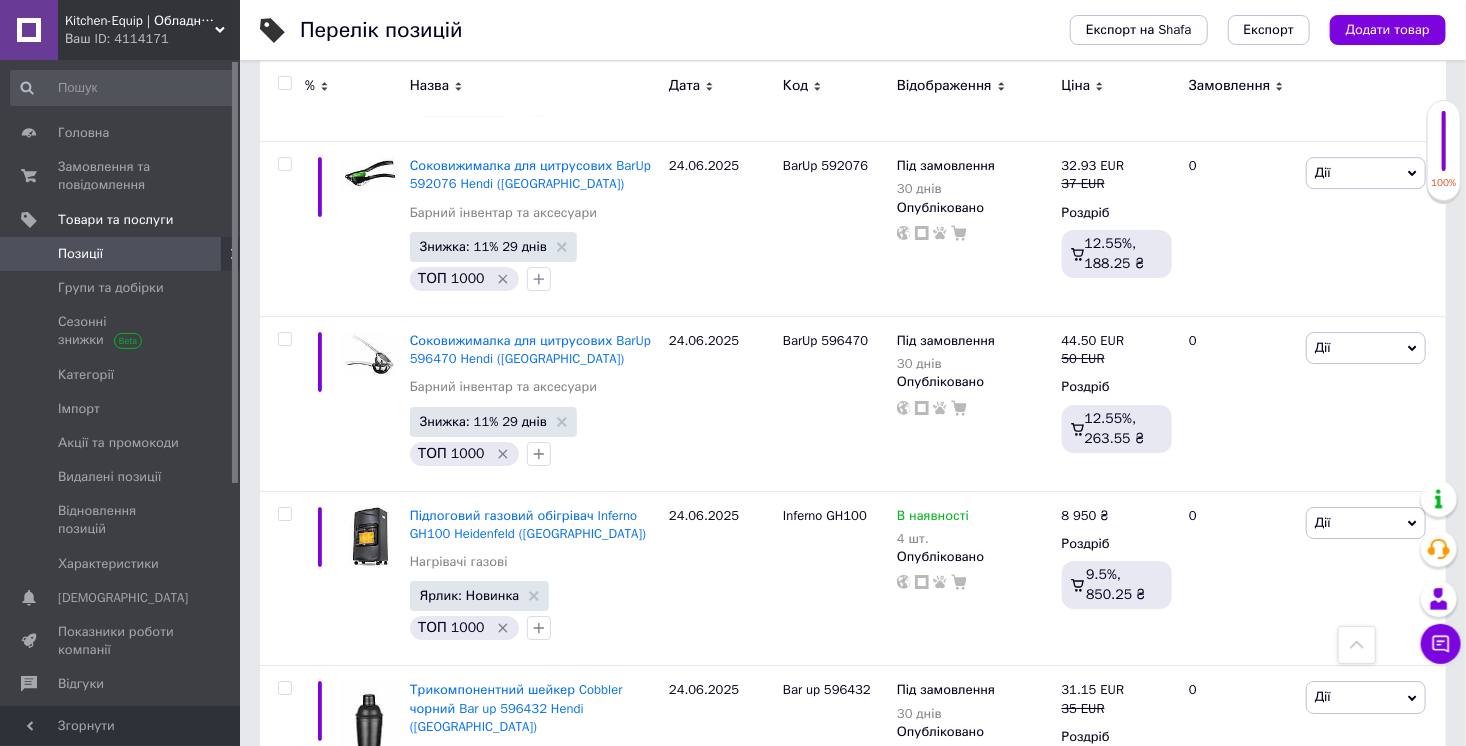 click on "Kitchen-Equip | Обладнання та інвентар для кафе, барів та фаст-фудів" at bounding box center [140, 21] 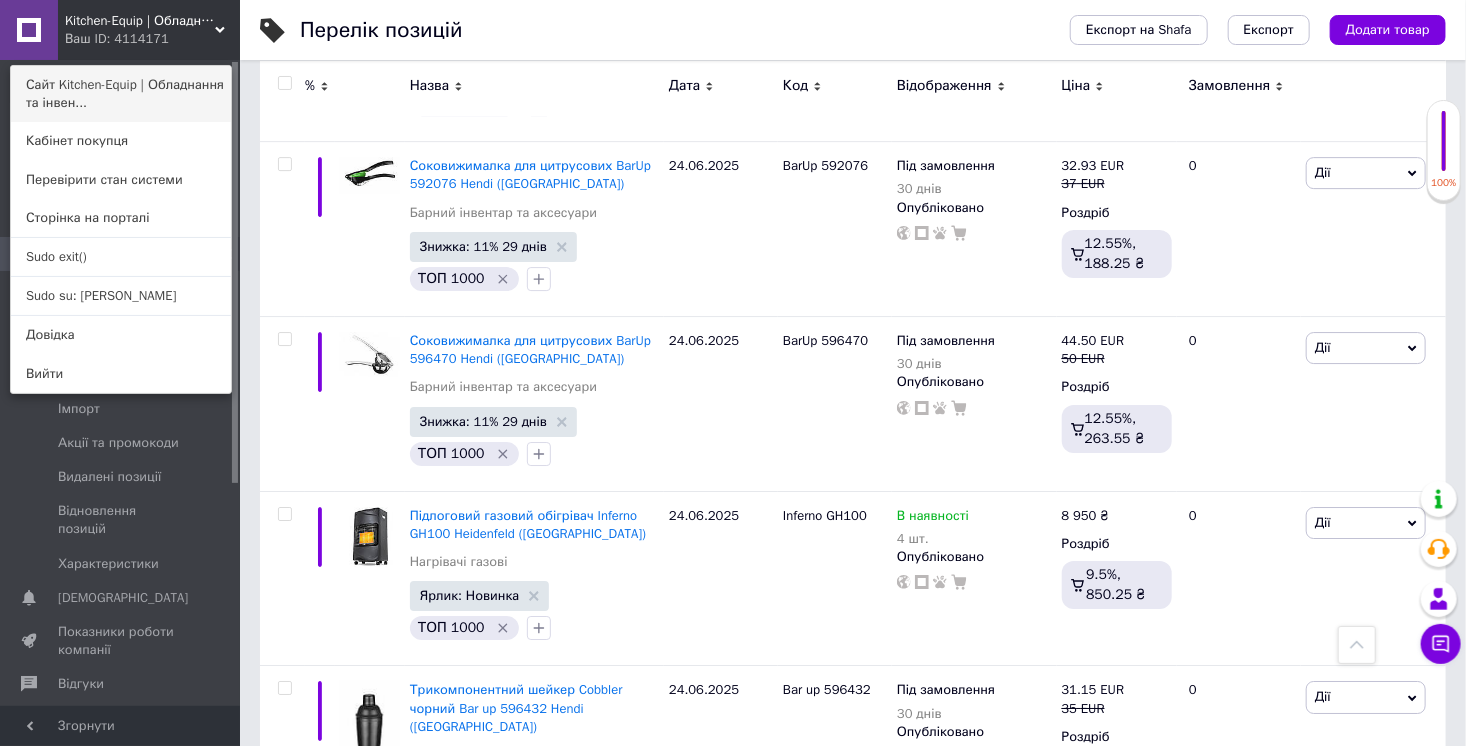 click on "Сайт Kitchen-Equip | Обладнання та інвен..." at bounding box center (121, 94) 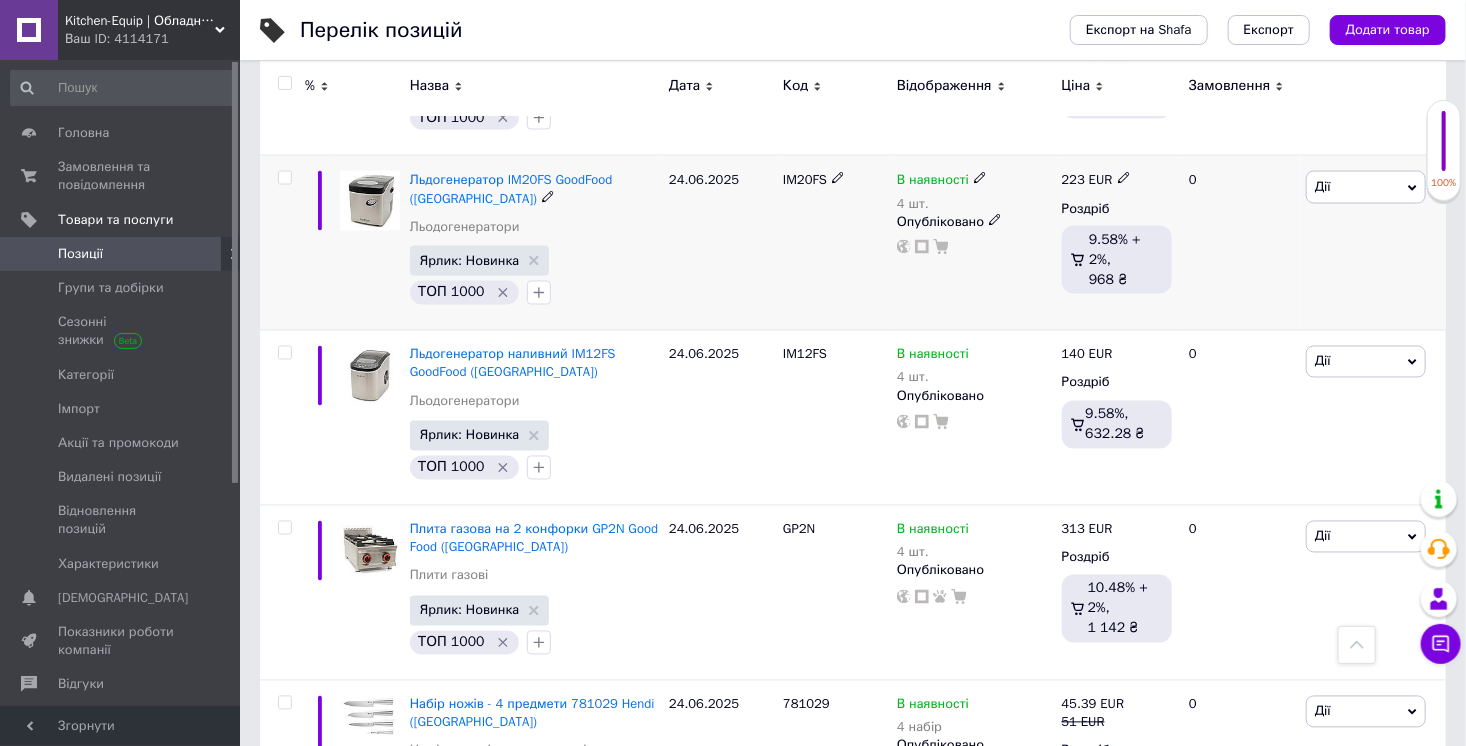 scroll, scrollTop: 1248, scrollLeft: 0, axis: vertical 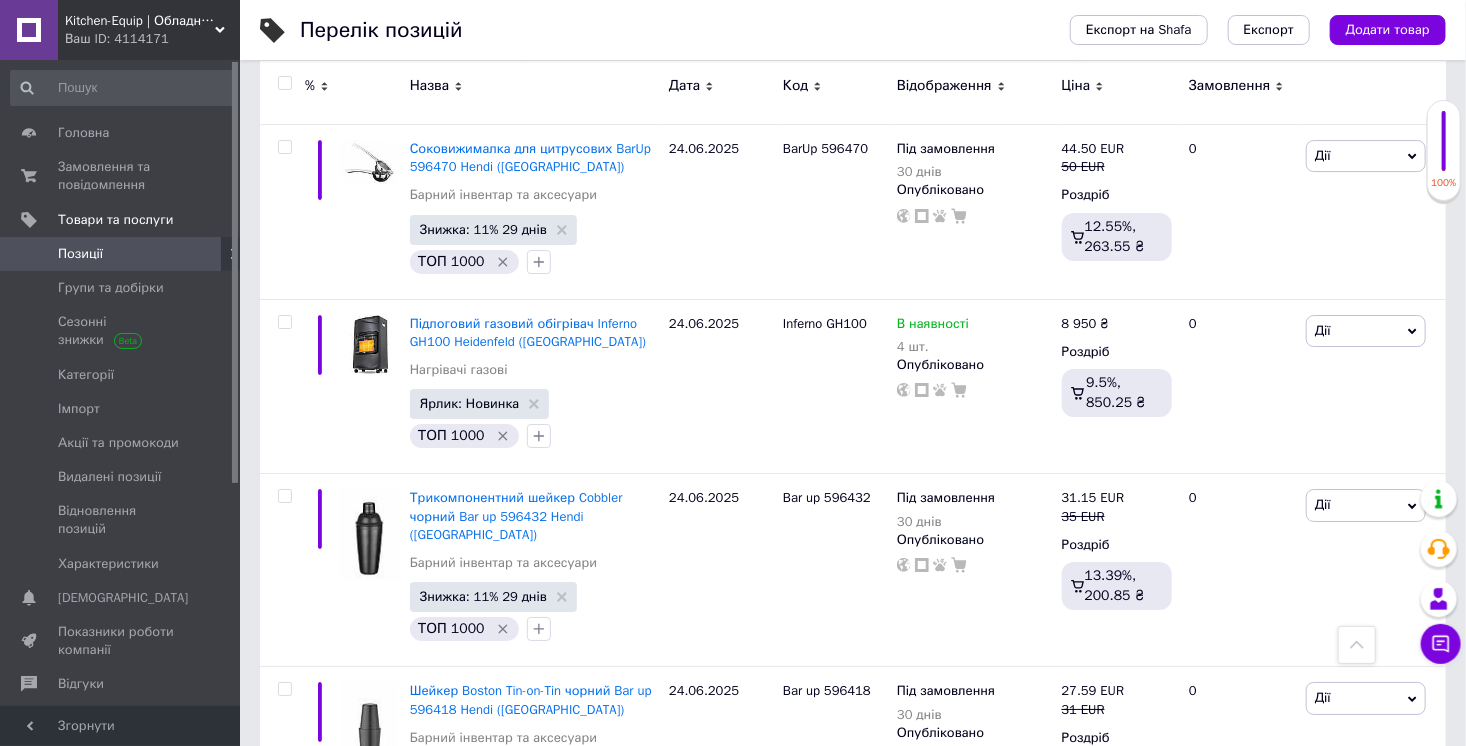 click on "Позиції" at bounding box center [80, 254] 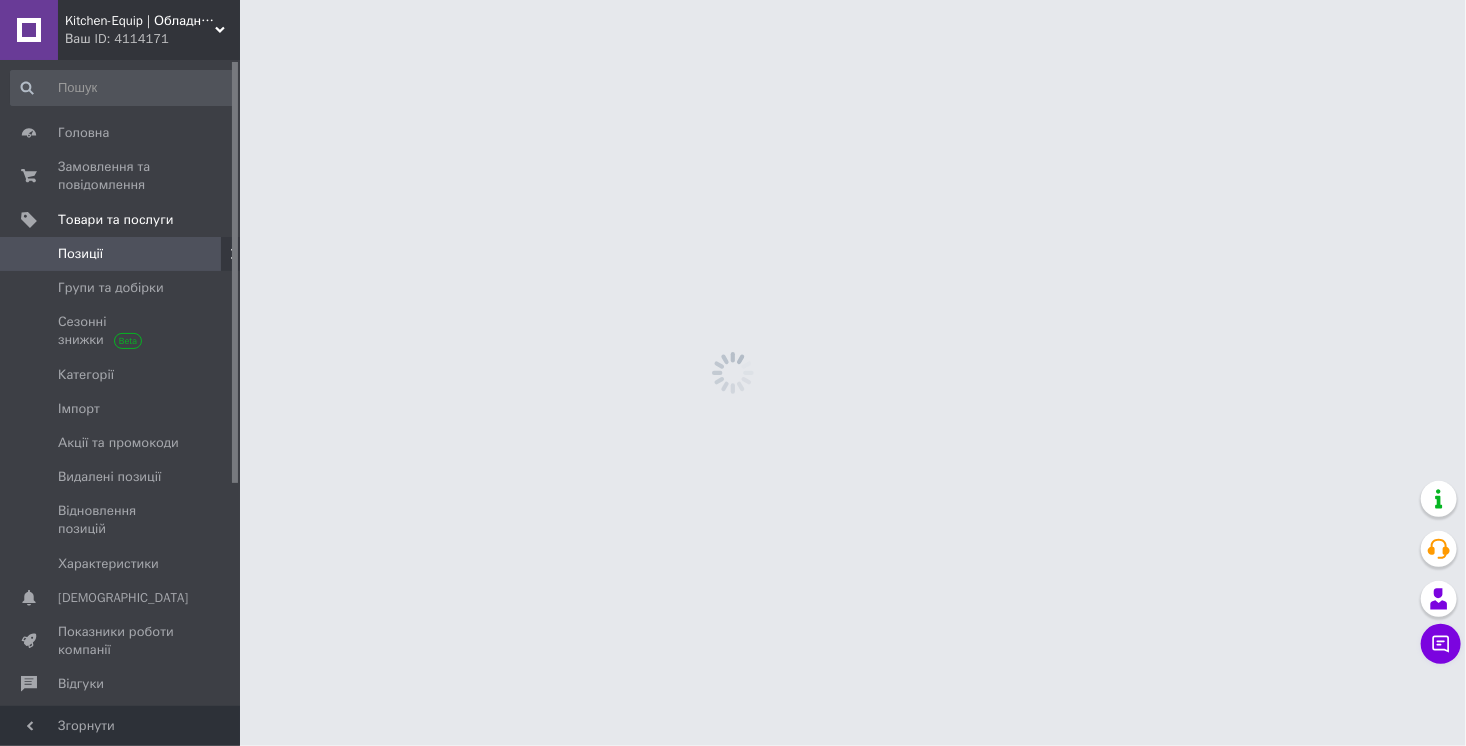 scroll, scrollTop: 0, scrollLeft: 0, axis: both 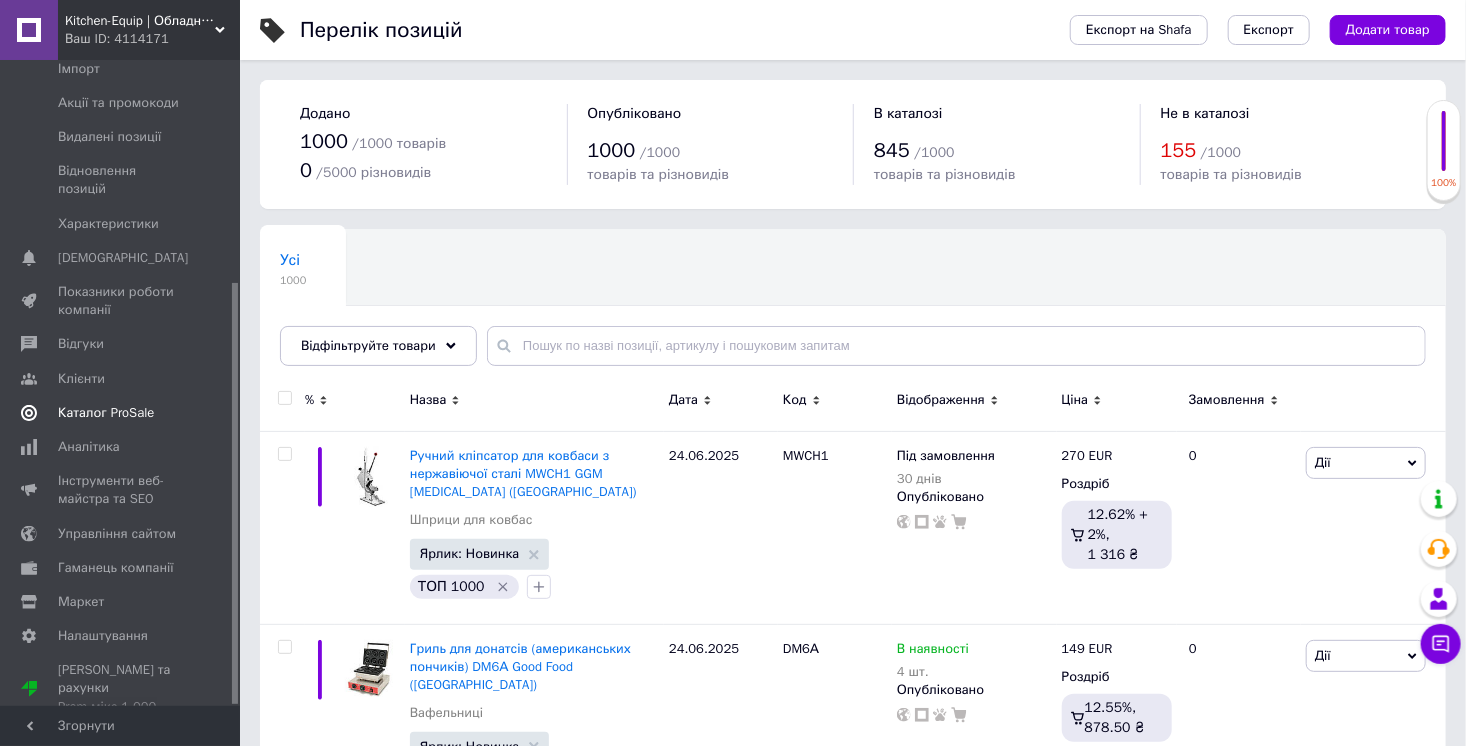 click on "Каталог ProSale" at bounding box center [106, 413] 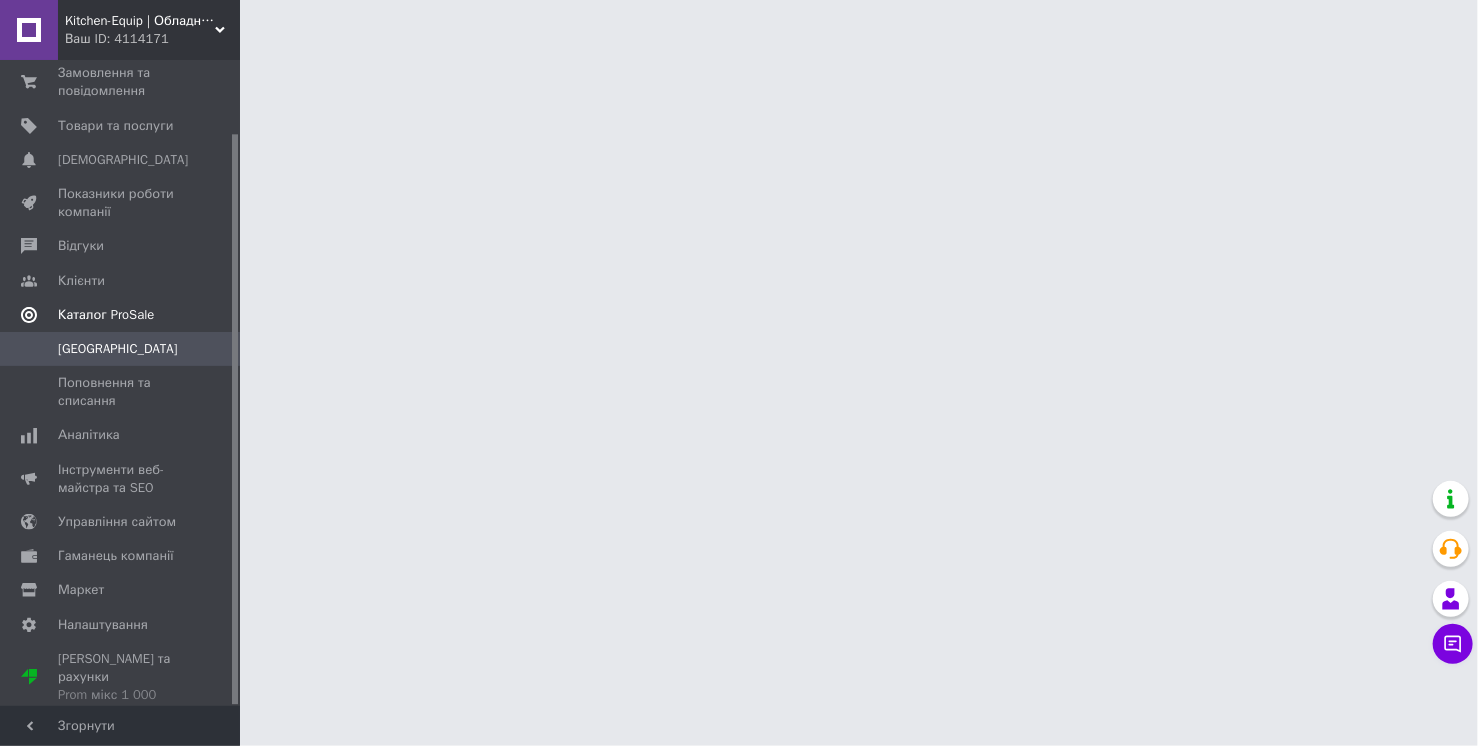 scroll, scrollTop: 82, scrollLeft: 0, axis: vertical 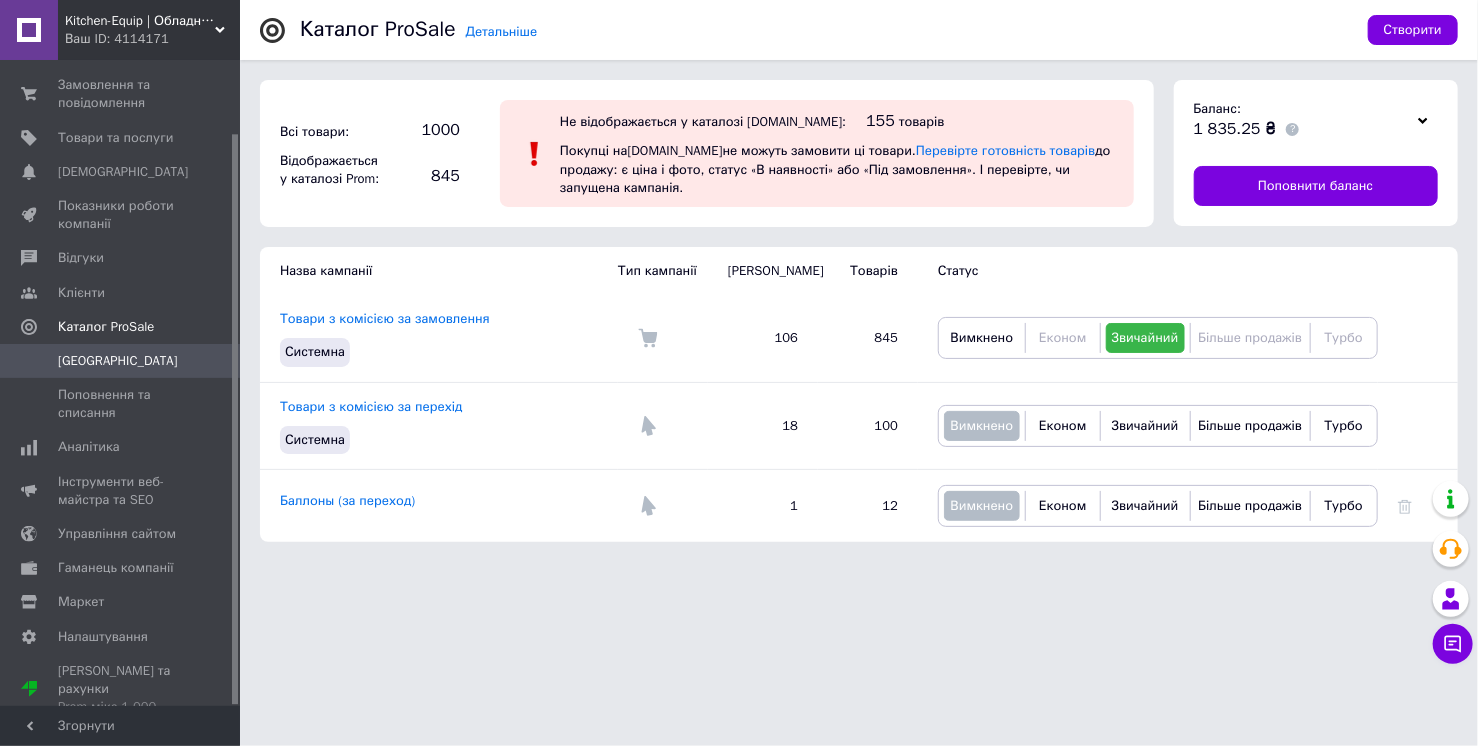 click on "Ваш ID: 4114171" at bounding box center [152, 39] 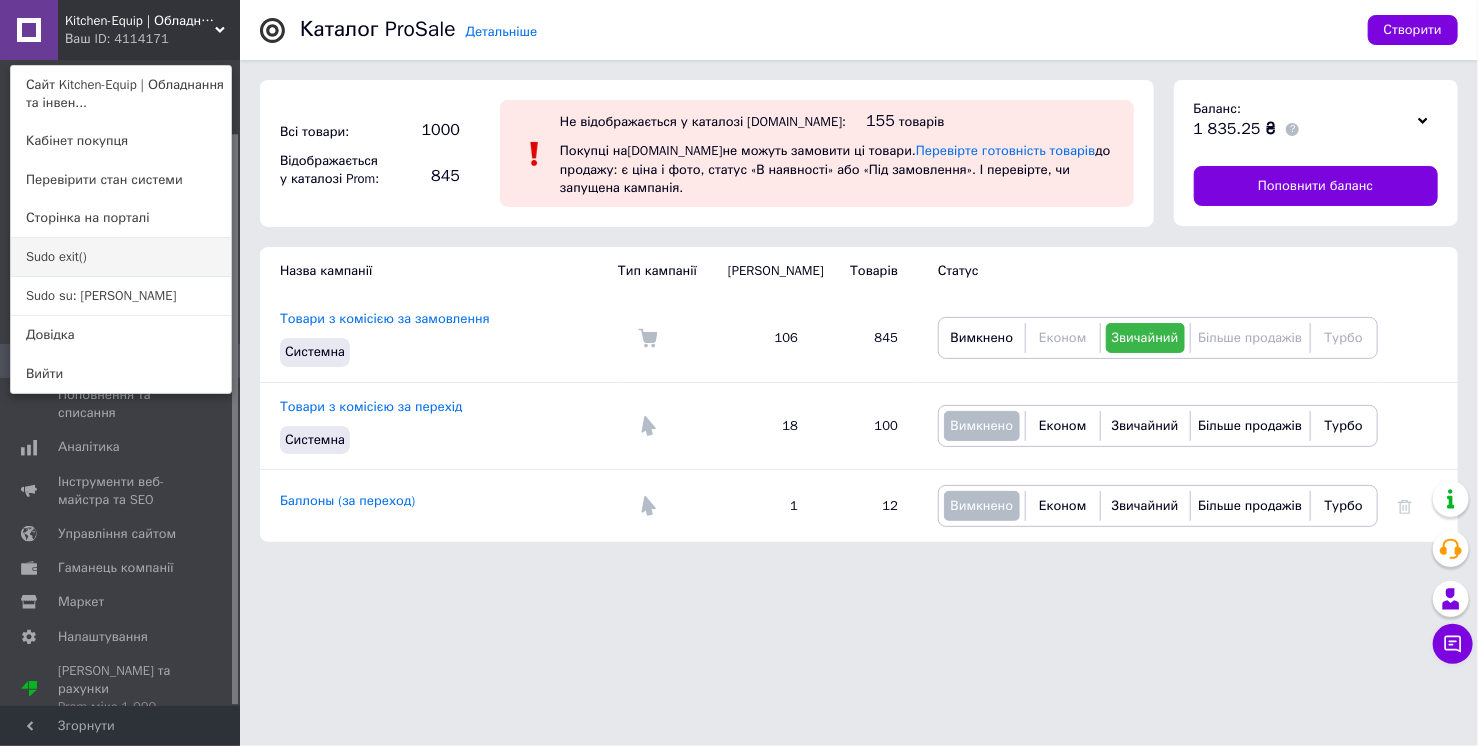 click on "Sudo exit()" at bounding box center (121, 257) 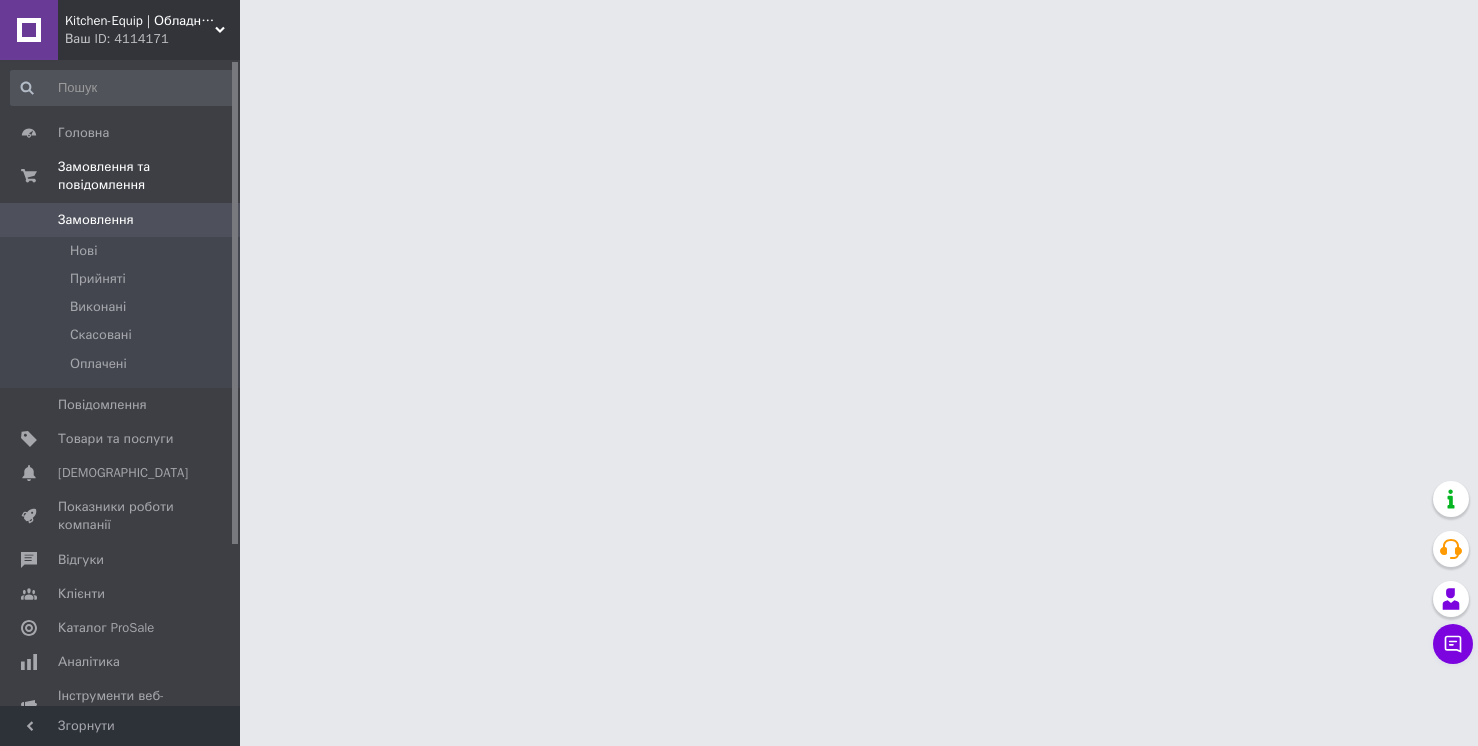 scroll, scrollTop: 0, scrollLeft: 0, axis: both 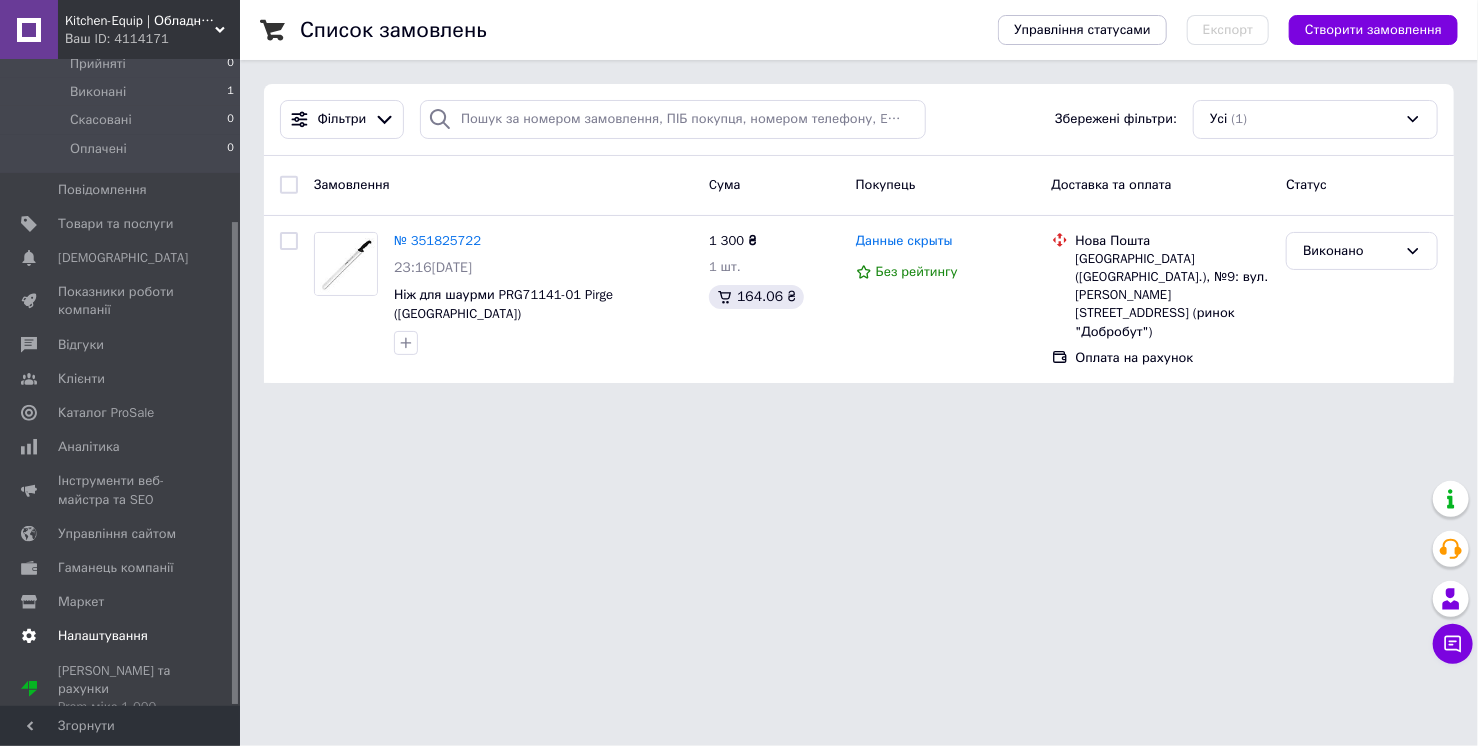 click on "Налаштування" at bounding box center [103, 636] 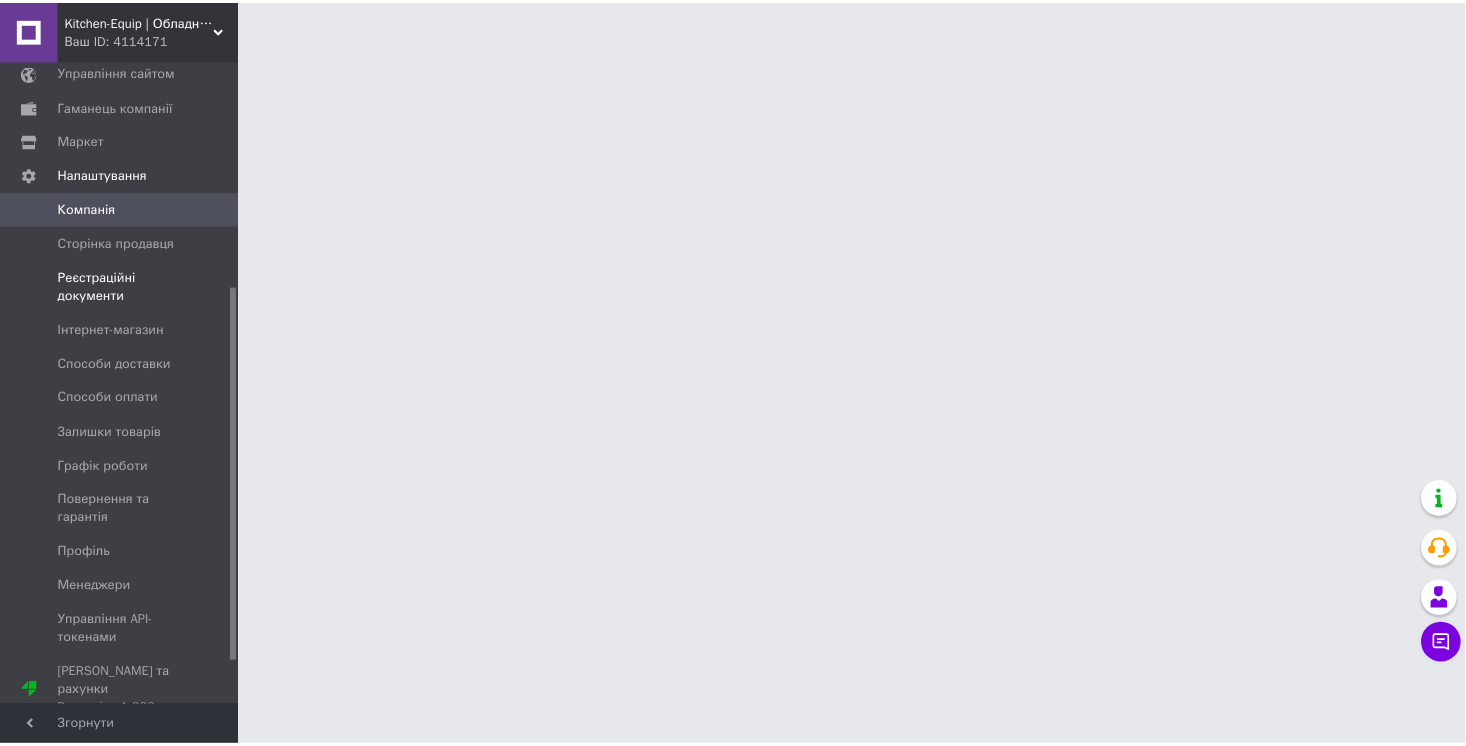 scroll, scrollTop: 460, scrollLeft: 0, axis: vertical 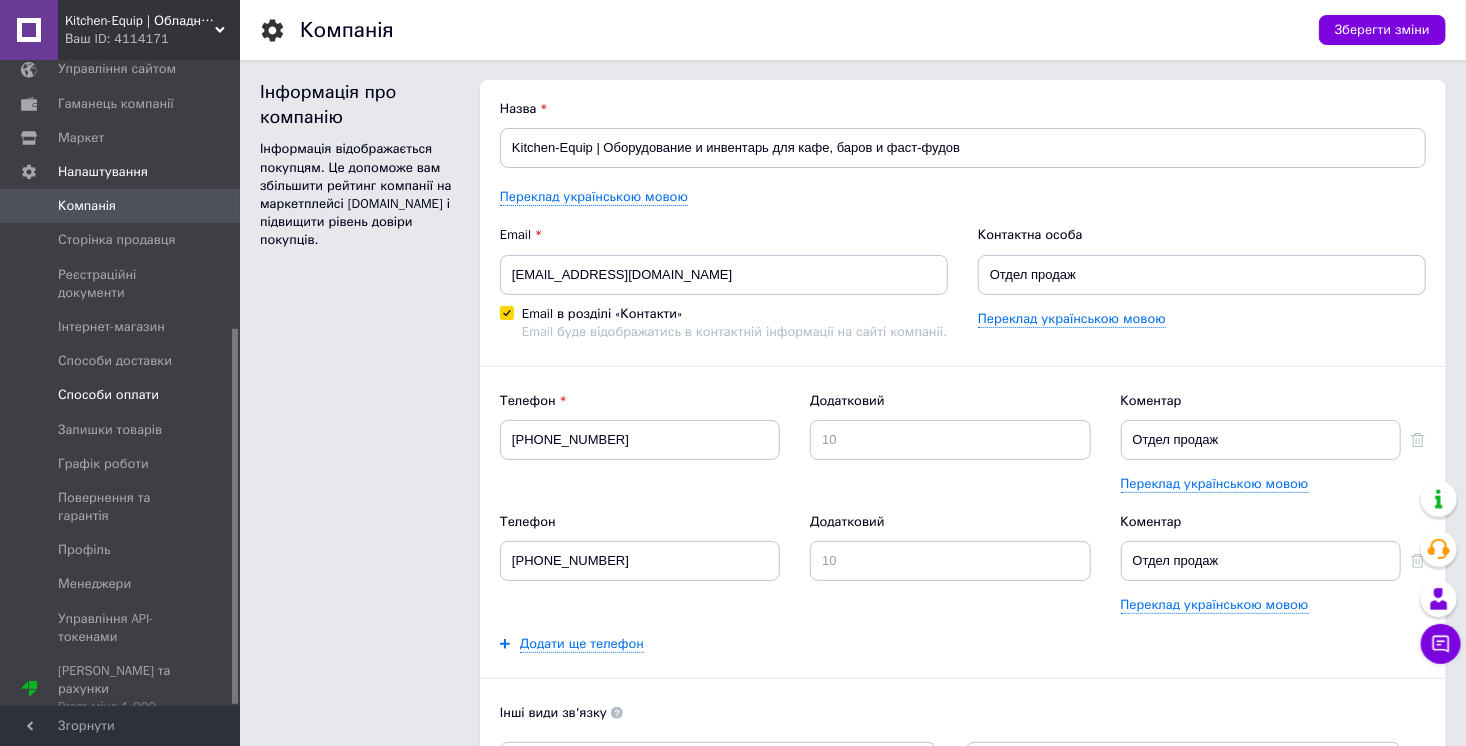 click on "Способи оплати" at bounding box center [108, 395] 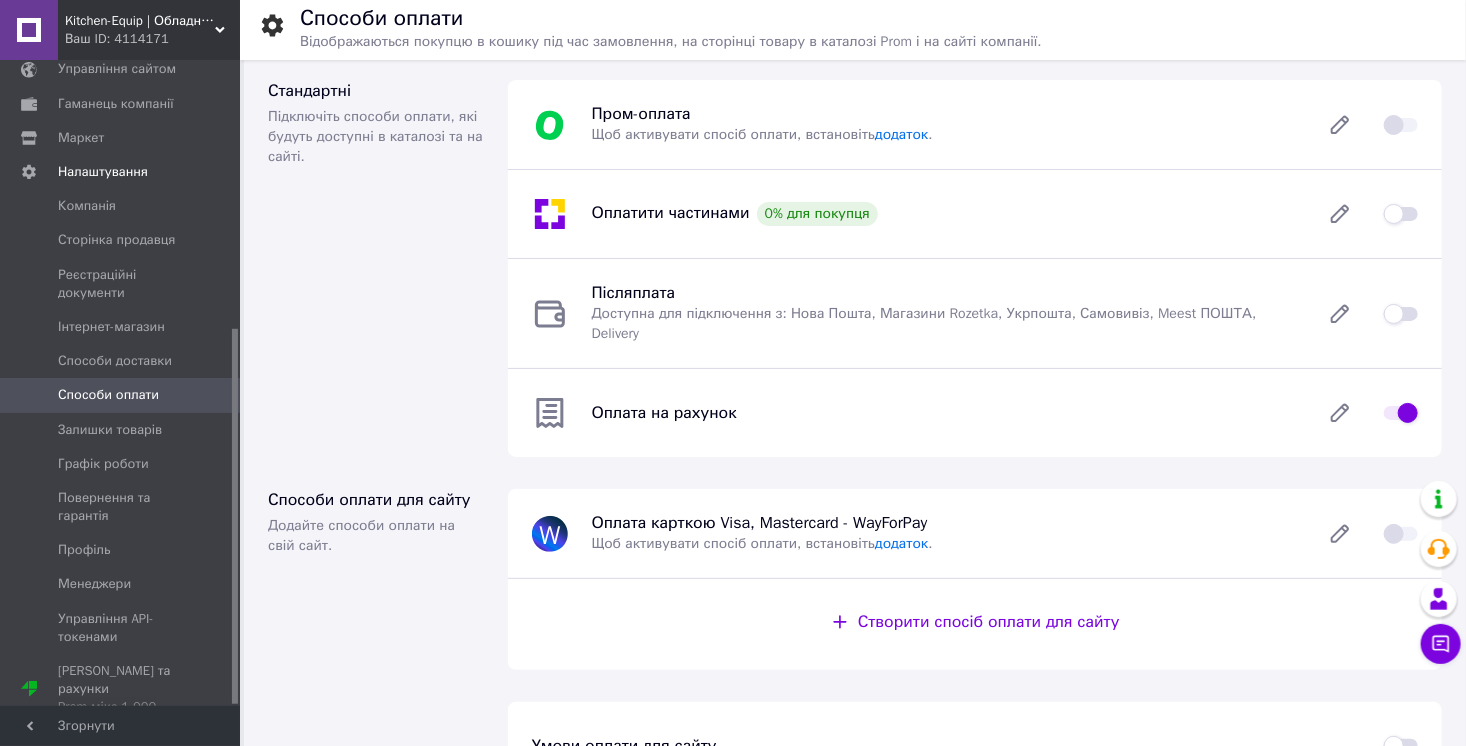 click on "Пром-оплата   Щоб активувати спосіб оплати, встановіть  додаток ." at bounding box center (975, 124) 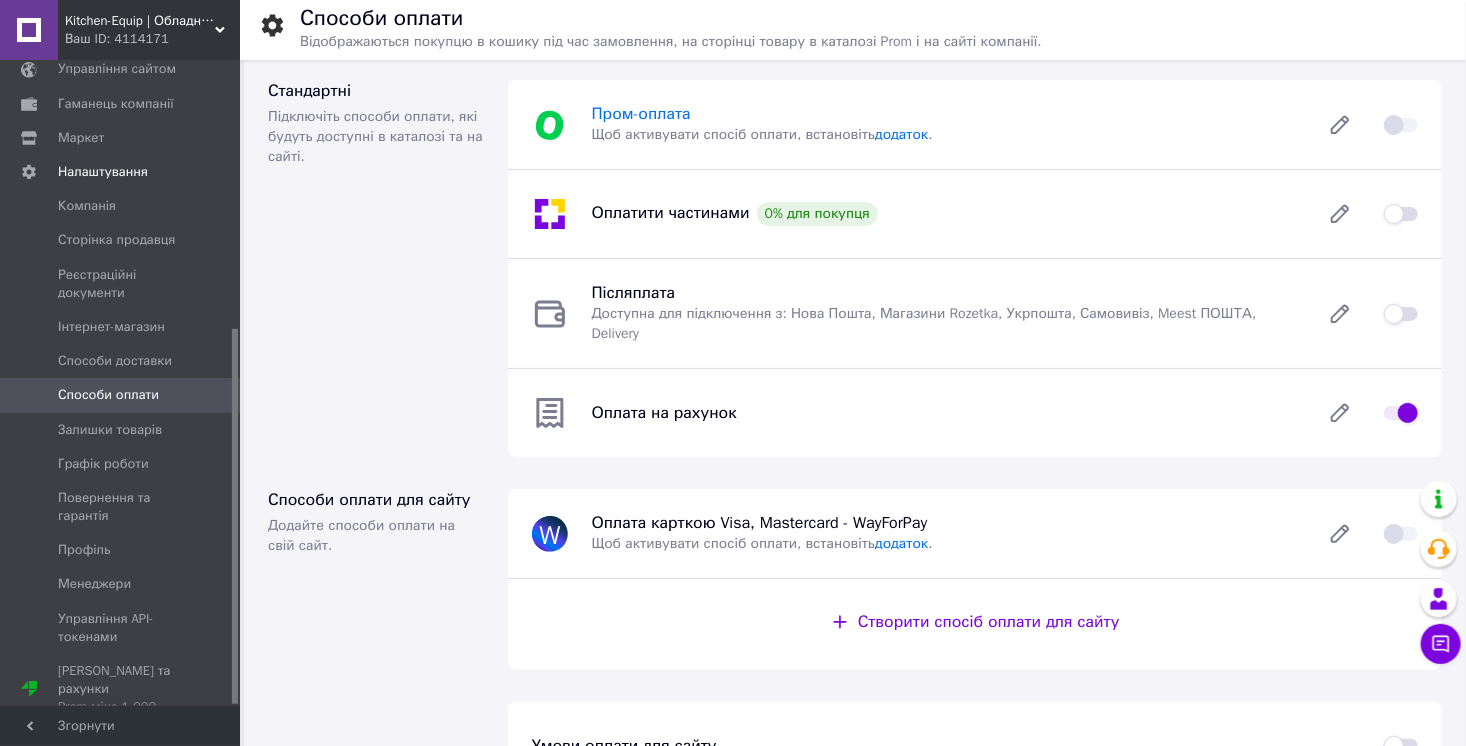 click on "Пром-оплата" at bounding box center (641, 114) 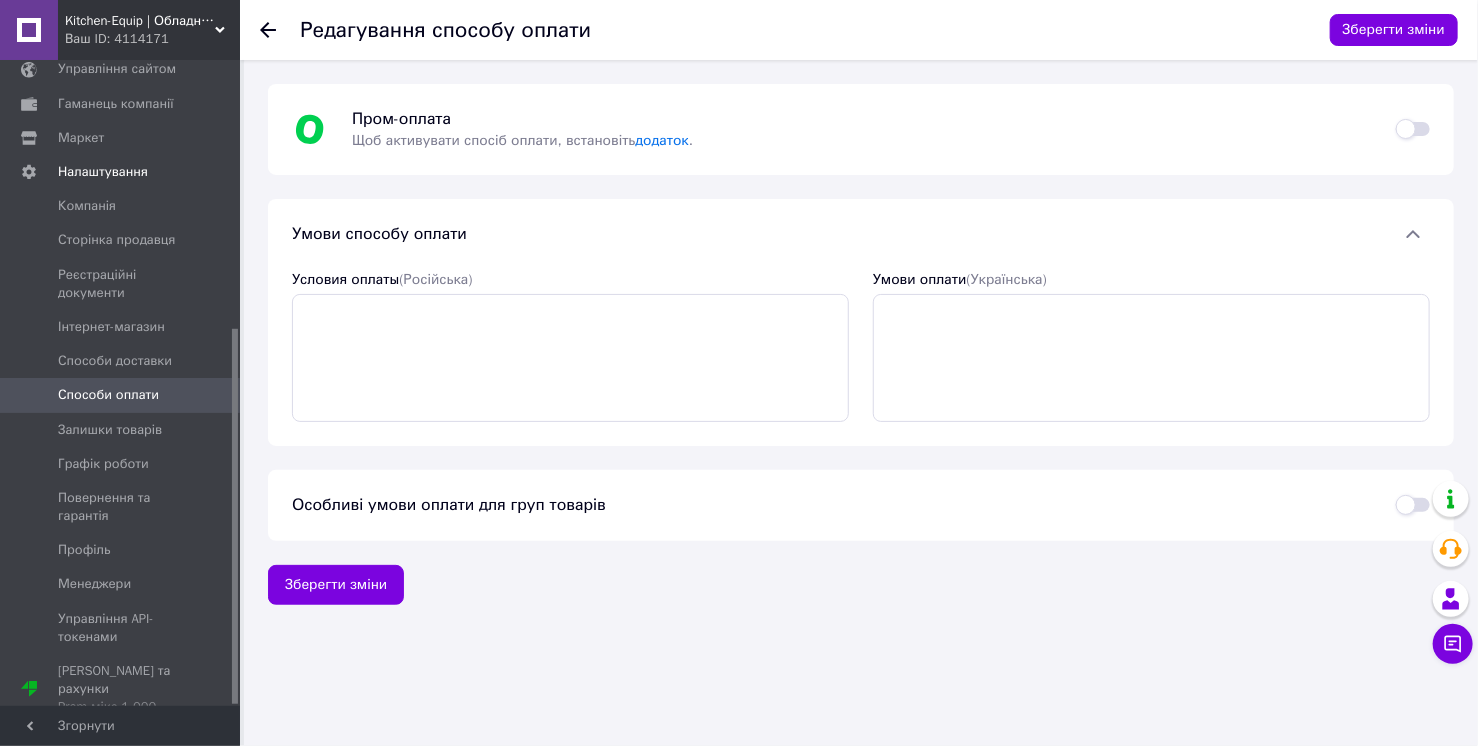 click on "Ваш ID: 4114171" at bounding box center [152, 39] 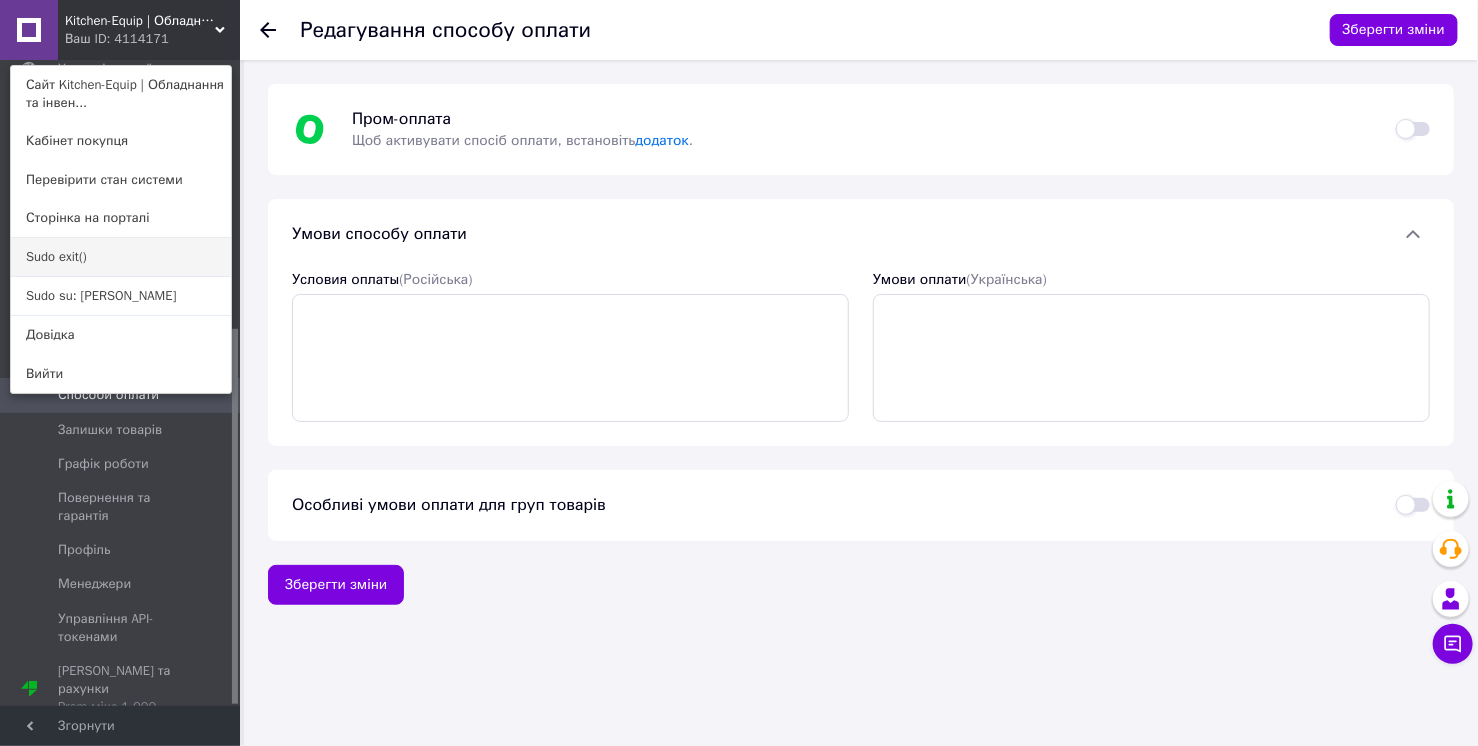 click on "Sudo exit()" at bounding box center (121, 257) 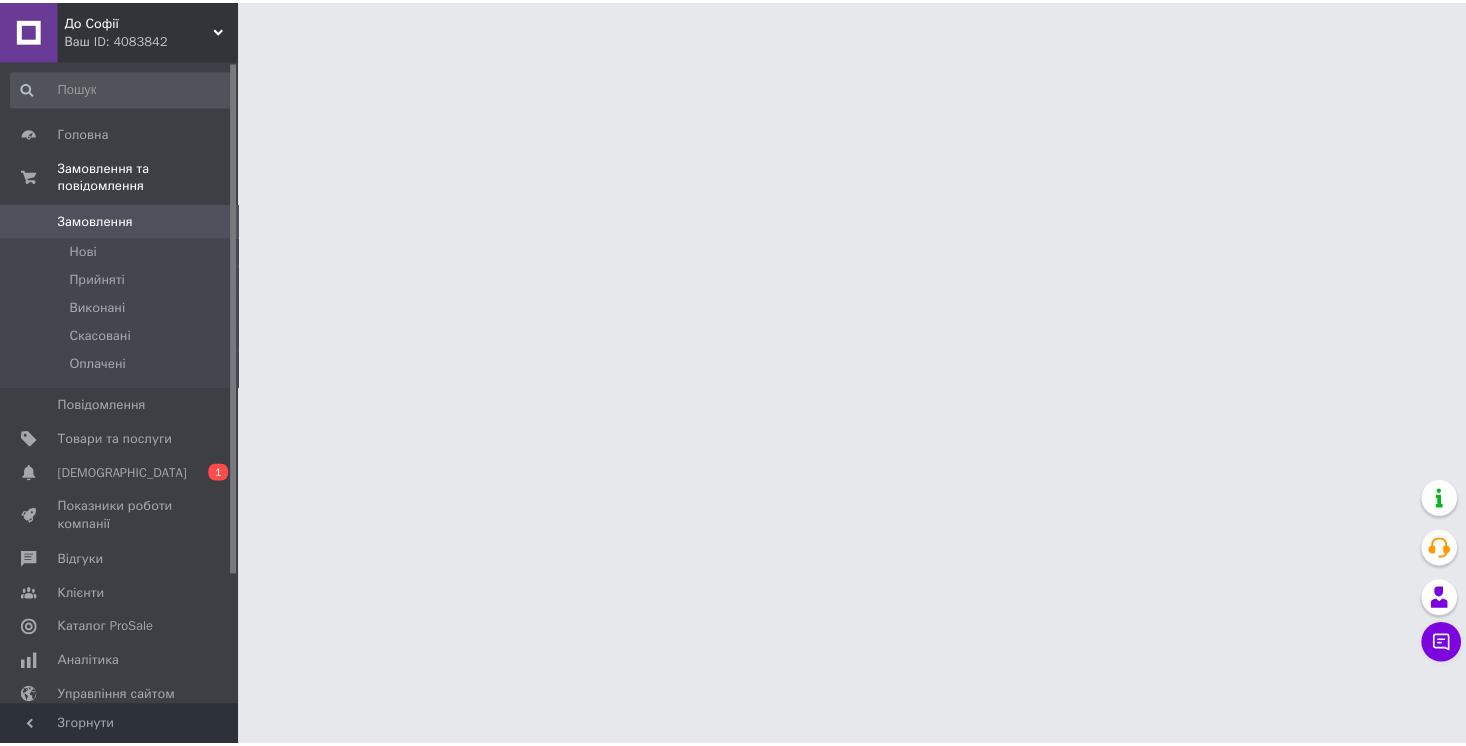 scroll, scrollTop: 0, scrollLeft: 0, axis: both 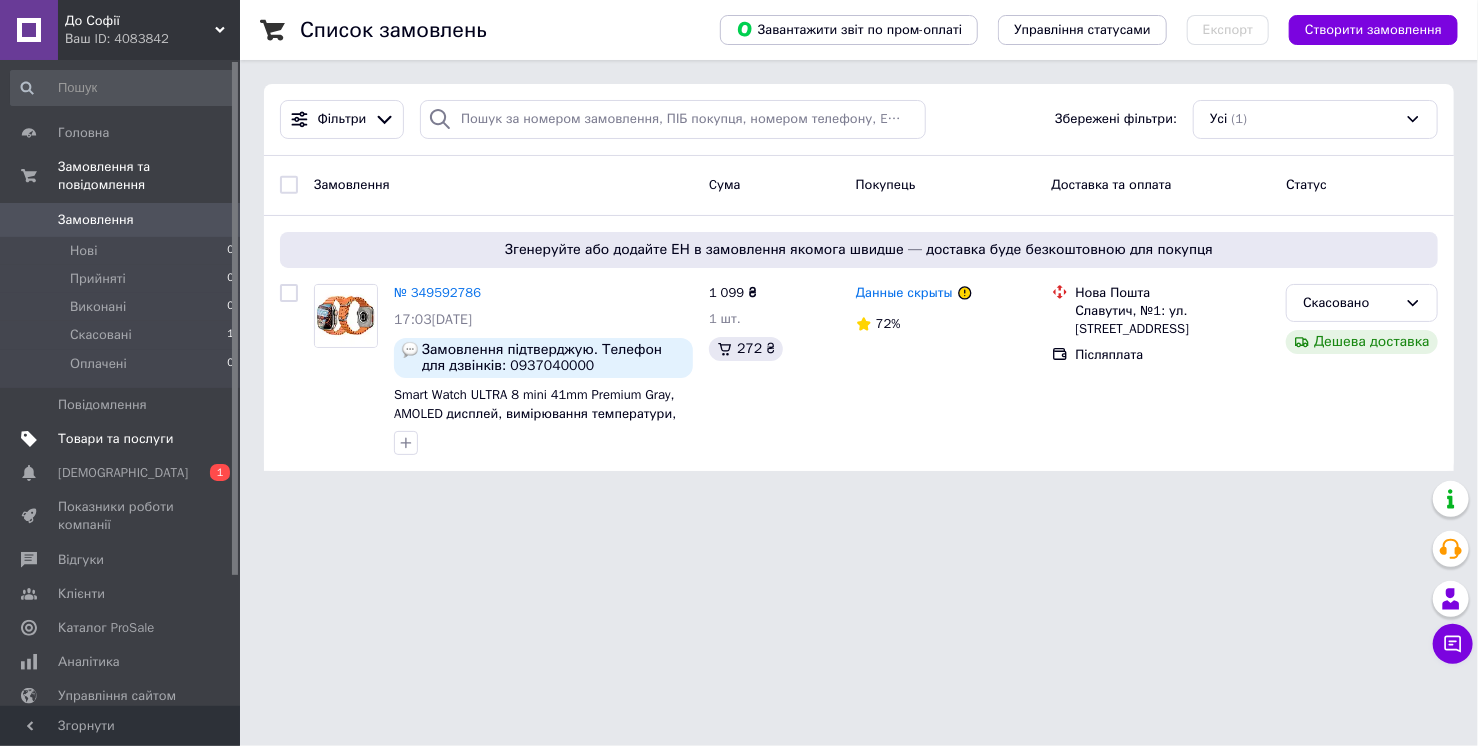 click on "Товари та послуги" at bounding box center [115, 439] 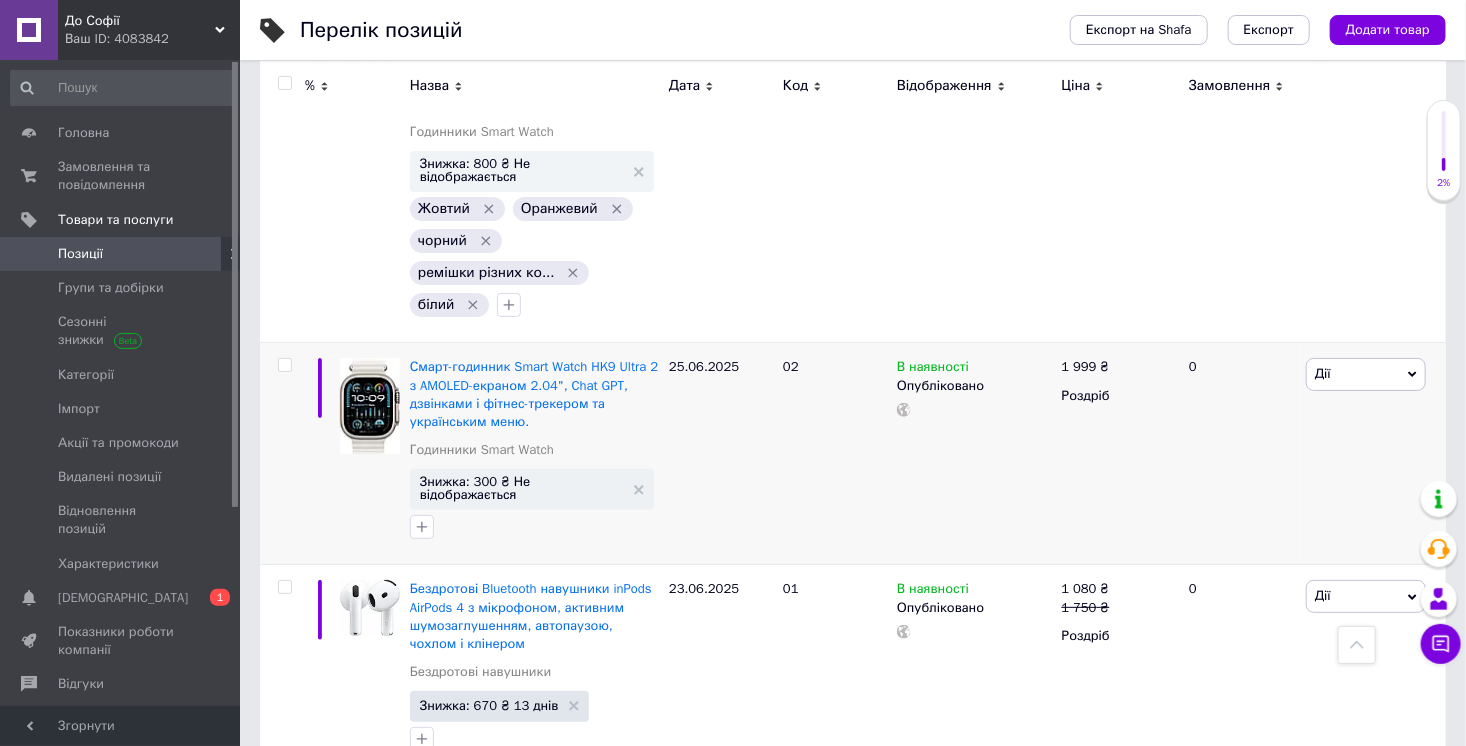 scroll, scrollTop: 3689, scrollLeft: 0, axis: vertical 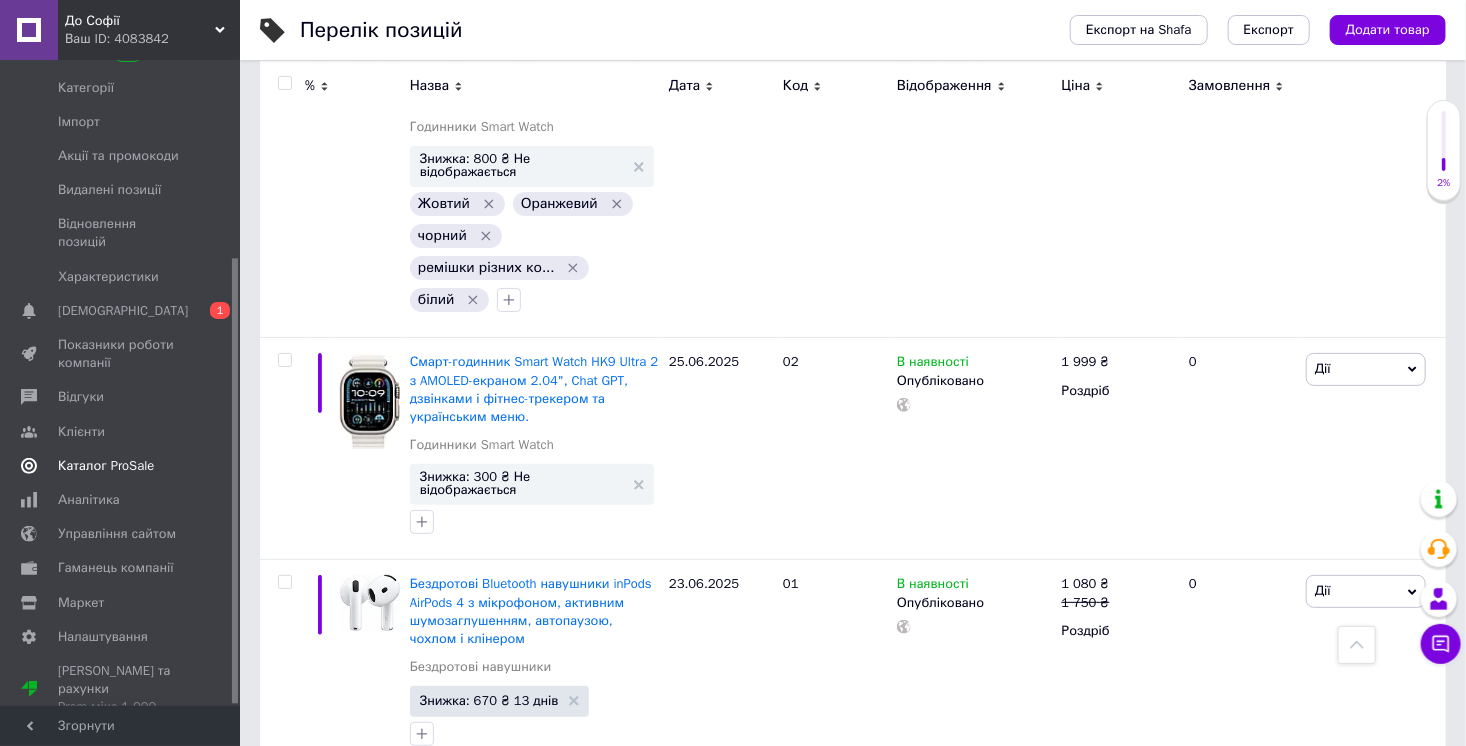 click on "Каталог ProSale" at bounding box center [106, 466] 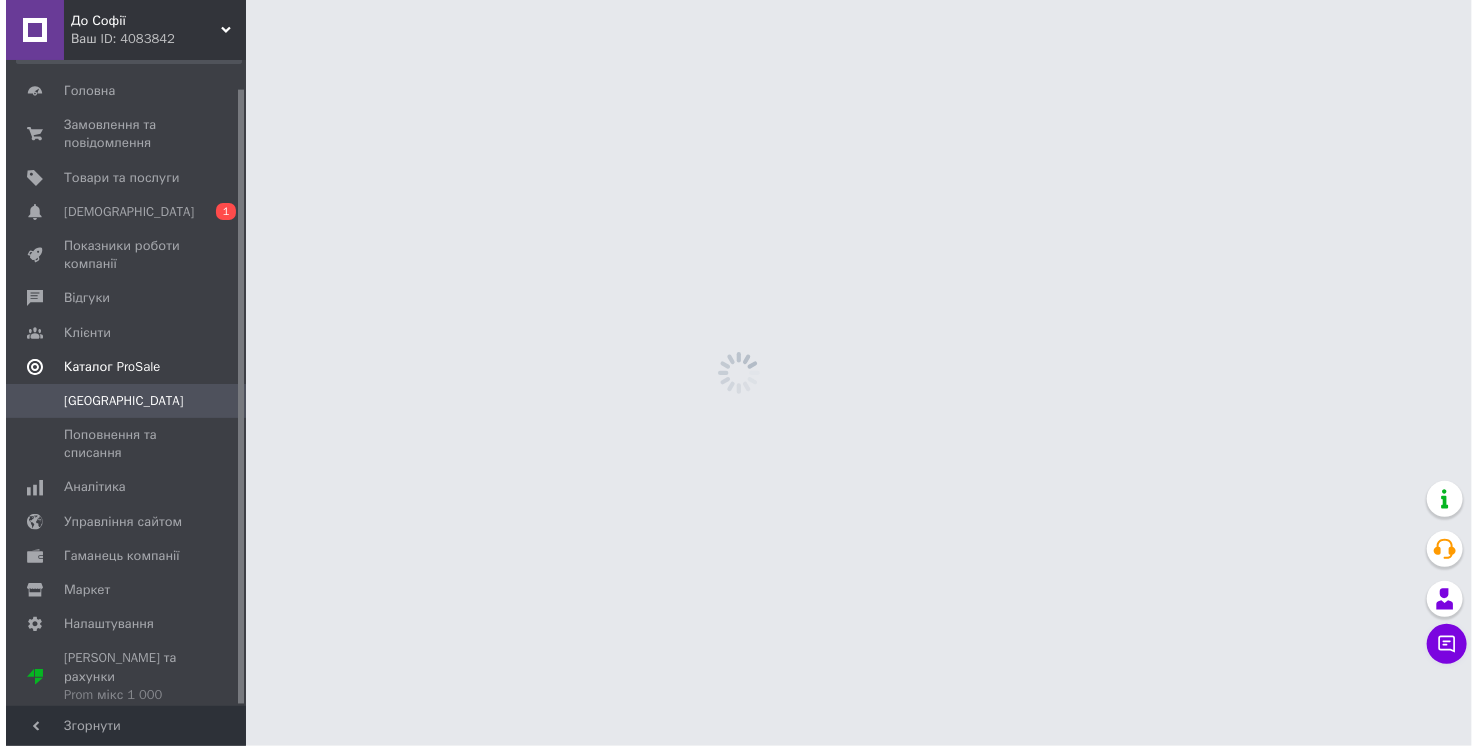 scroll, scrollTop: 0, scrollLeft: 0, axis: both 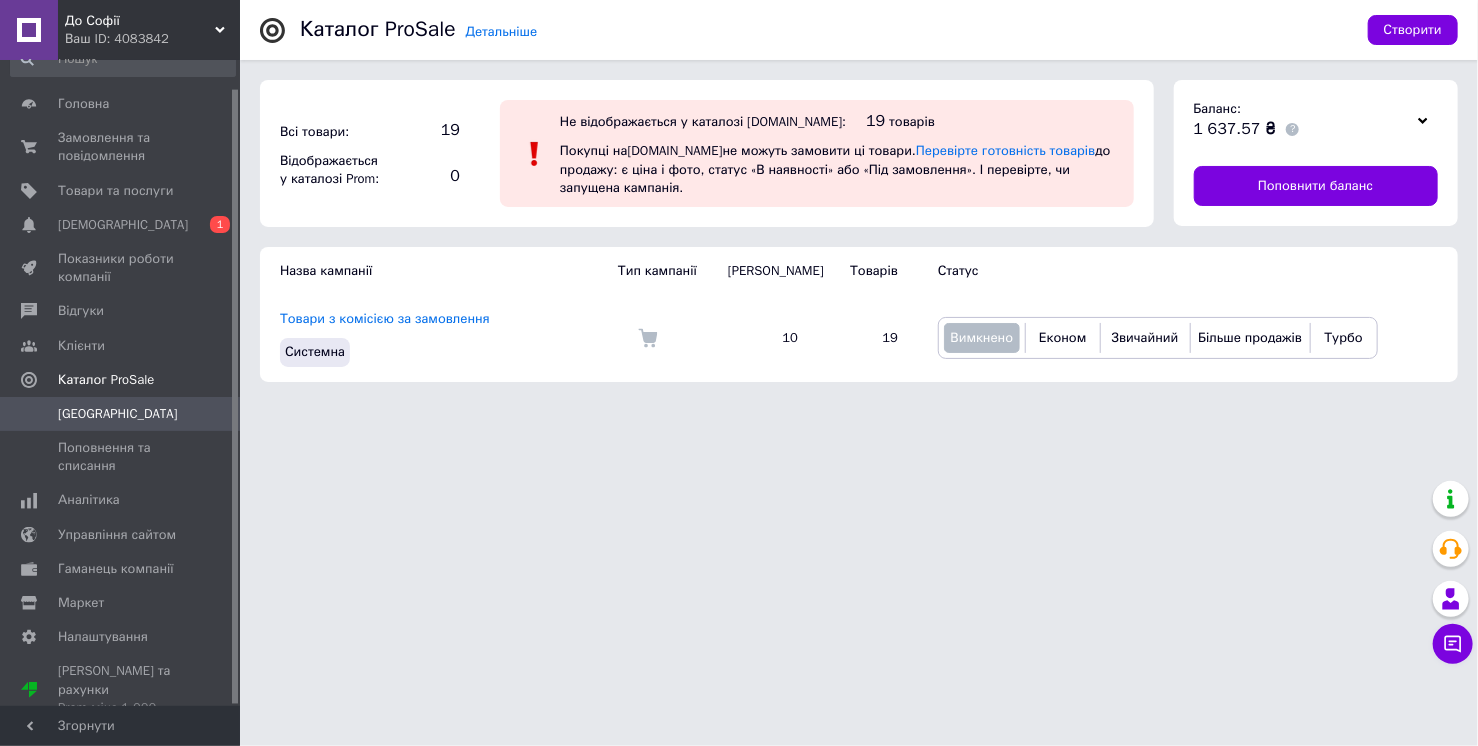 click on "До Софії" at bounding box center (140, 21) 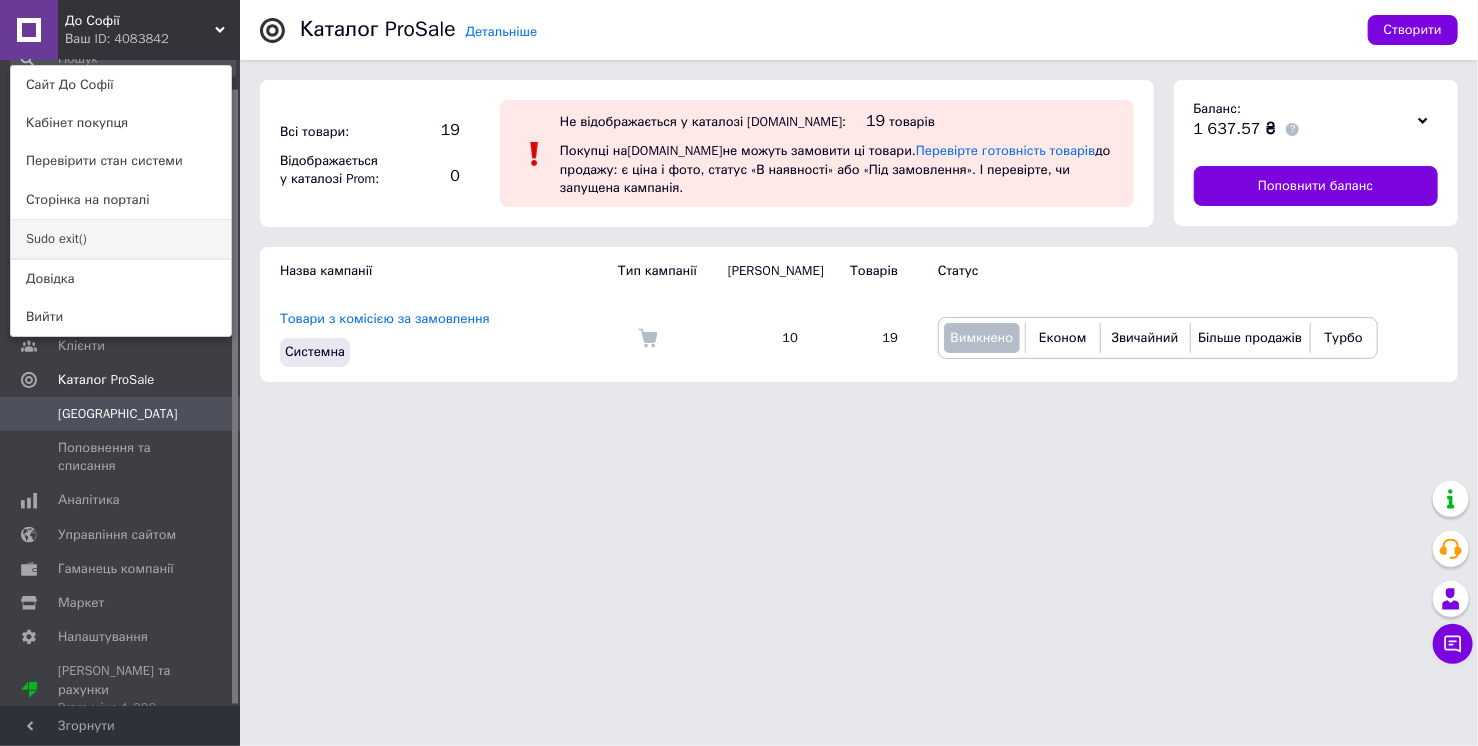 click on "Sudo exit()" at bounding box center [121, 239] 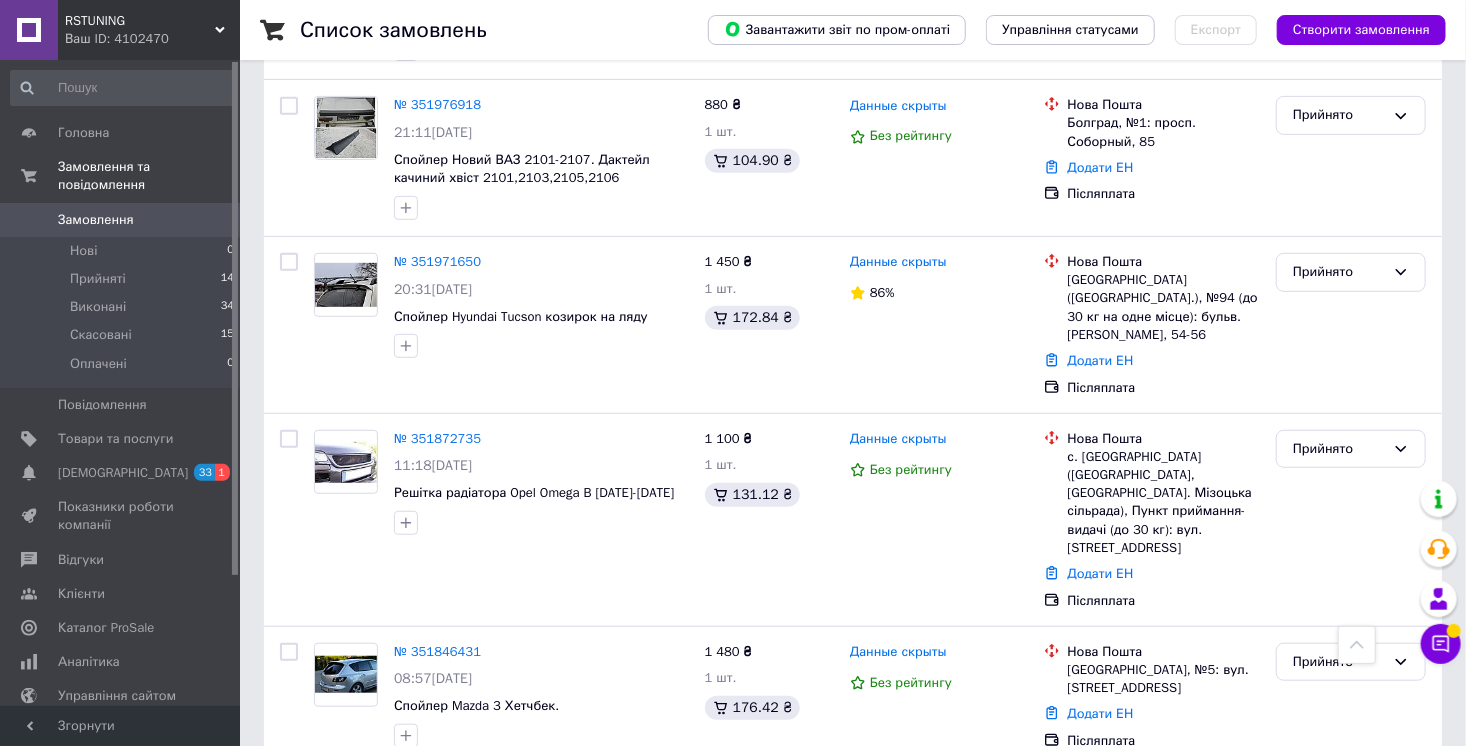 scroll, scrollTop: 768, scrollLeft: 0, axis: vertical 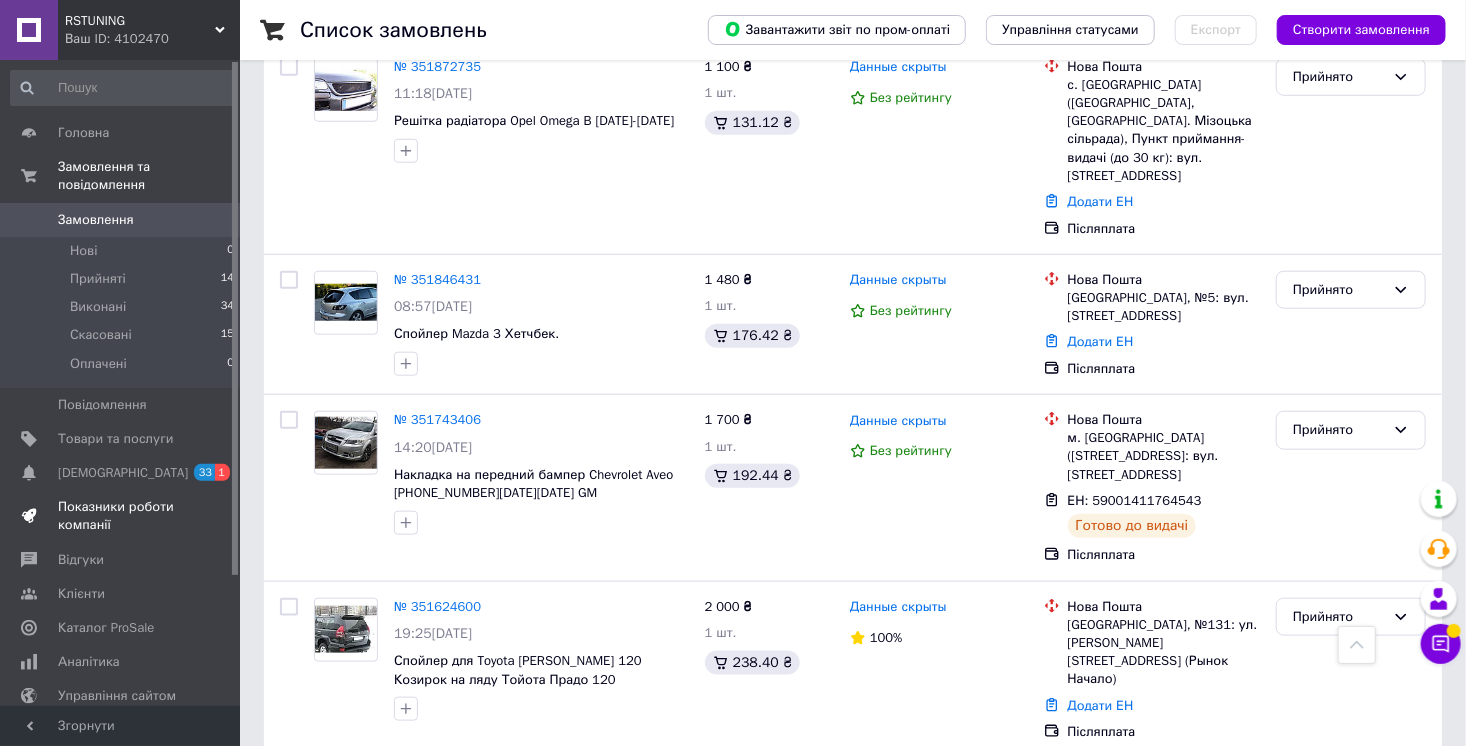 click on "Показники роботи компанії" at bounding box center [121, 516] 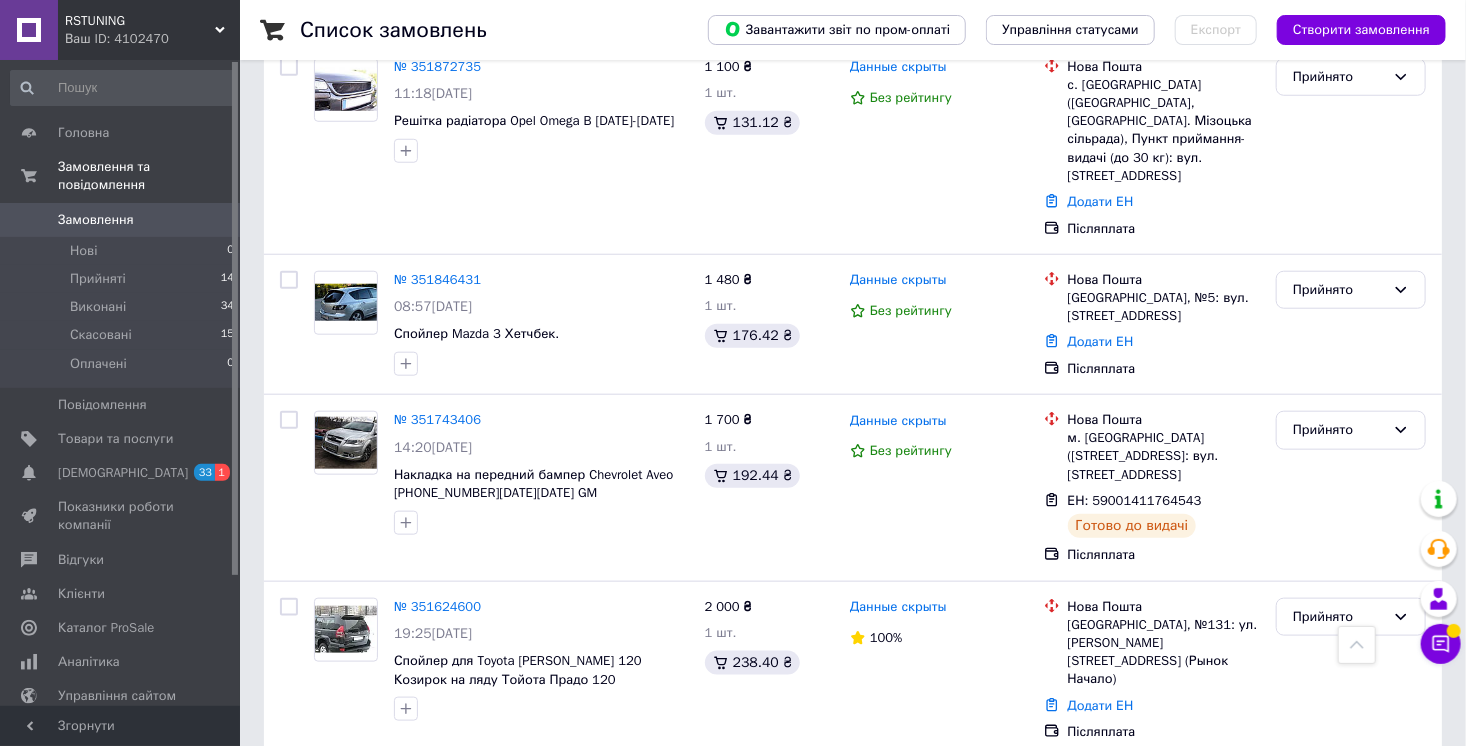 scroll, scrollTop: 0, scrollLeft: 0, axis: both 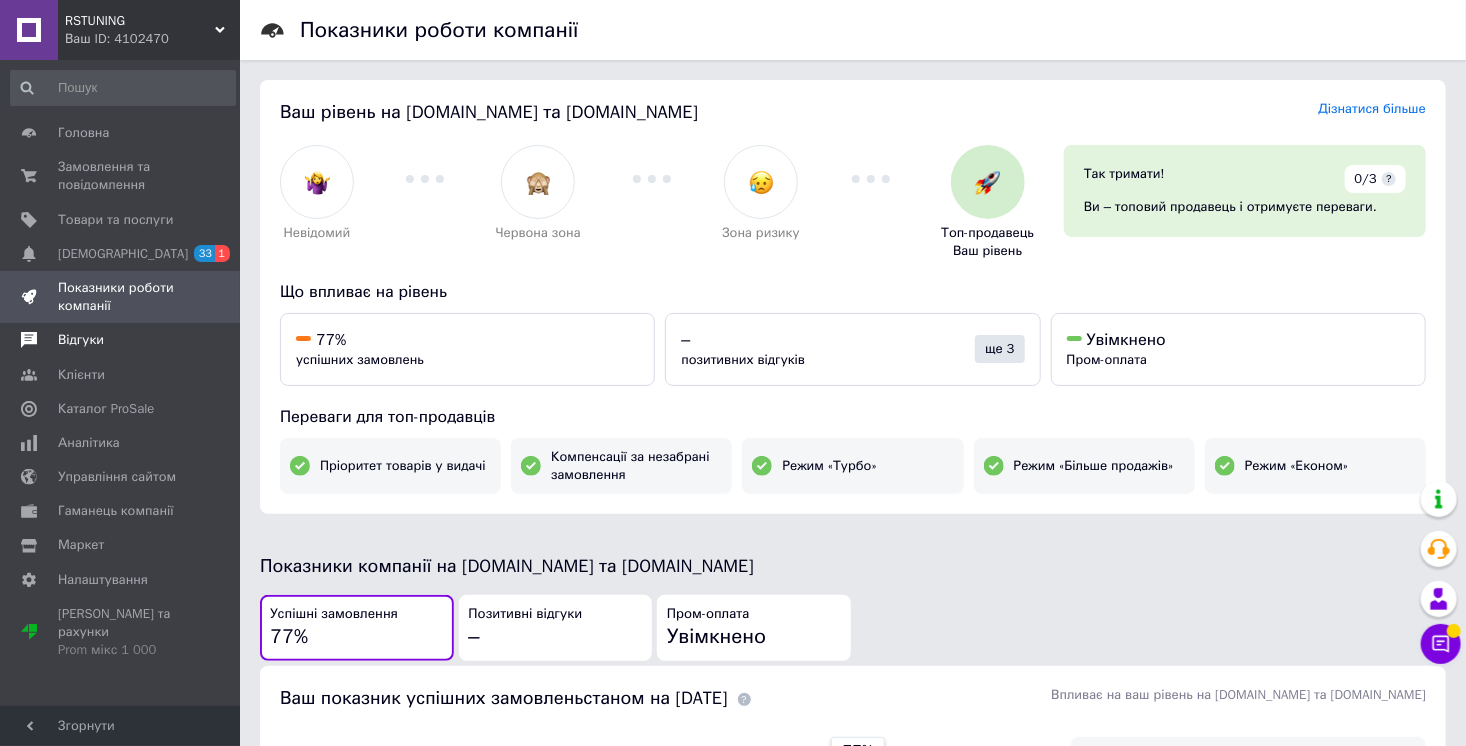 click on "Відгуки" at bounding box center [81, 340] 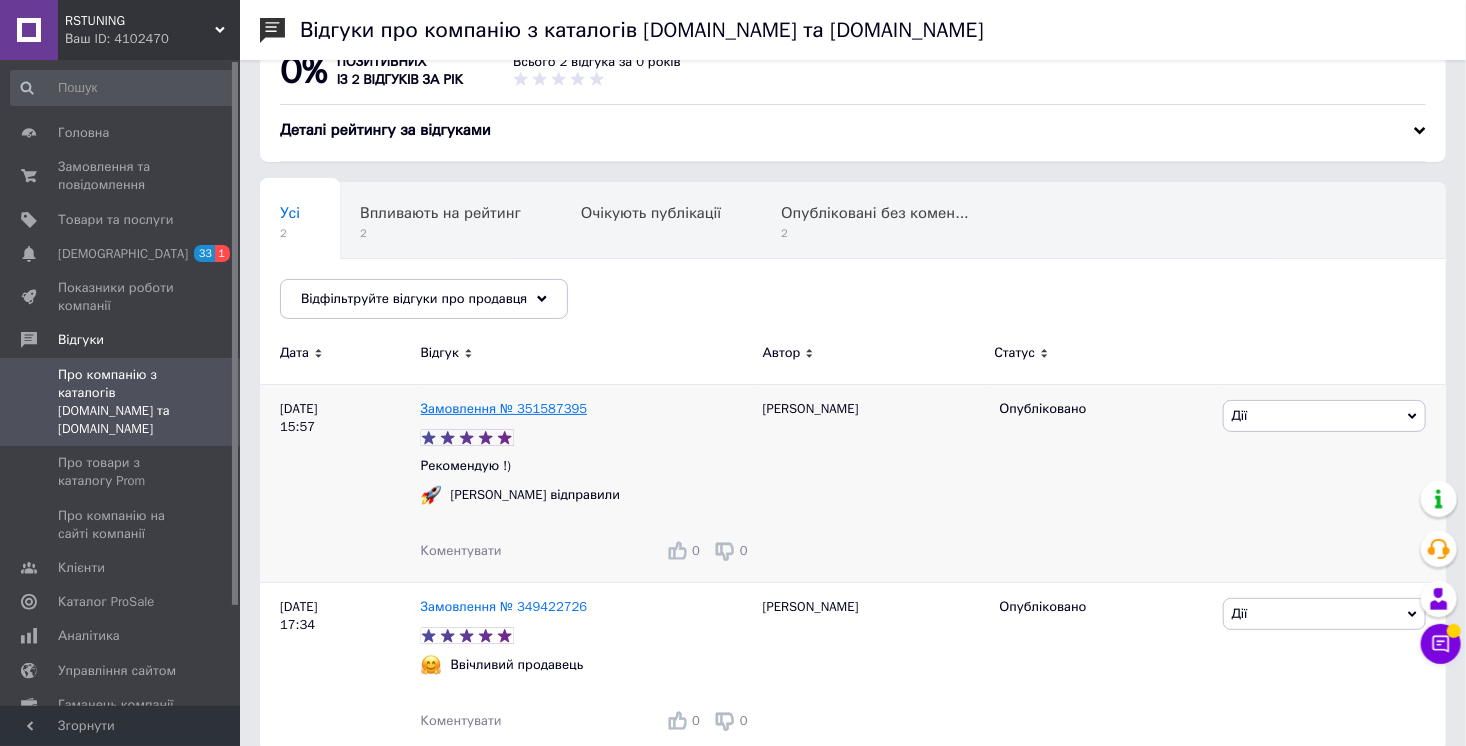 scroll, scrollTop: 72, scrollLeft: 0, axis: vertical 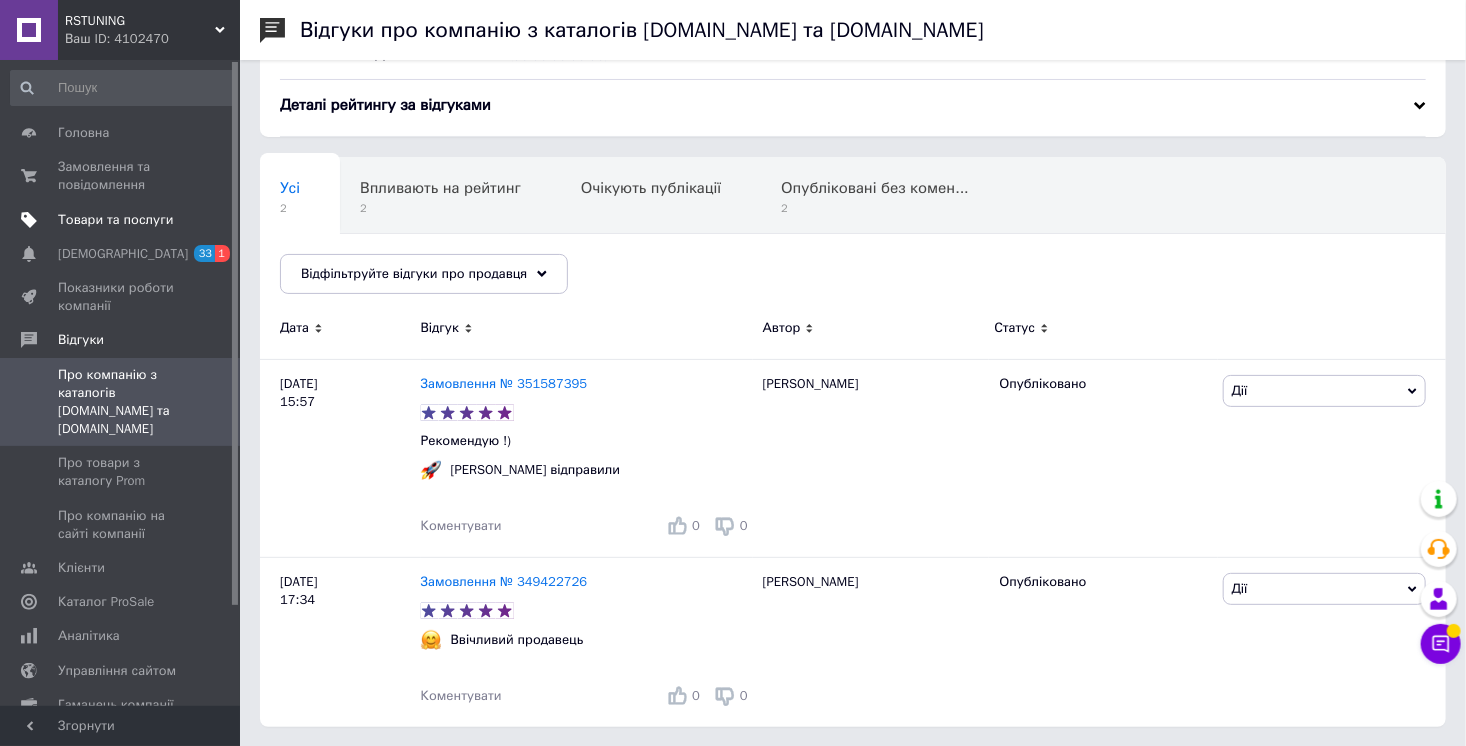 click on "Товари та послуги" at bounding box center [115, 220] 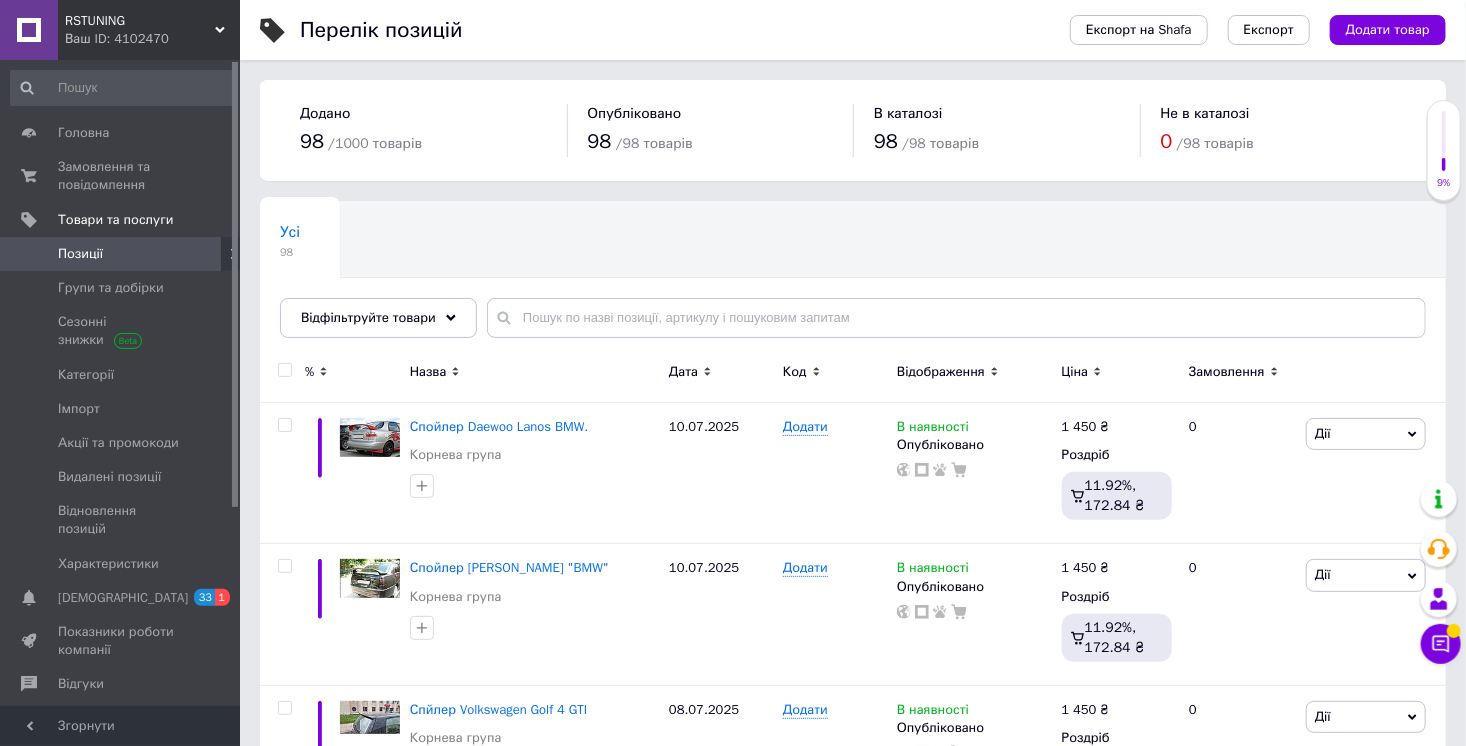 click on "RSTUNING" at bounding box center (140, 21) 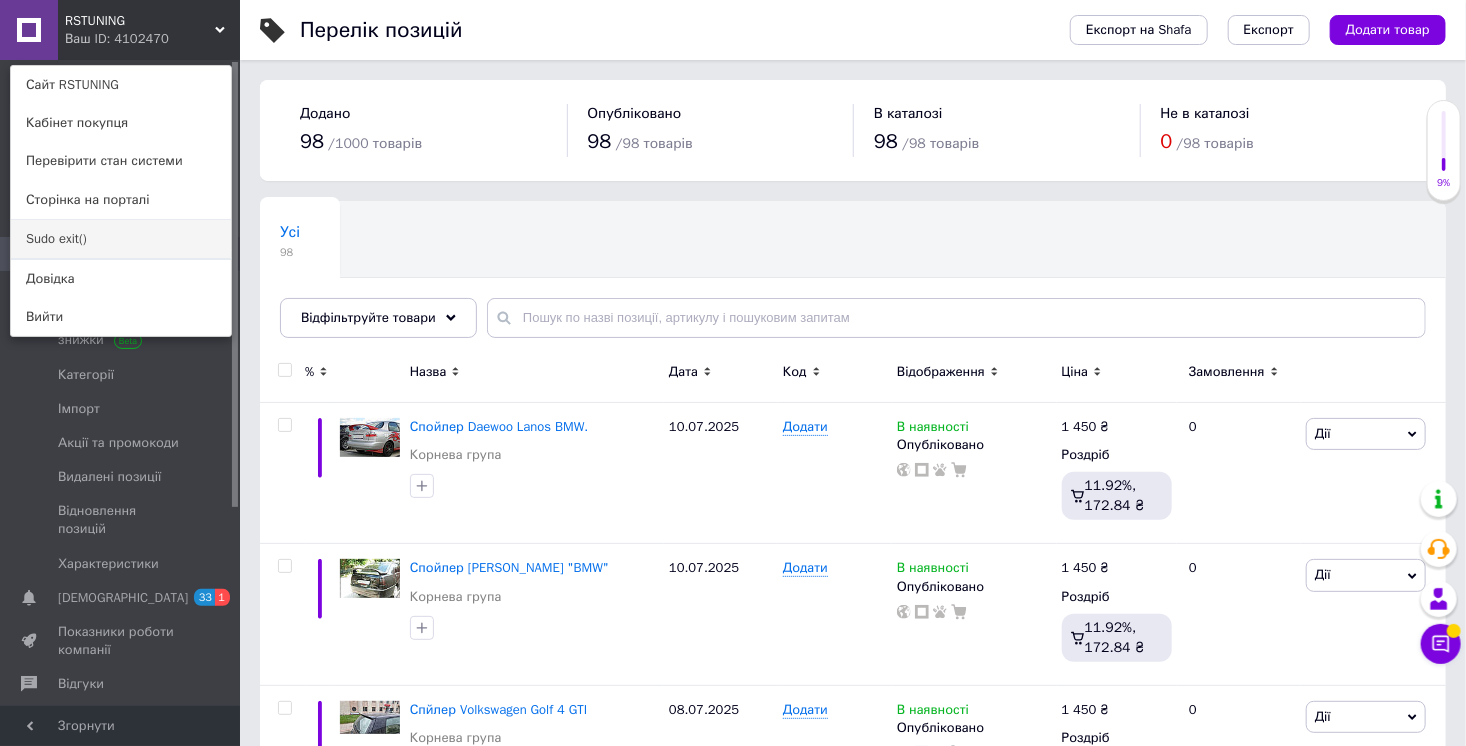 click on "Sudo exit()" at bounding box center [121, 239] 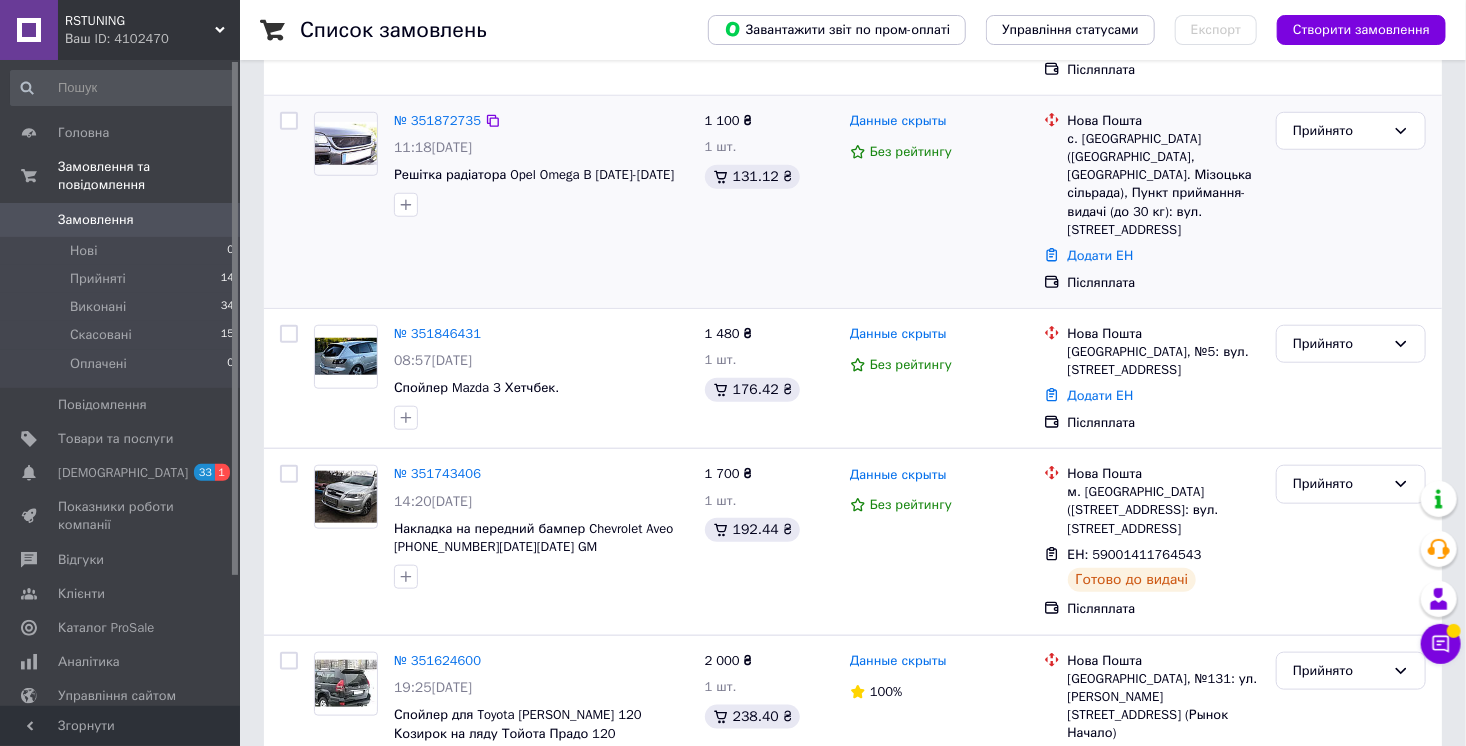 scroll, scrollTop: 960, scrollLeft: 0, axis: vertical 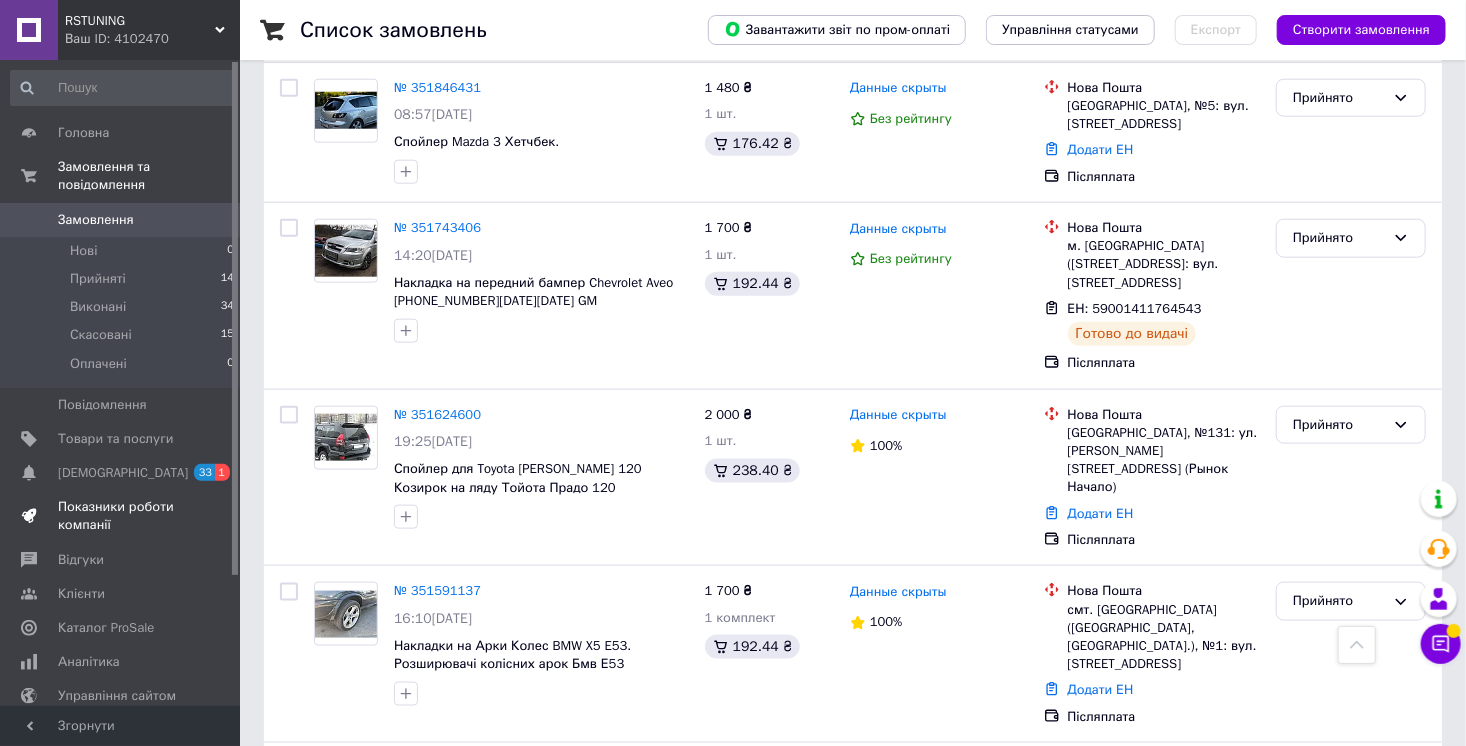 click on "Показники роботи компанії" at bounding box center (121, 516) 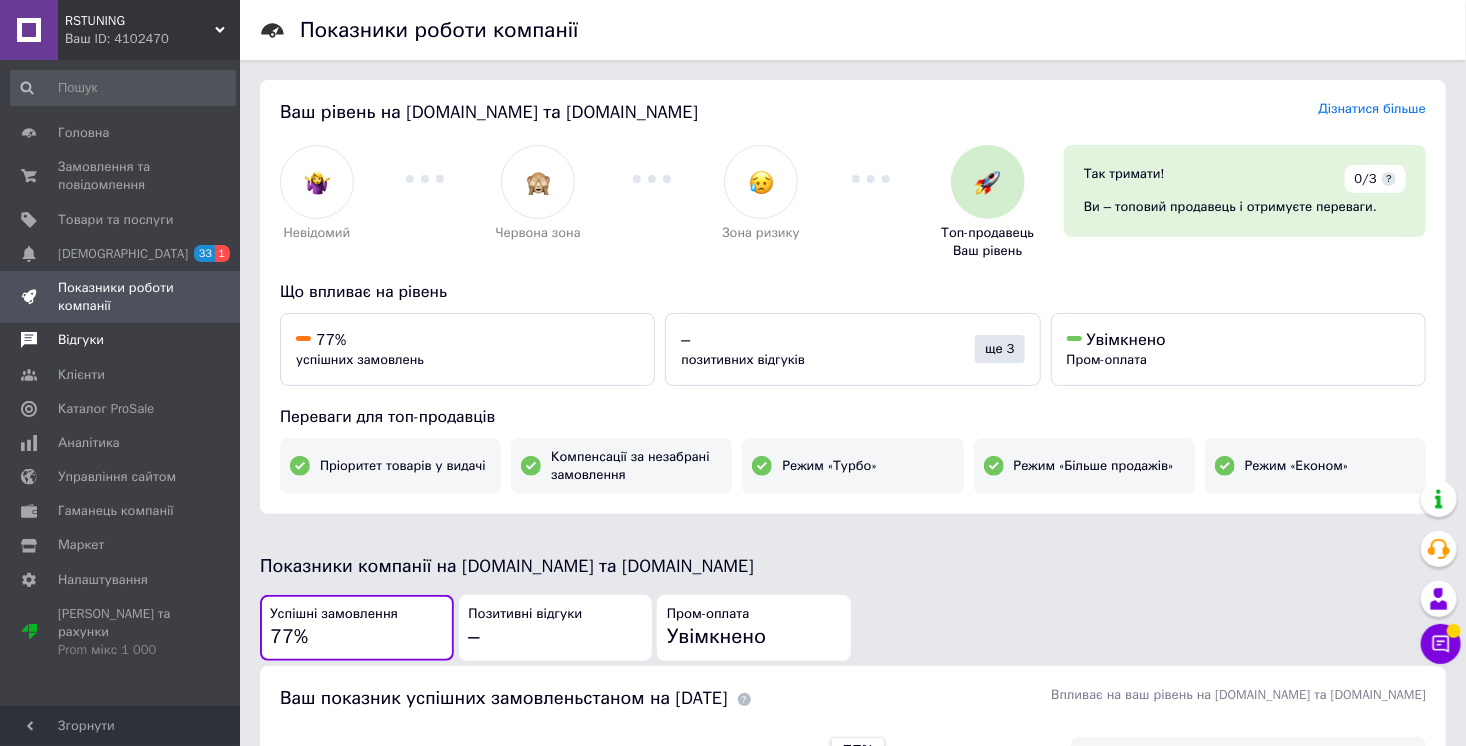 click on "Відгуки" at bounding box center (81, 340) 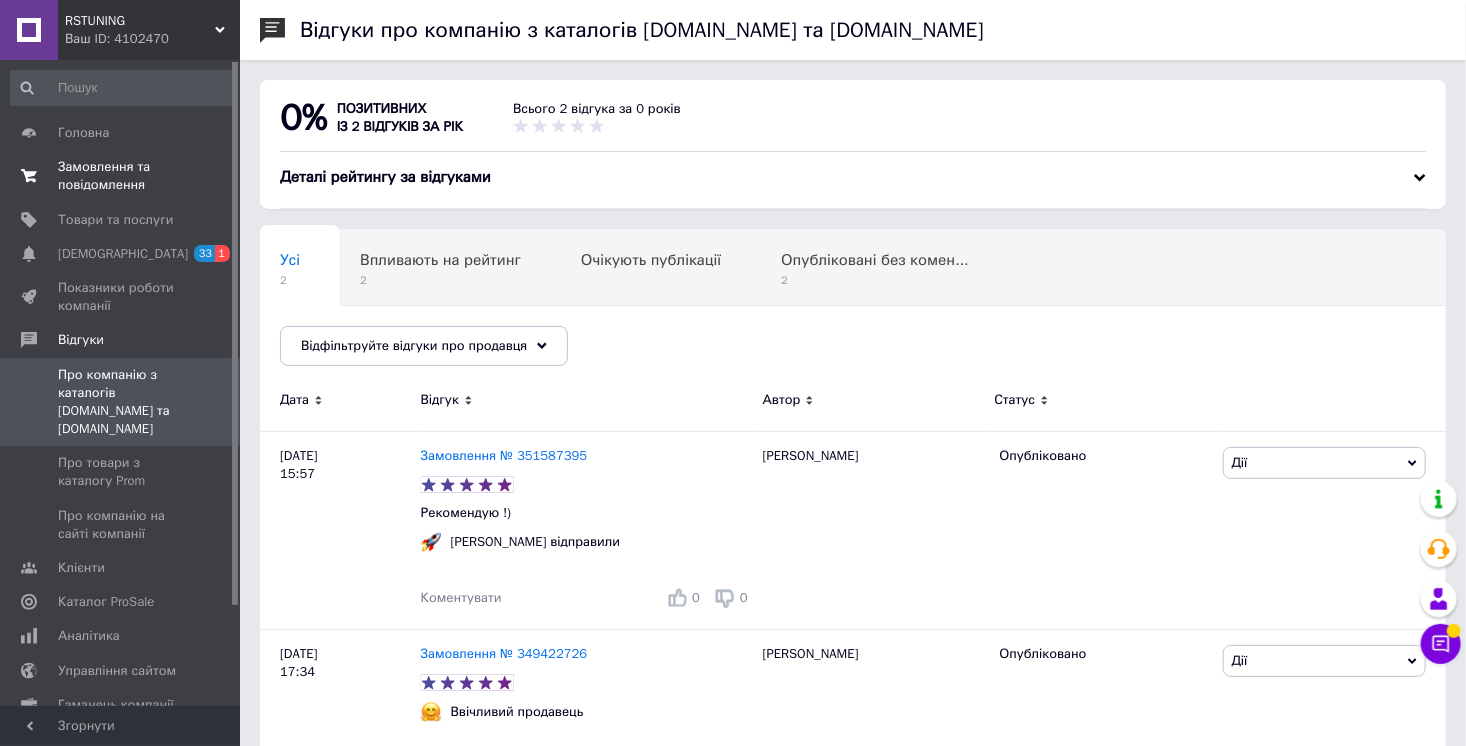 click on "Замовлення та повідомлення" at bounding box center (121, 176) 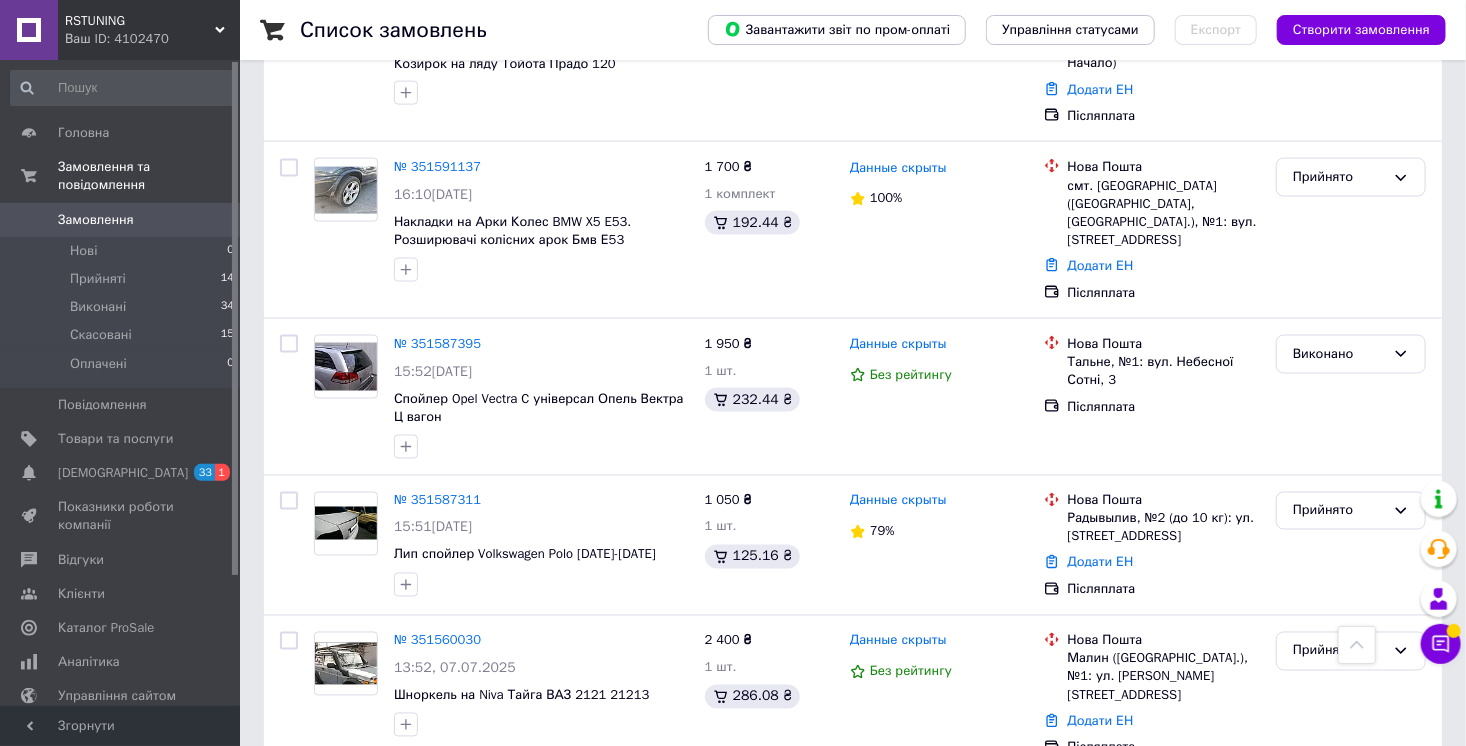 scroll, scrollTop: 1632, scrollLeft: 0, axis: vertical 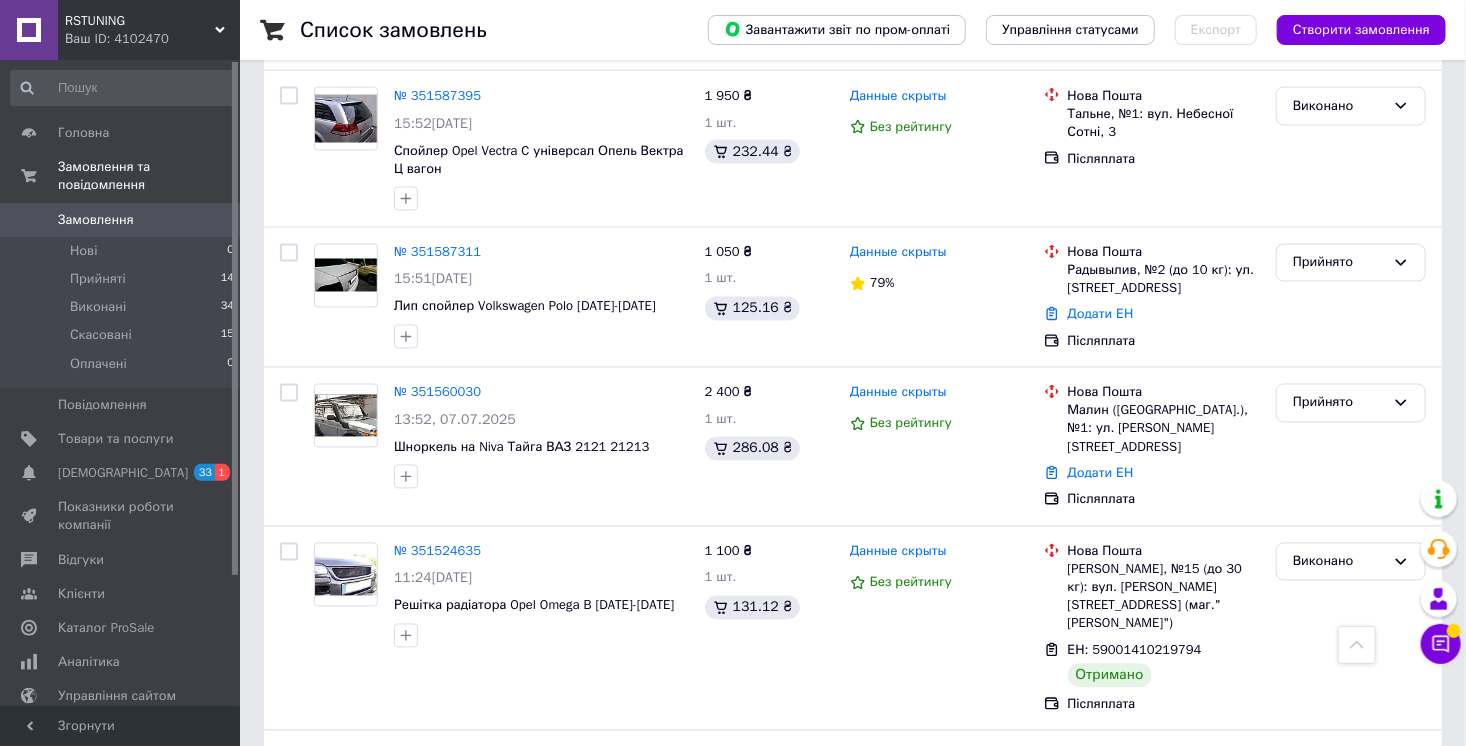 click on "RSTUNING" at bounding box center (140, 21) 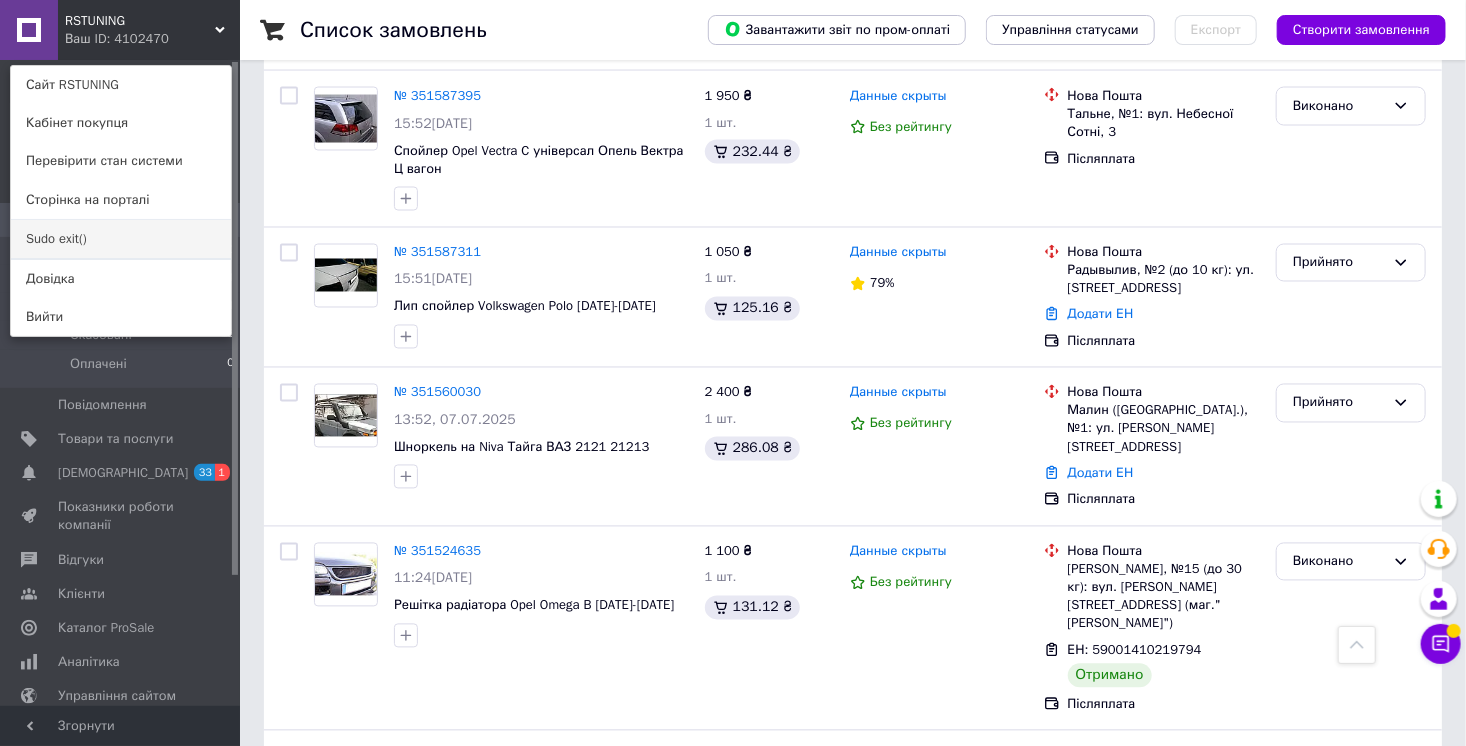 click on "Sudo exit()" at bounding box center (121, 239) 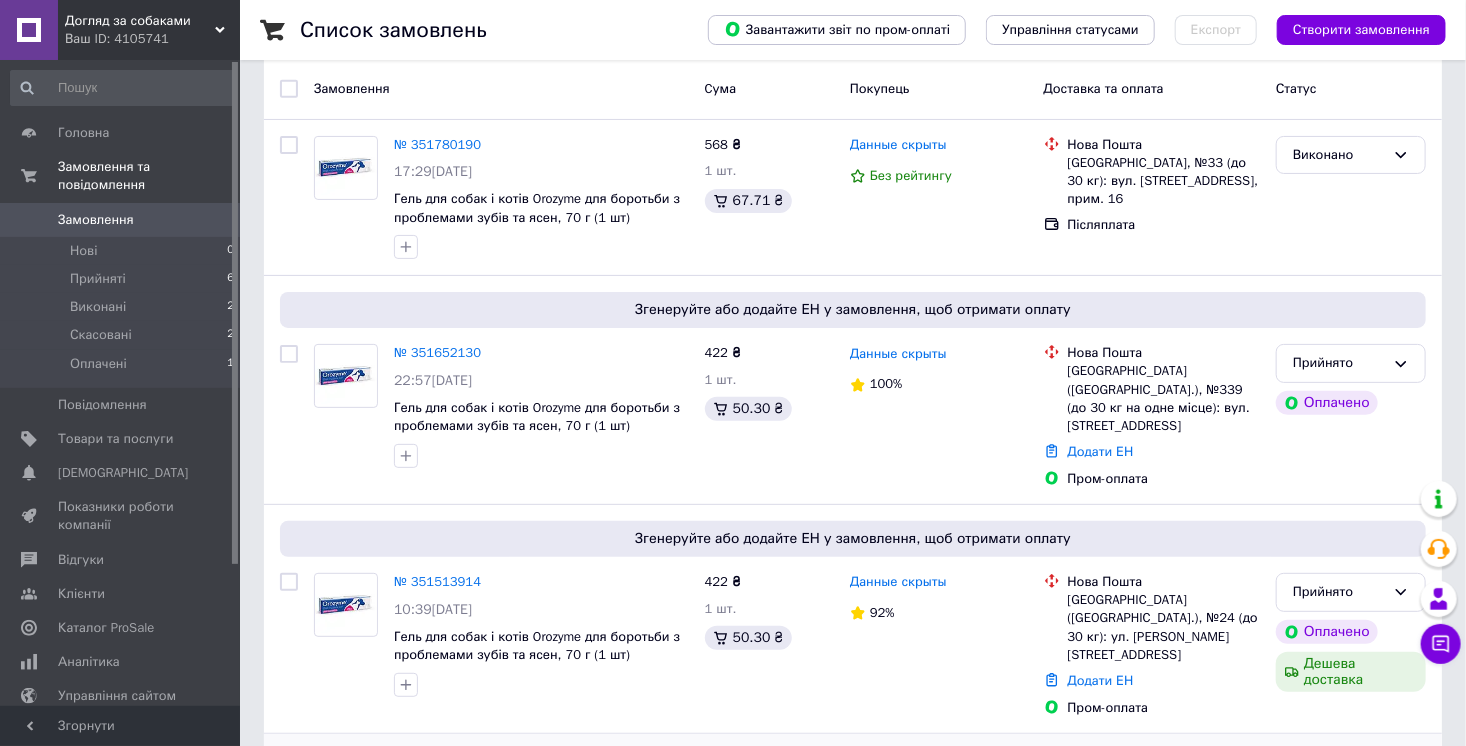 scroll, scrollTop: 0, scrollLeft: 0, axis: both 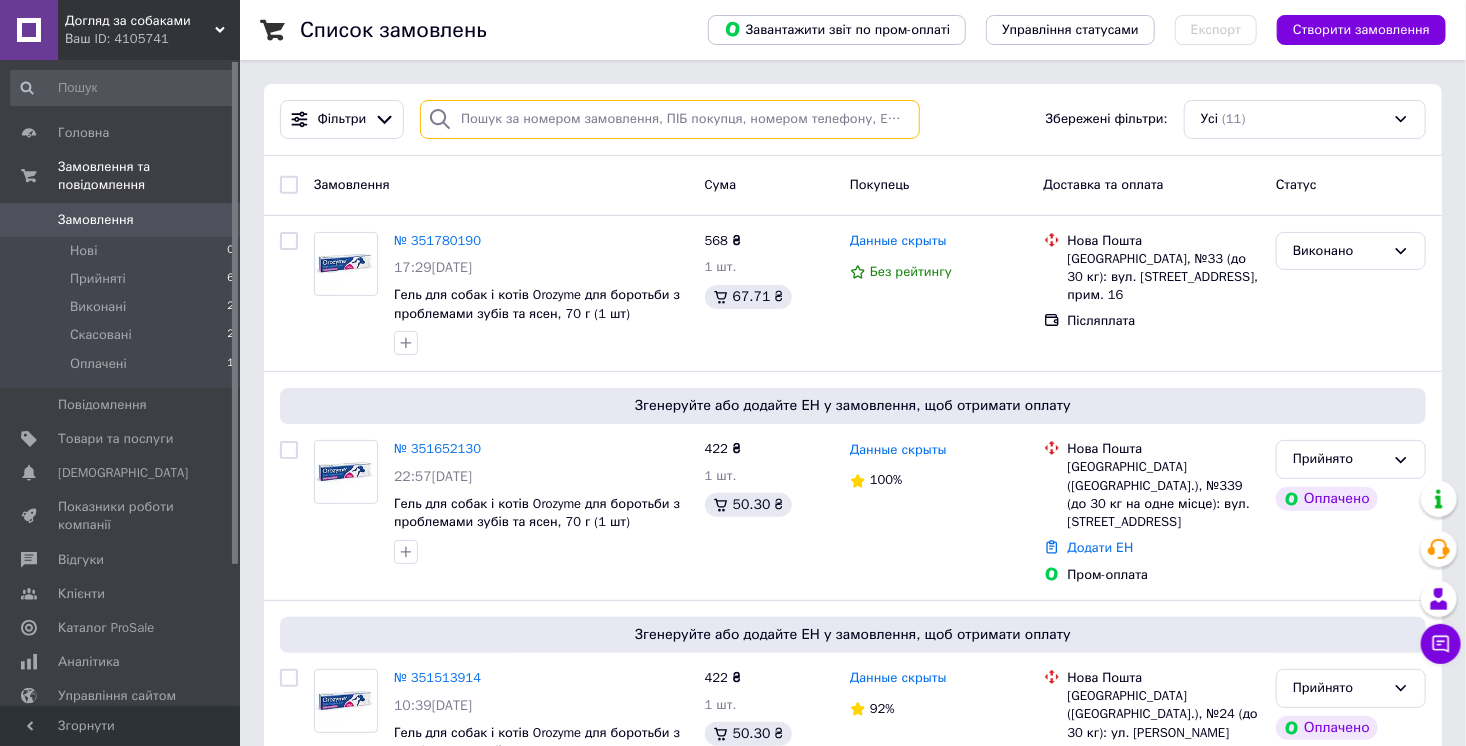 click at bounding box center [670, 119] 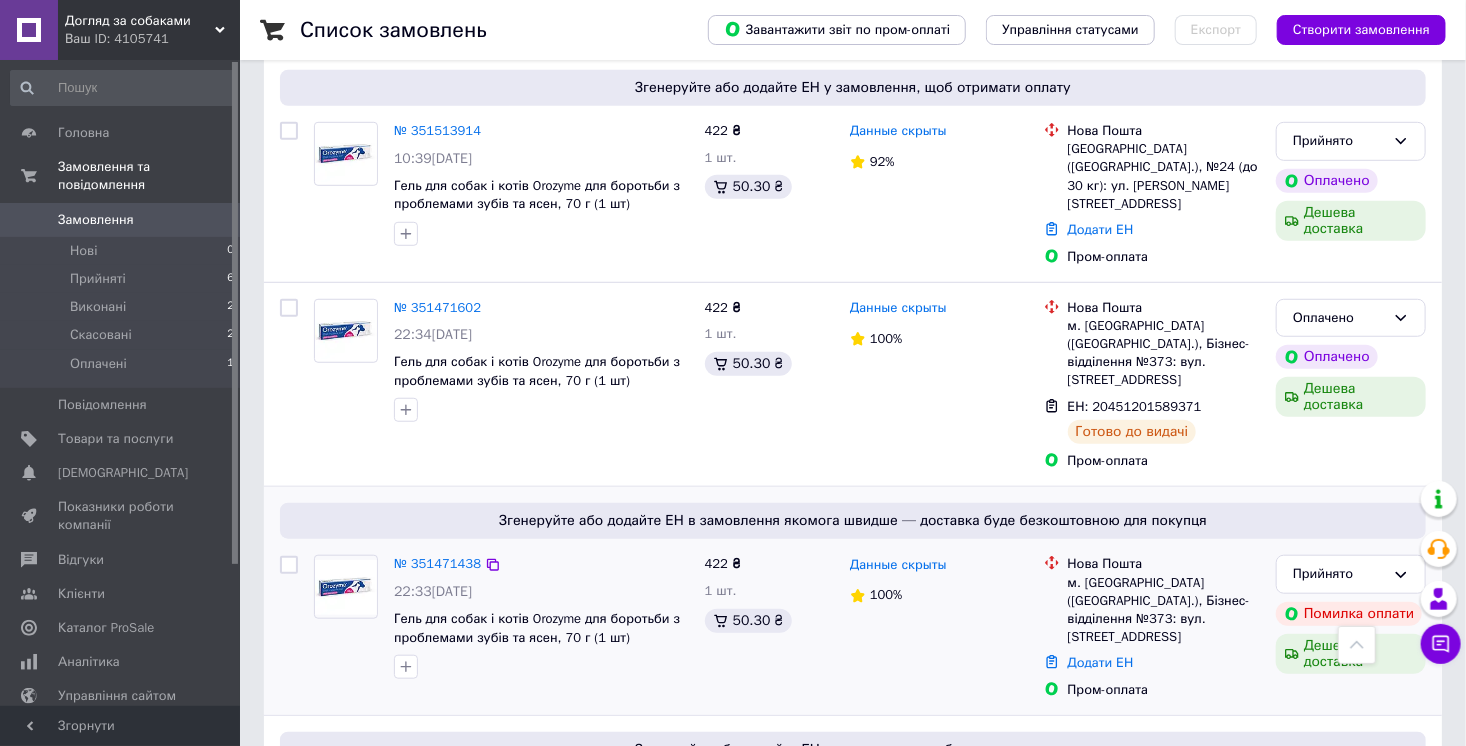scroll, scrollTop: 532, scrollLeft: 0, axis: vertical 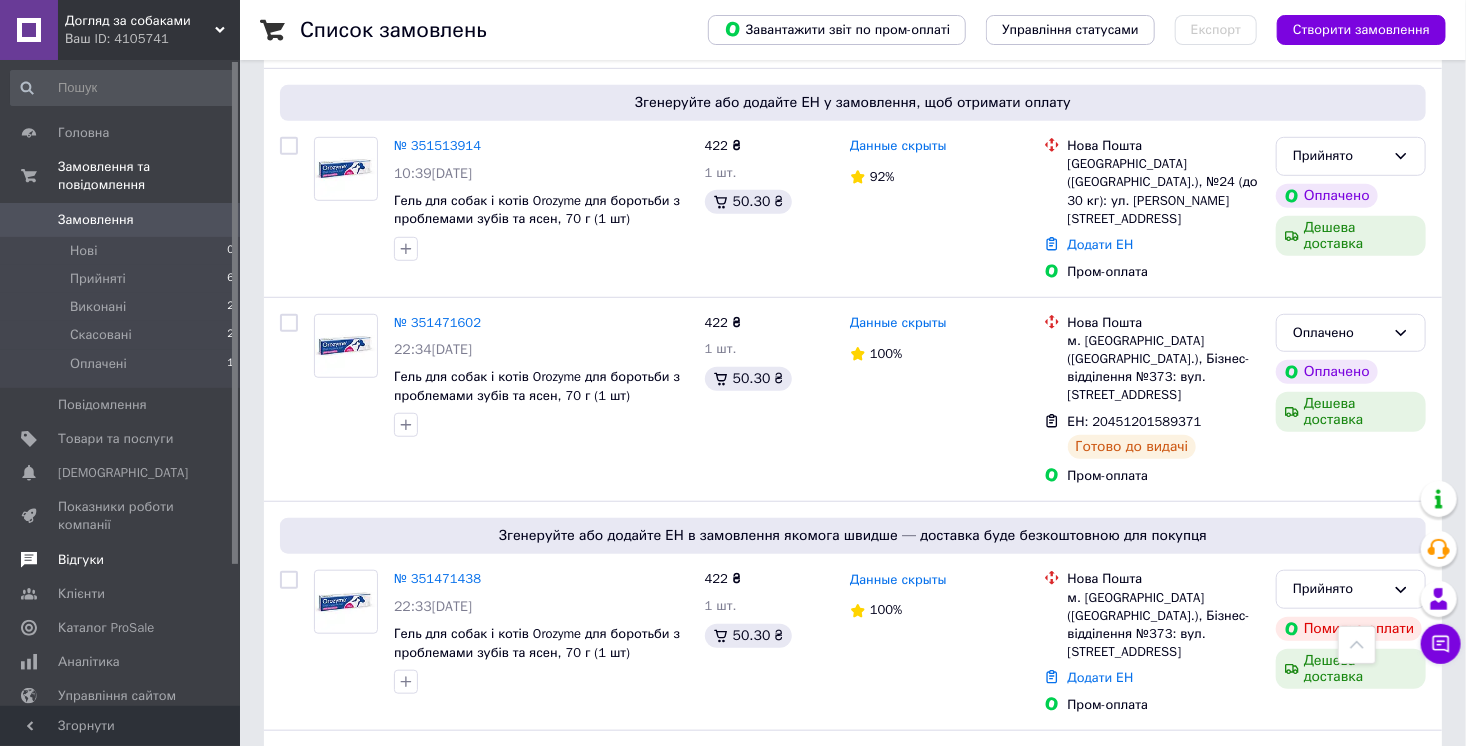 click on "Відгуки" at bounding box center [81, 560] 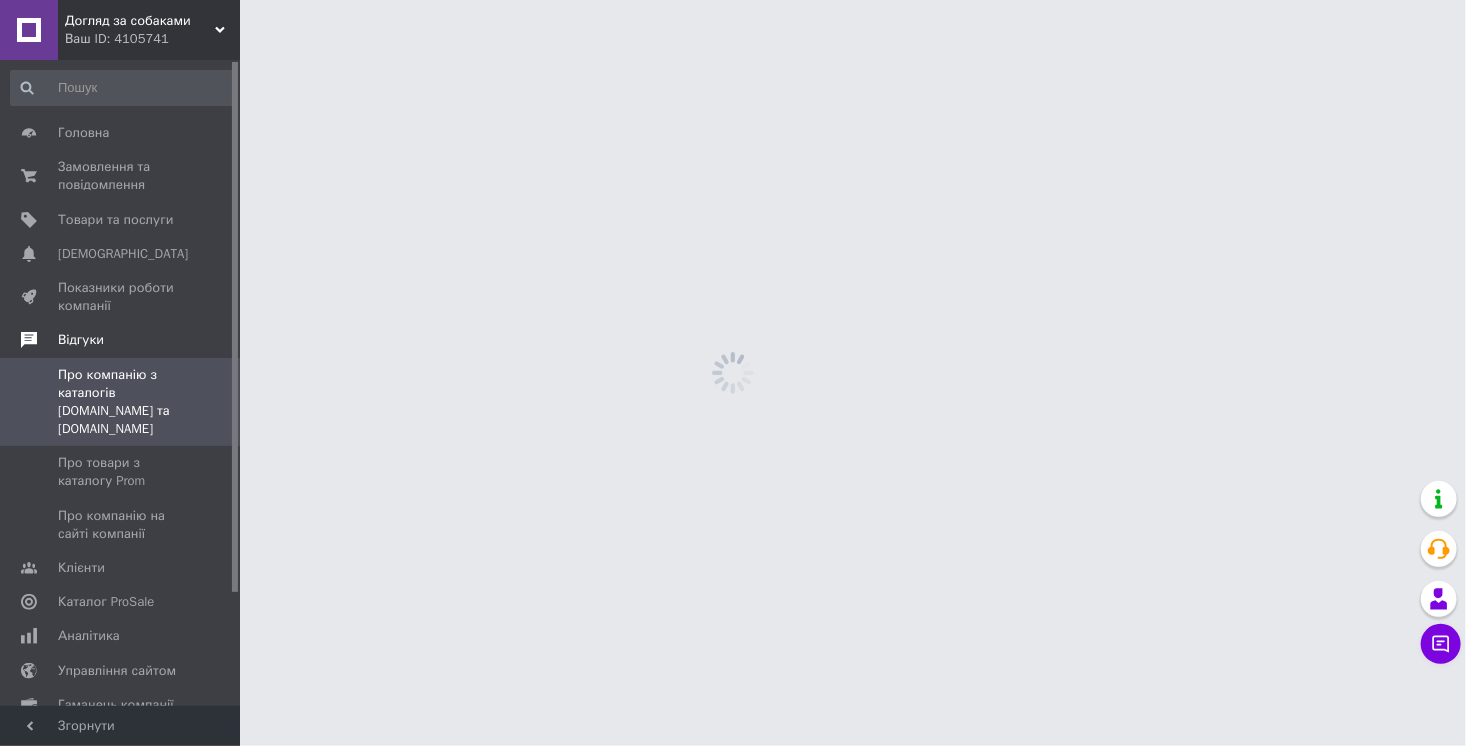 scroll, scrollTop: 0, scrollLeft: 0, axis: both 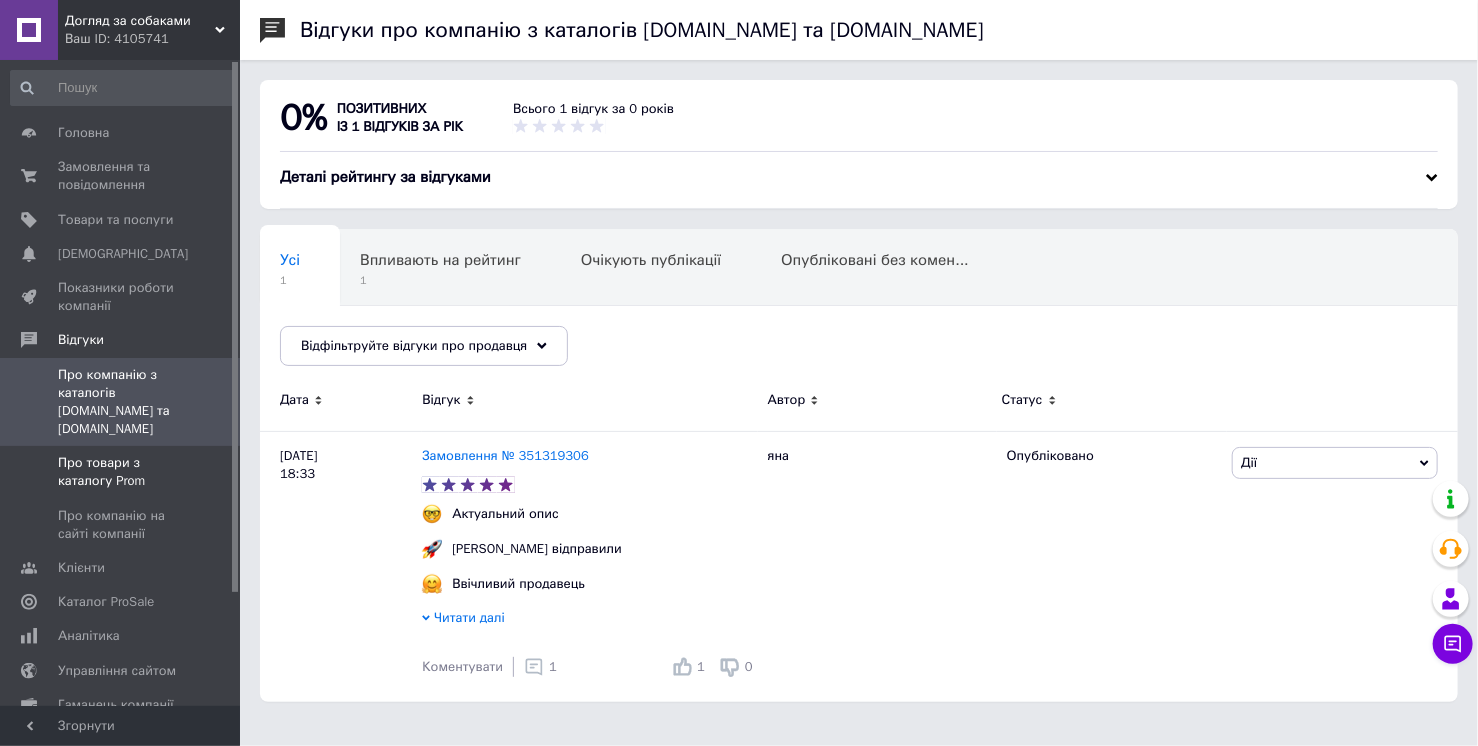click on "Про товари з каталогу Prom" at bounding box center (121, 472) 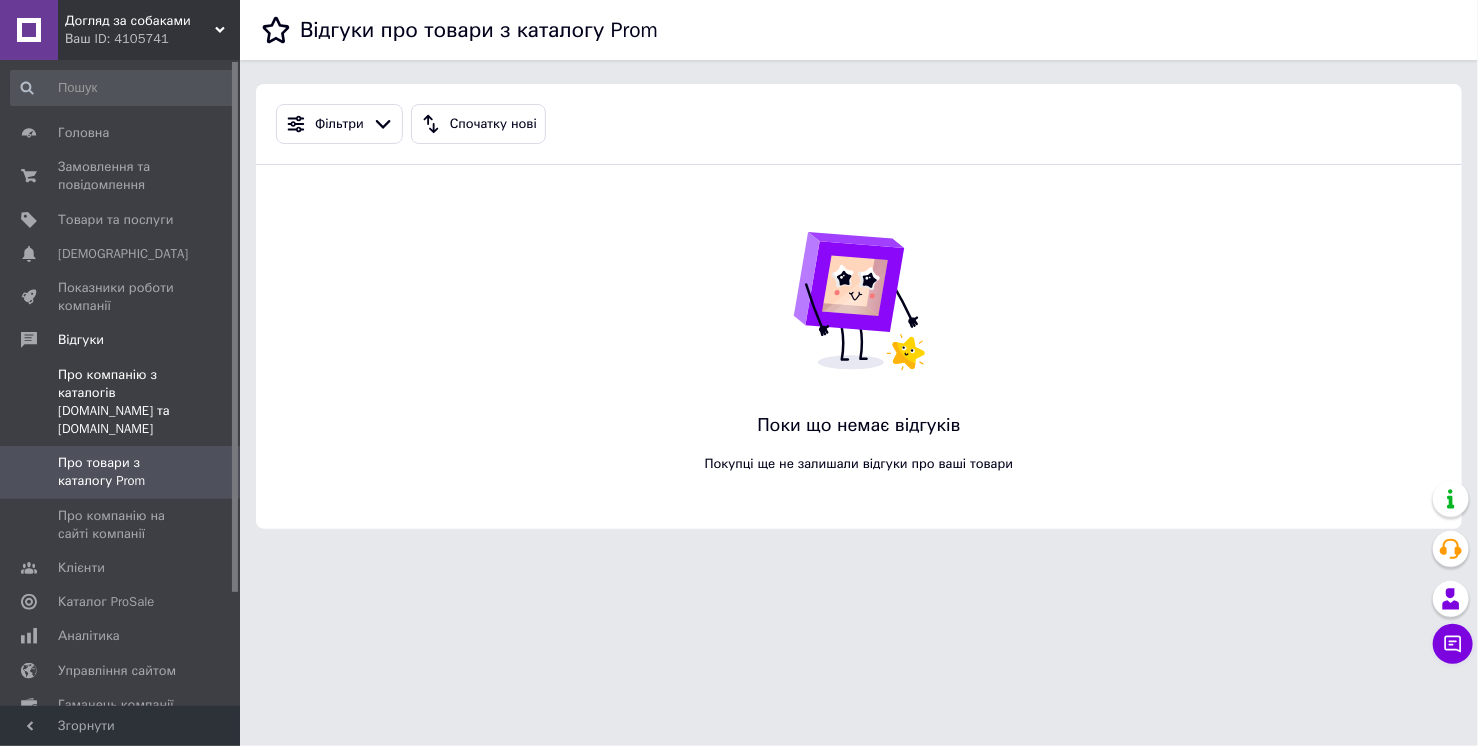 click on "Про компанію з каталогів [DOMAIN_NAME] та [DOMAIN_NAME]" at bounding box center (121, 402) 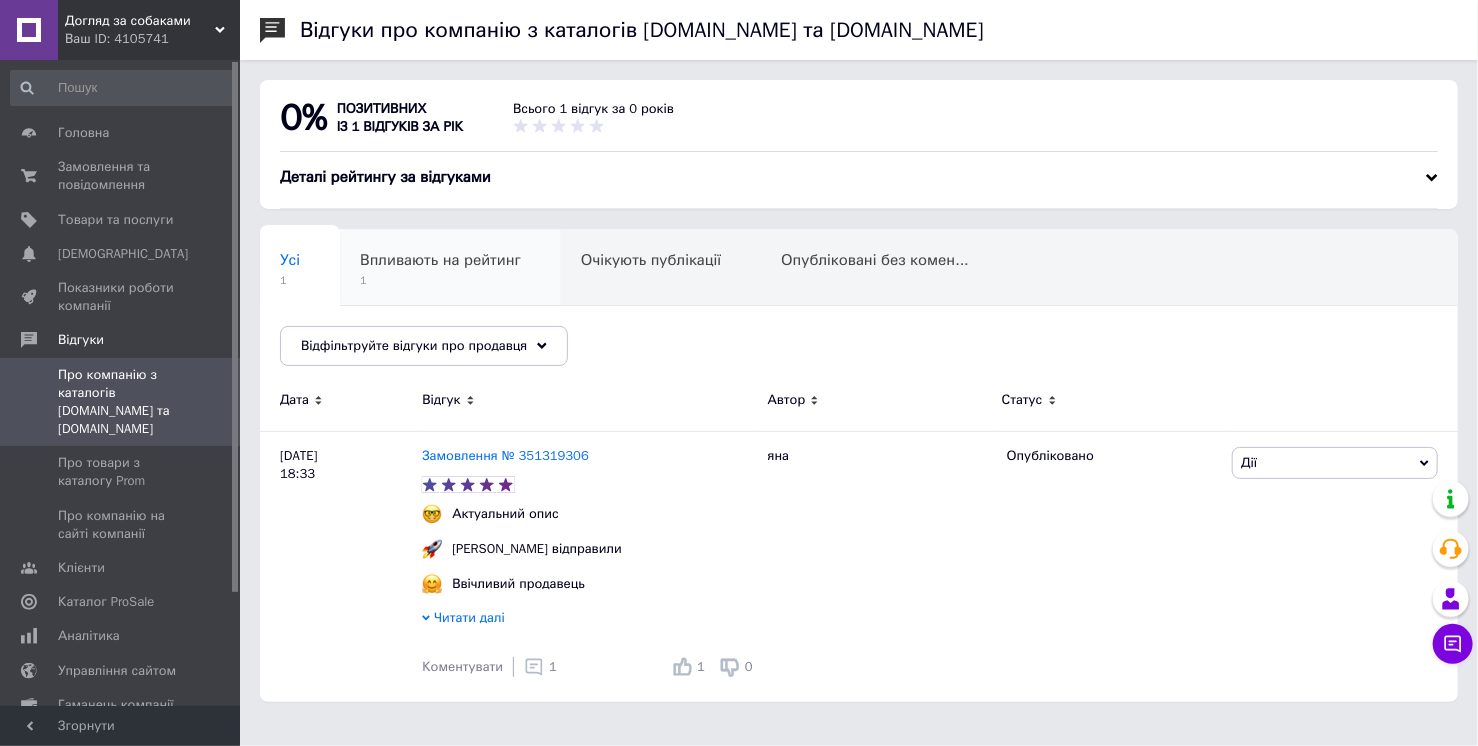 click on "Впливають на рейтинг" at bounding box center (440, 260) 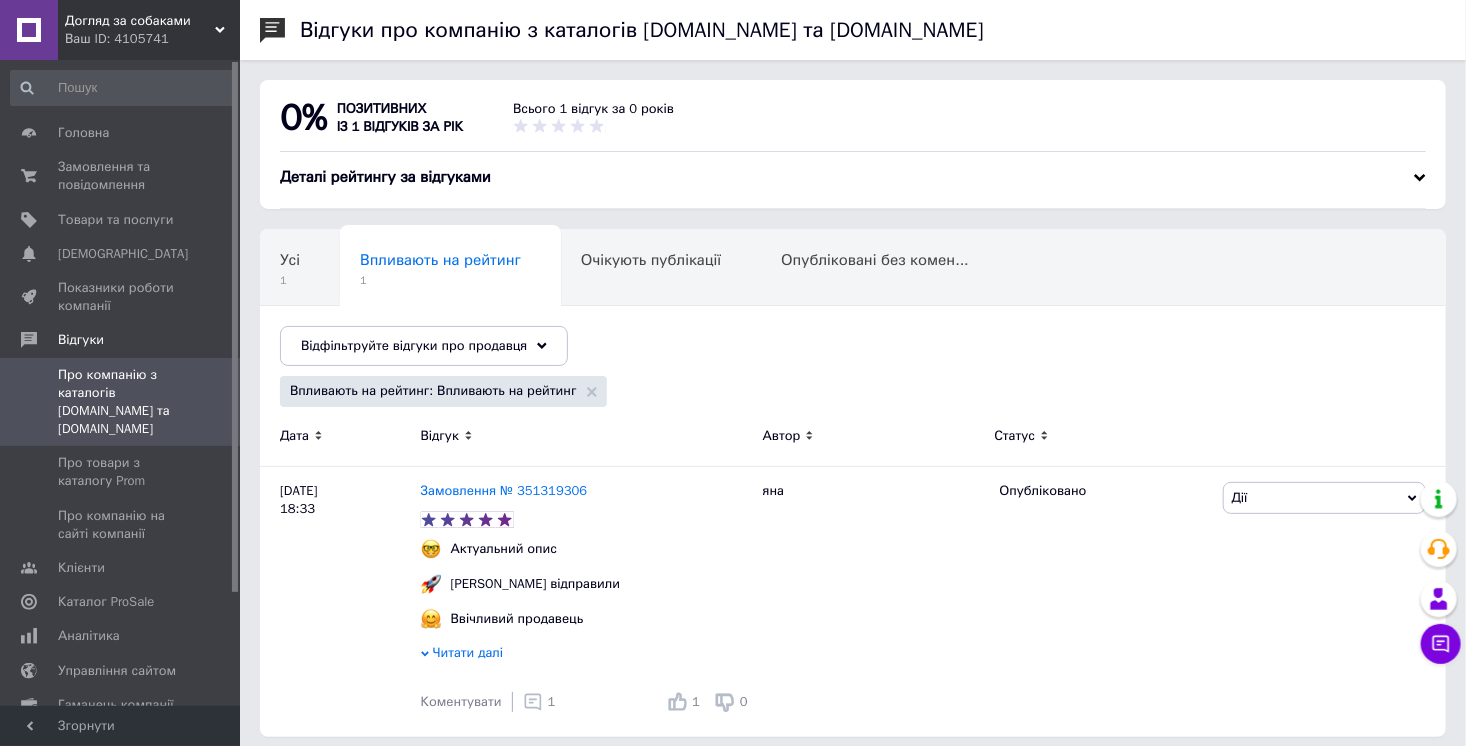 click on "Догляд за собаками" at bounding box center [140, 21] 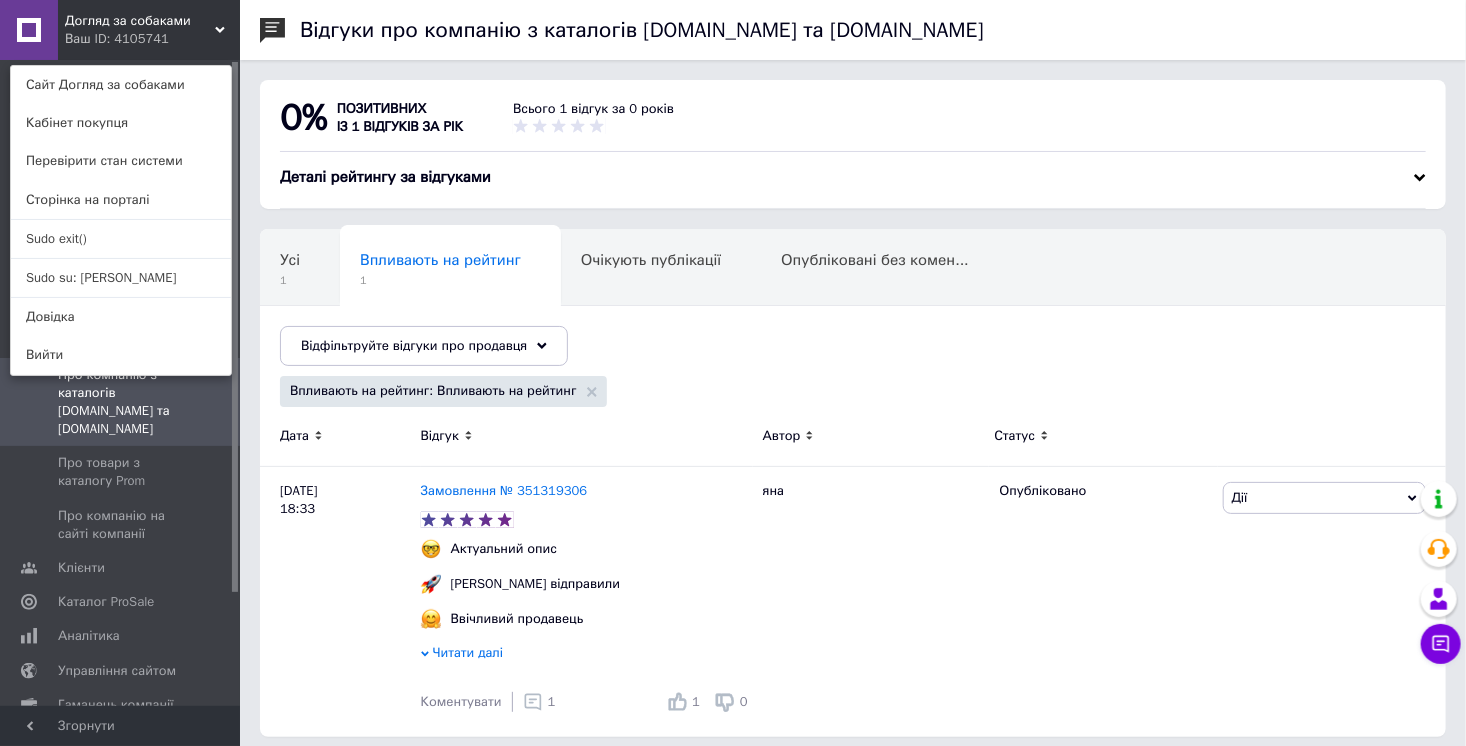 click on "0% позитивних із 1 відгуків за рік Всього 1 відгук за 0 років" at bounding box center [853, 123] 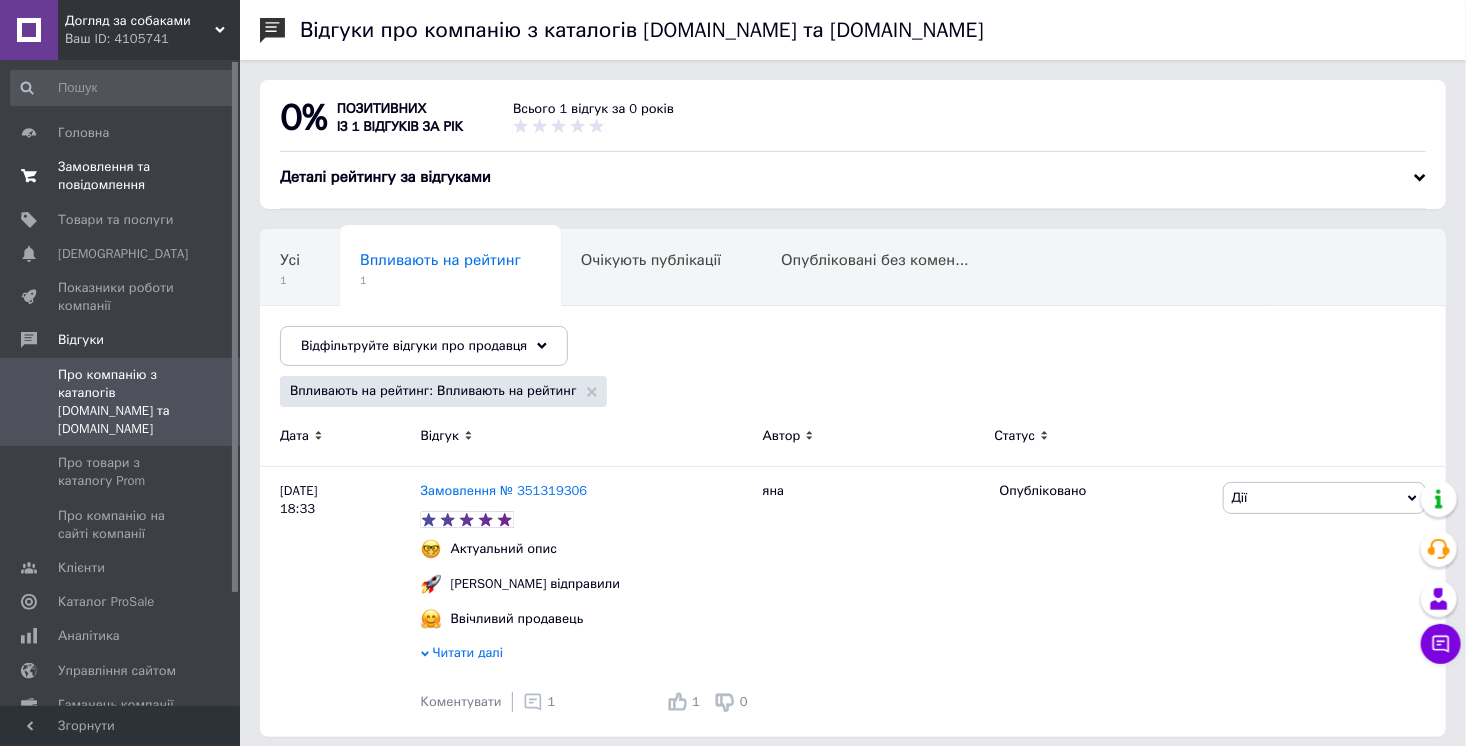 click on "Замовлення та повідомлення" at bounding box center (121, 176) 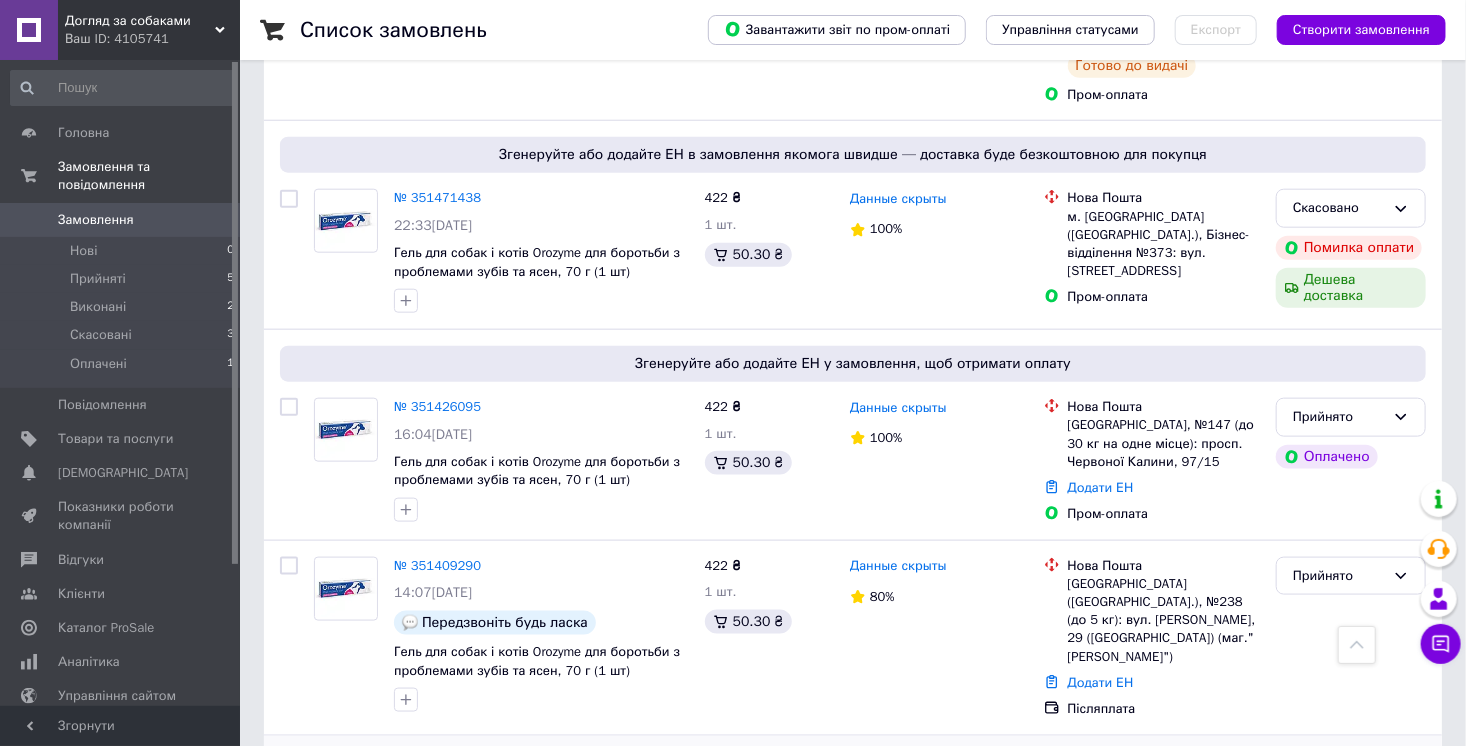 scroll, scrollTop: 721, scrollLeft: 0, axis: vertical 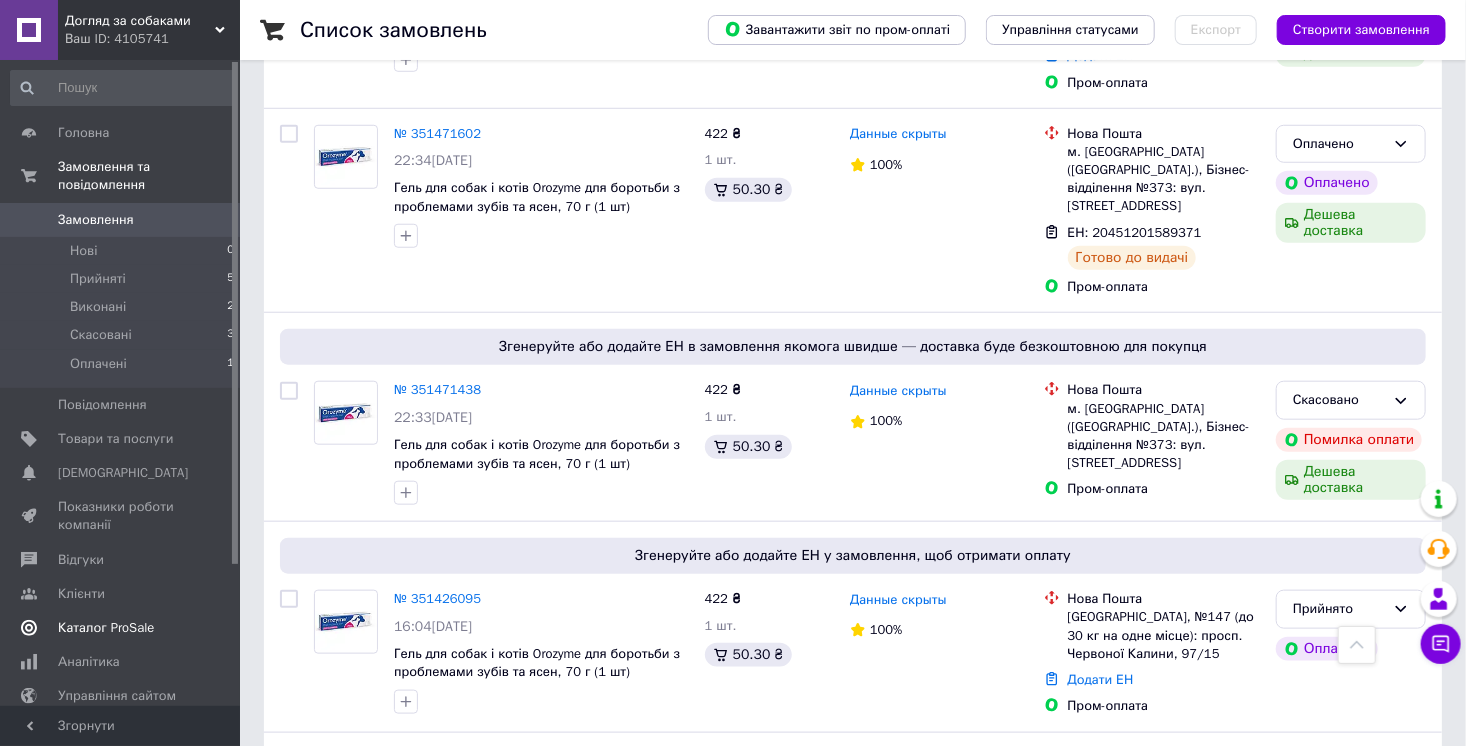 click on "Каталог ProSale" at bounding box center [106, 628] 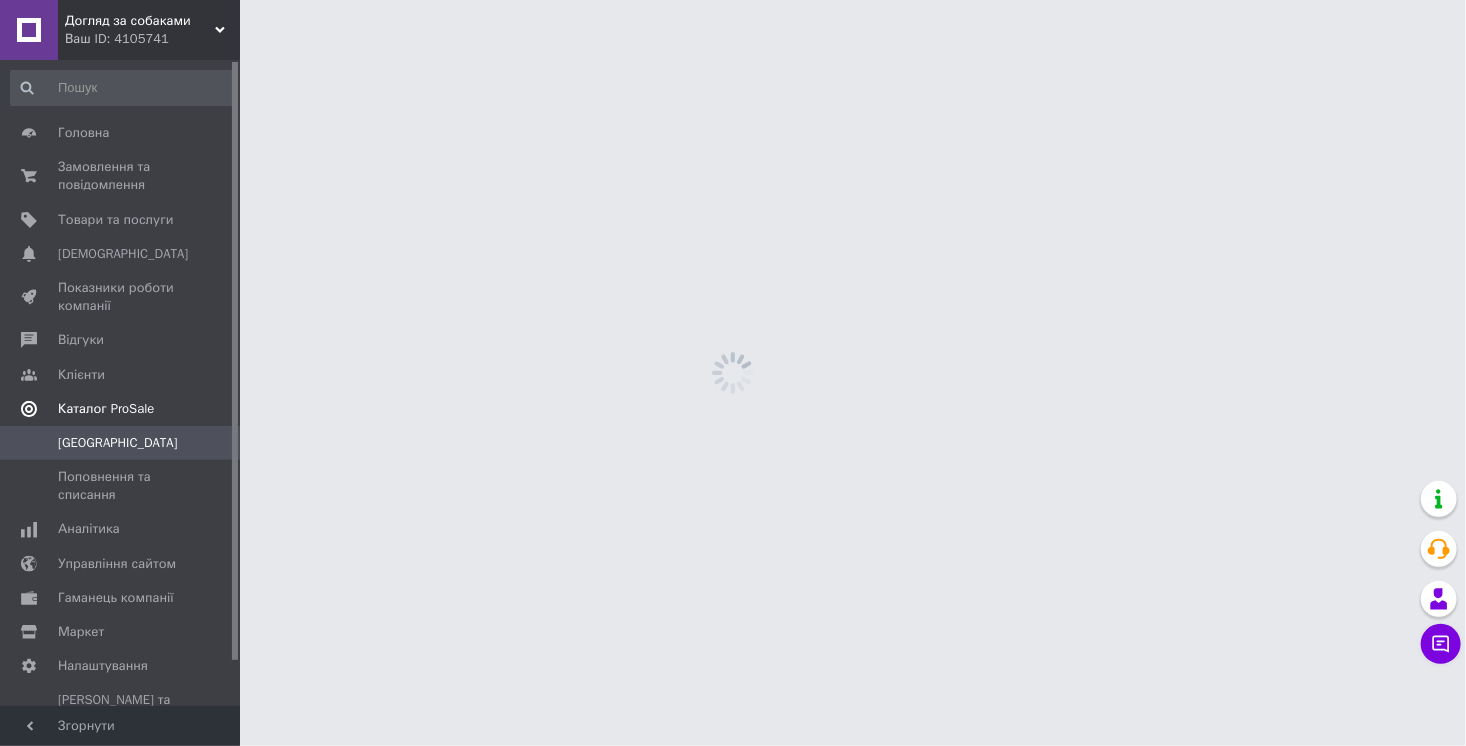 scroll, scrollTop: 0, scrollLeft: 0, axis: both 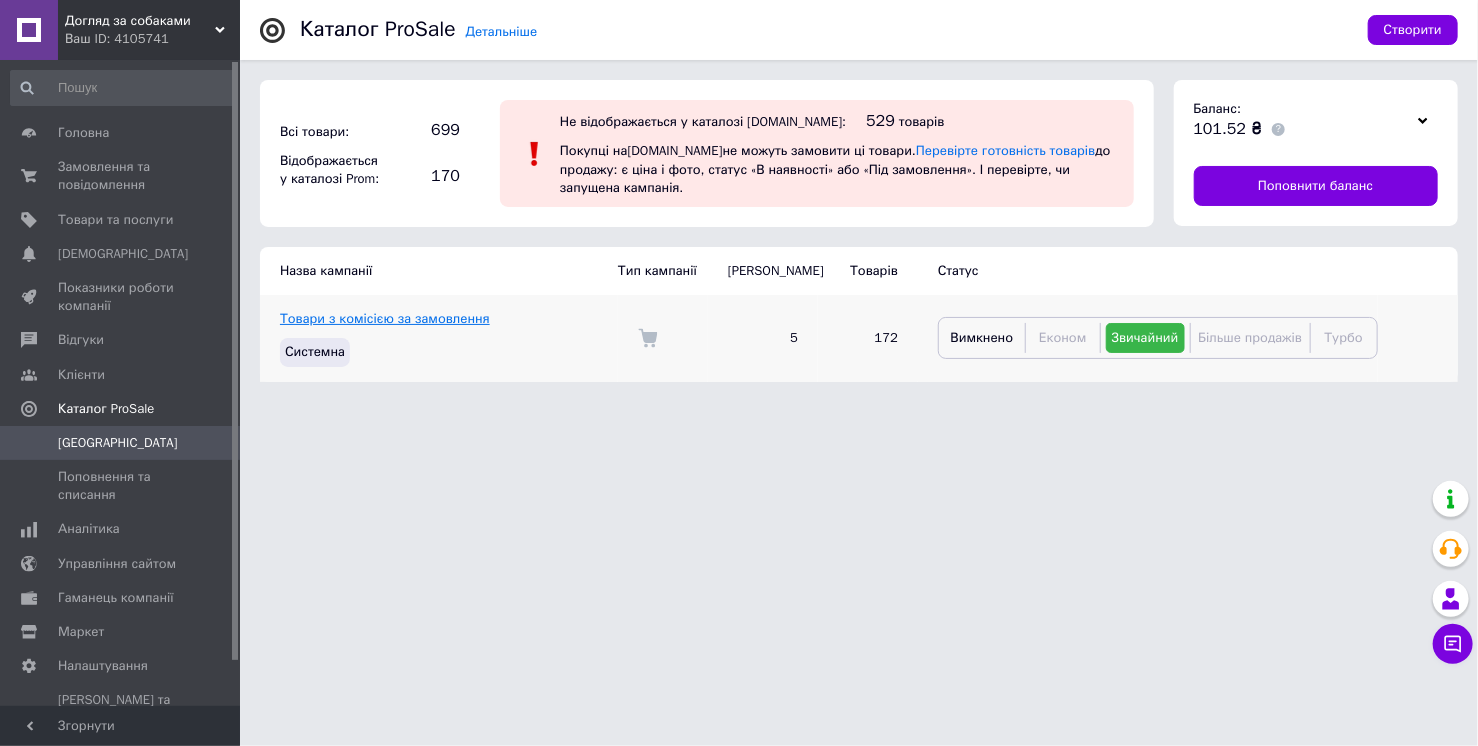 click on "Товари з комісією за замовлення" at bounding box center (385, 318) 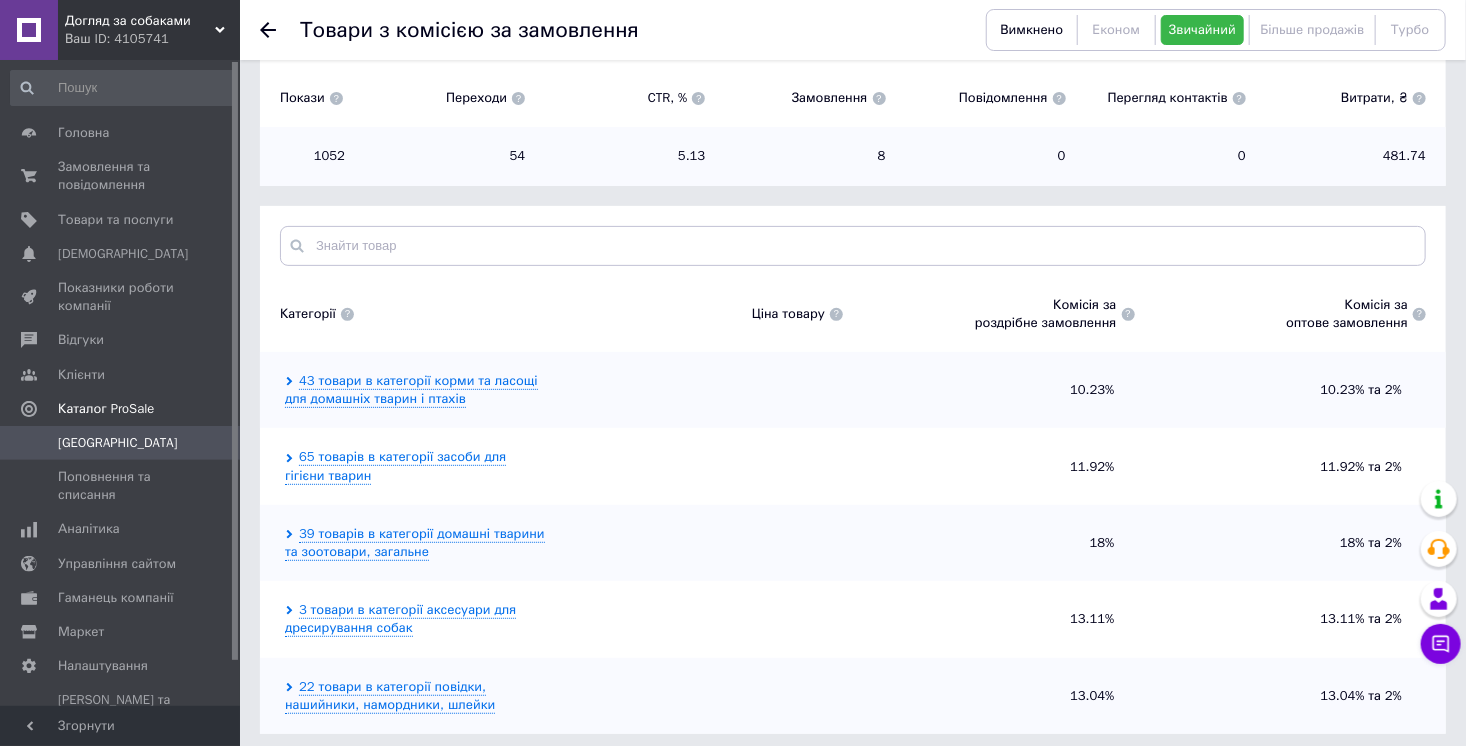 scroll, scrollTop: 234, scrollLeft: 0, axis: vertical 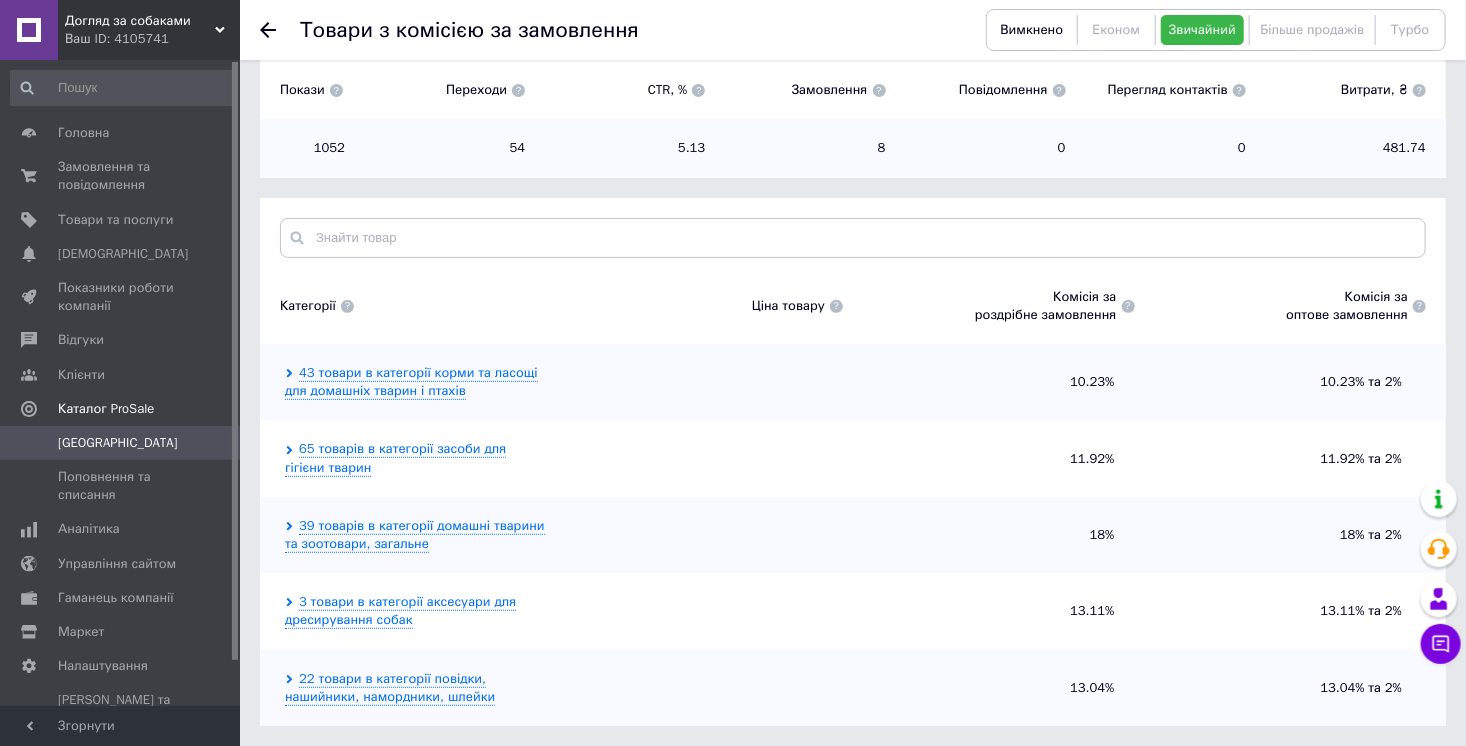 click on "[GEOGRAPHIC_DATA]" at bounding box center [121, 443] 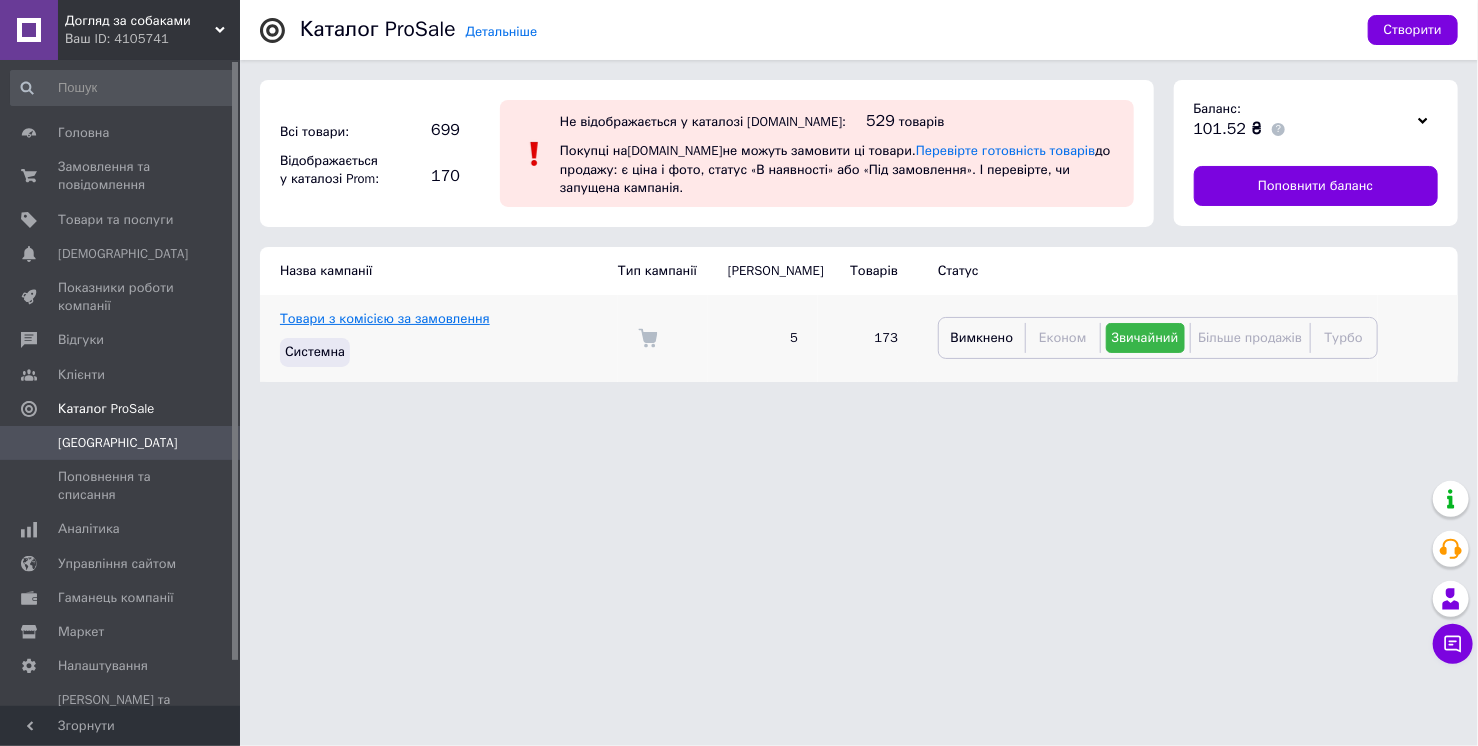 click on "Товари з комісією за замовлення" at bounding box center [385, 318] 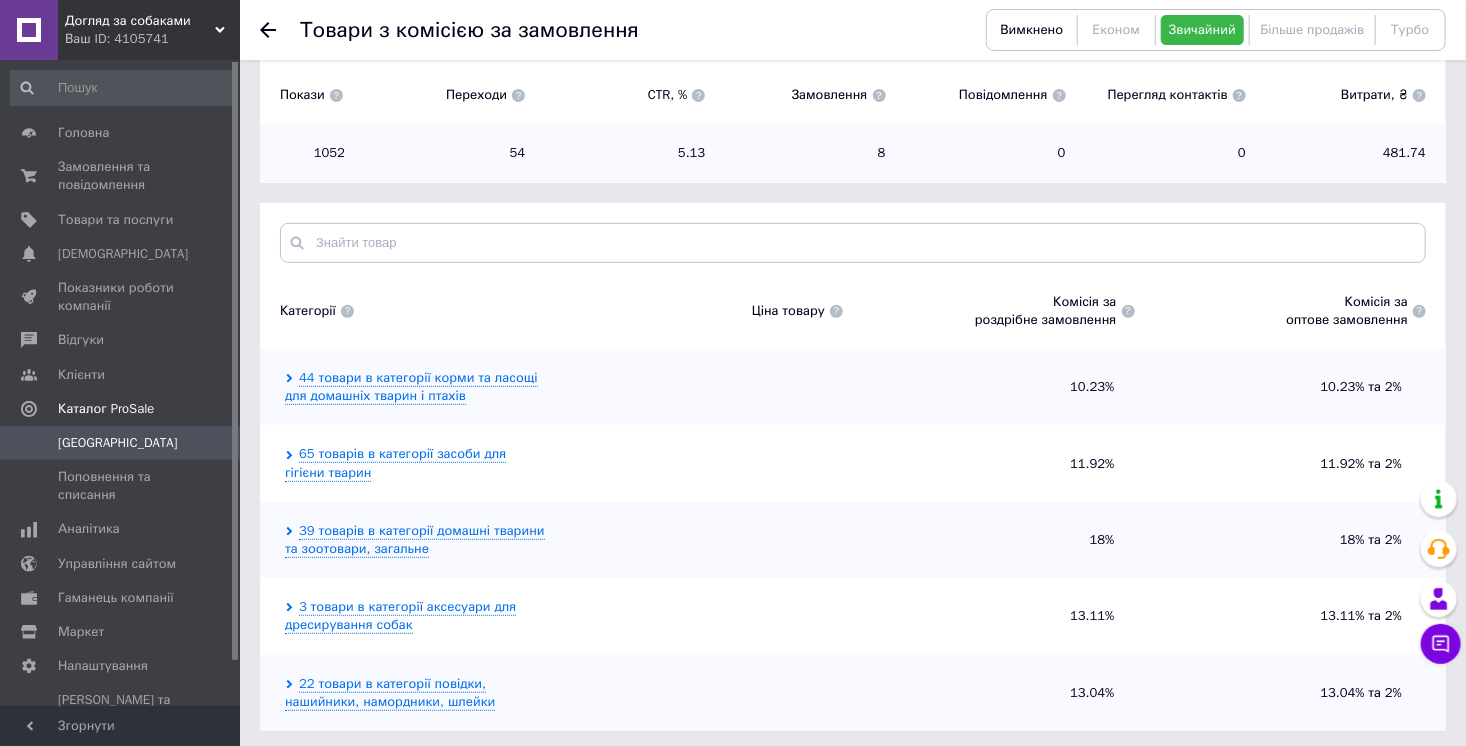 scroll, scrollTop: 234, scrollLeft: 0, axis: vertical 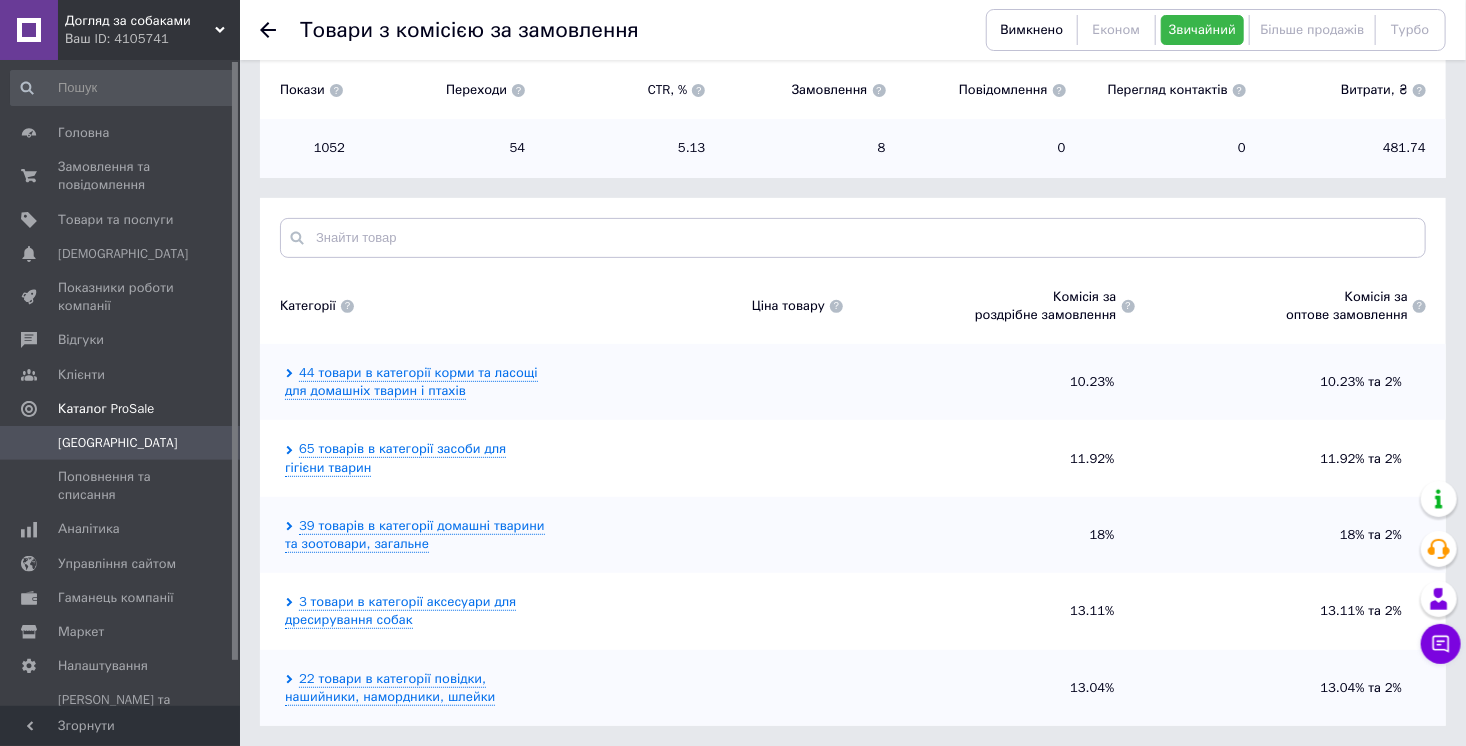 click on "Кампанії" at bounding box center (121, 443) 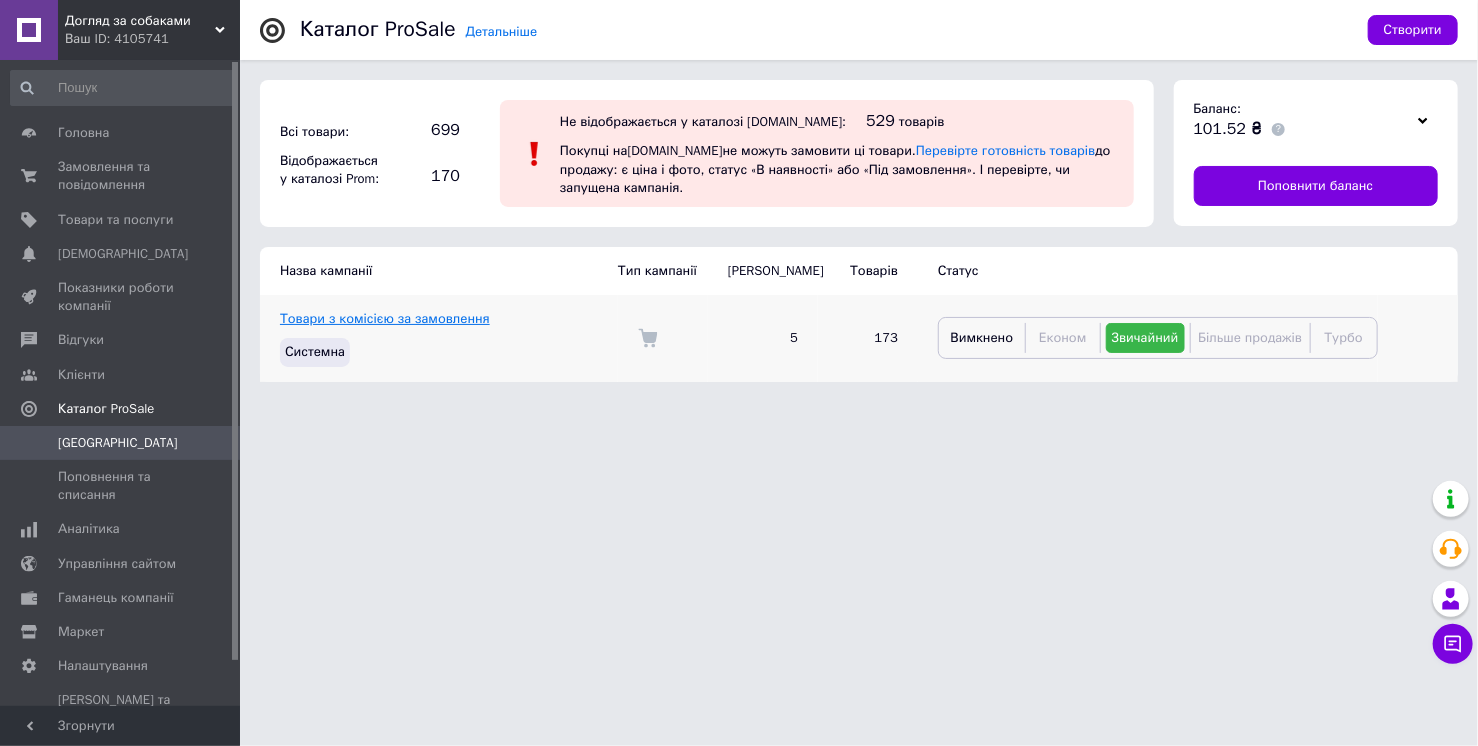 click on "Товари з комісією за замовлення" at bounding box center [385, 318] 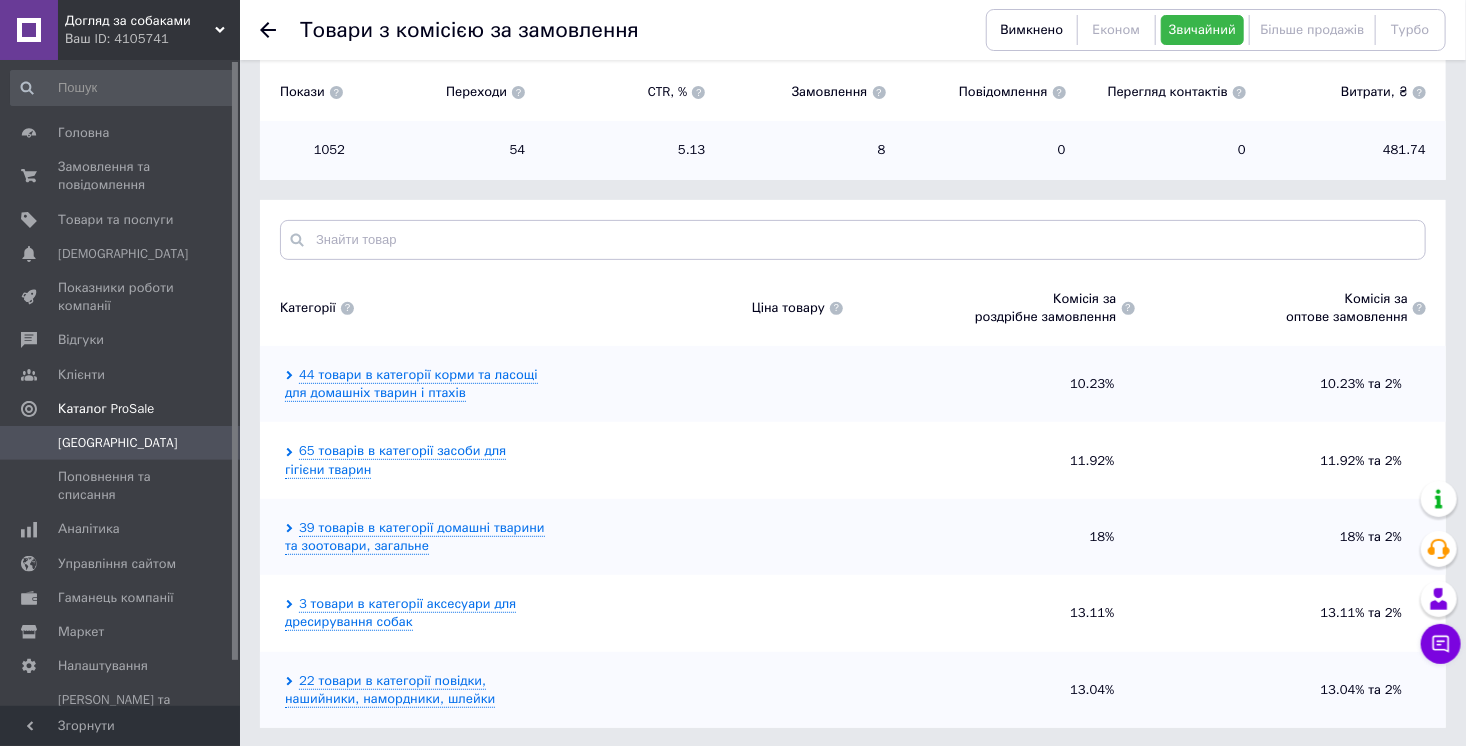 scroll, scrollTop: 234, scrollLeft: 0, axis: vertical 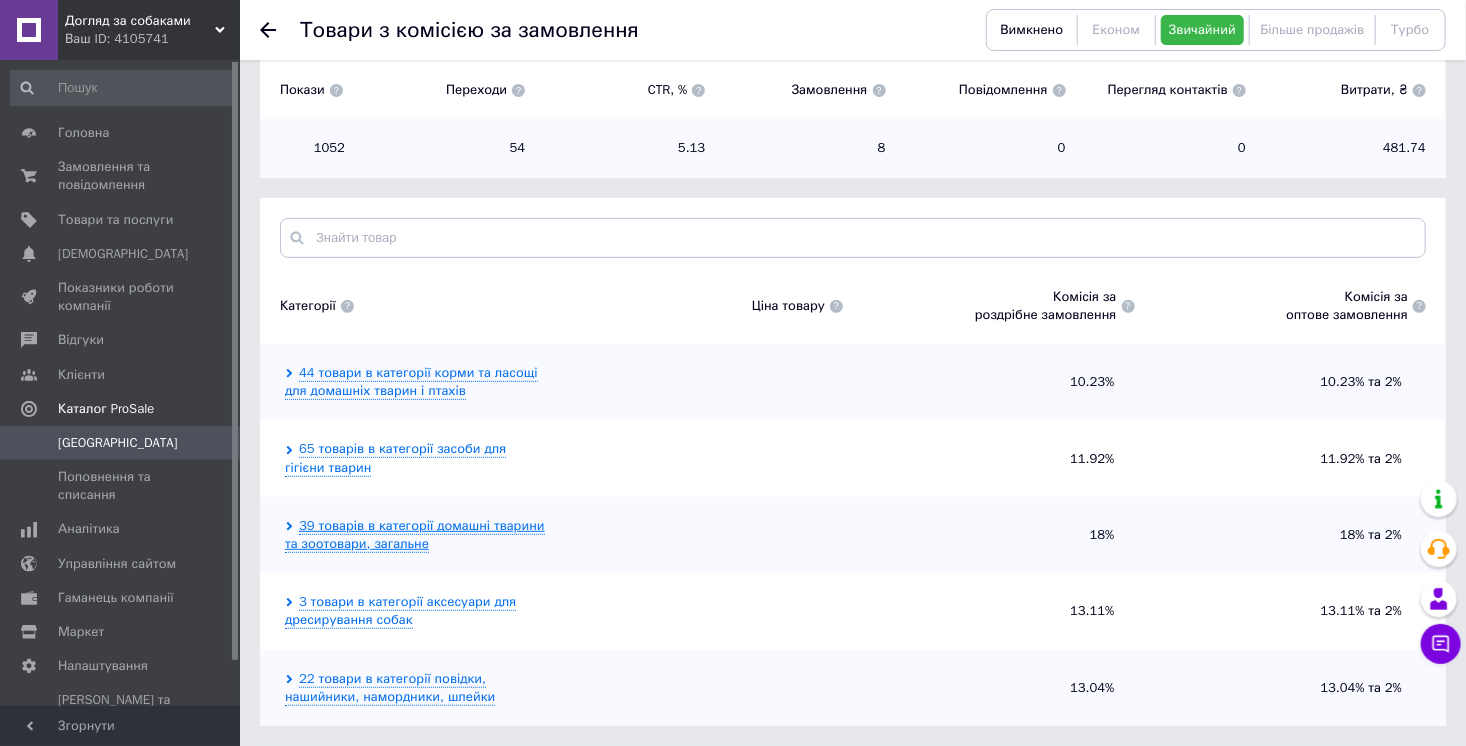 click on "39 товарів в категорії домашні тварини та зоотовари, загальне" at bounding box center (415, 535) 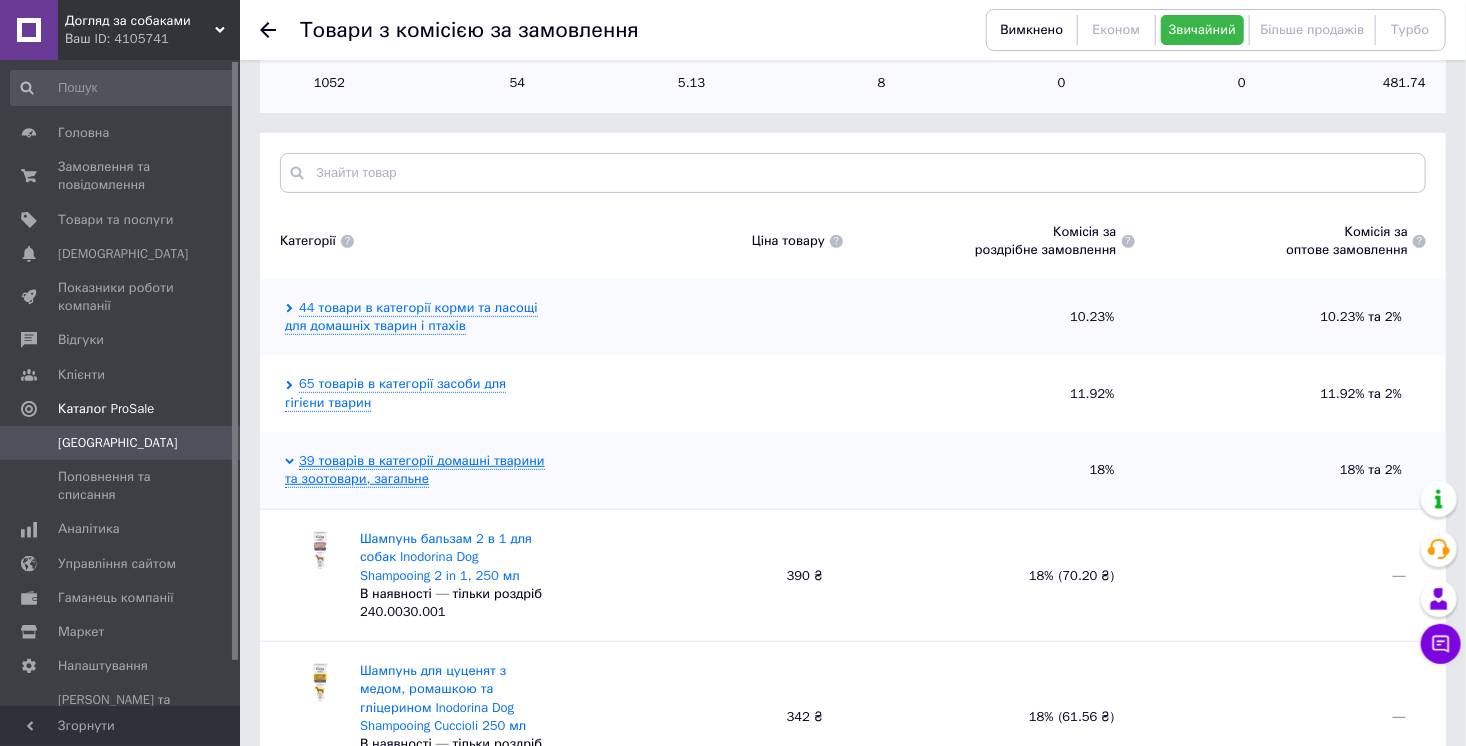 scroll, scrollTop: 234, scrollLeft: 0, axis: vertical 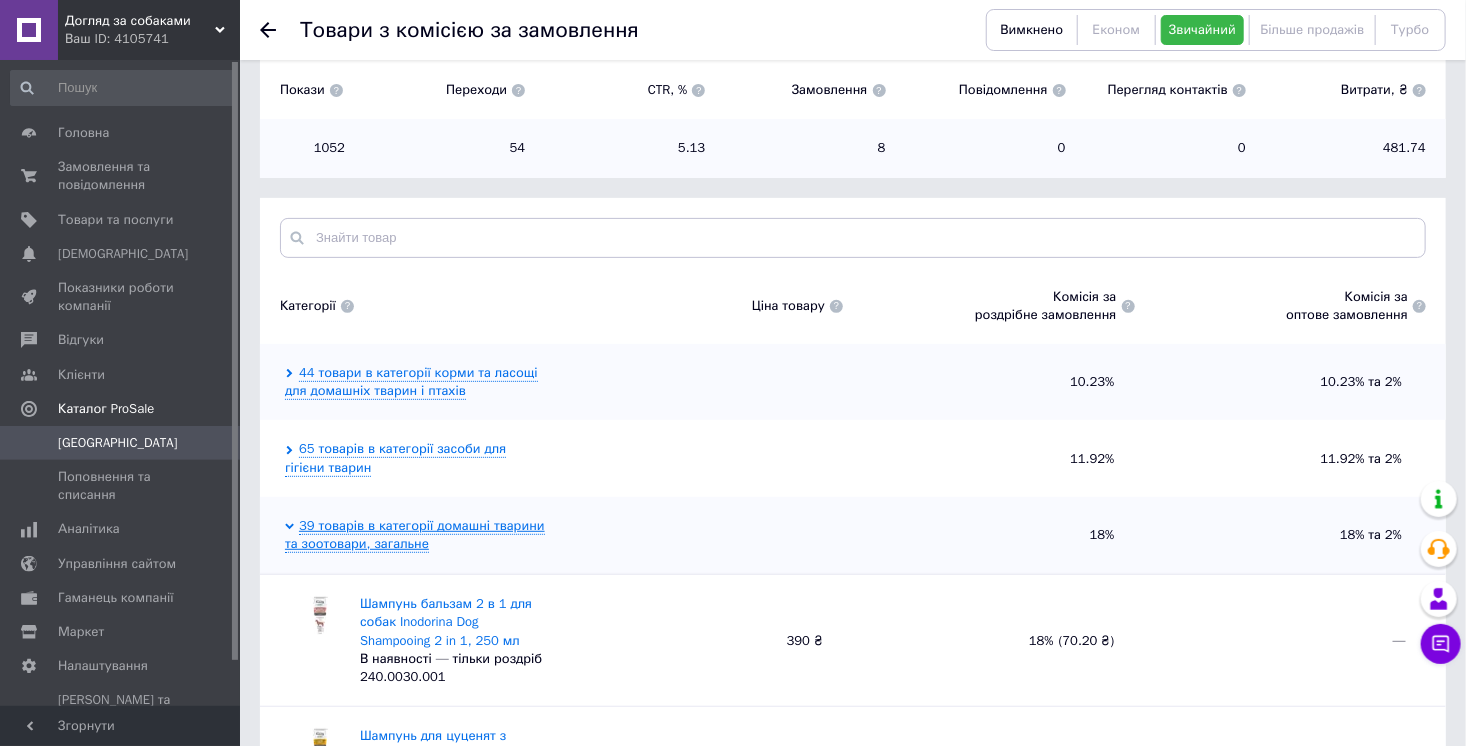click on "39 товарів в категорії домашні тварини та зоотовари, загальне" at bounding box center (415, 535) 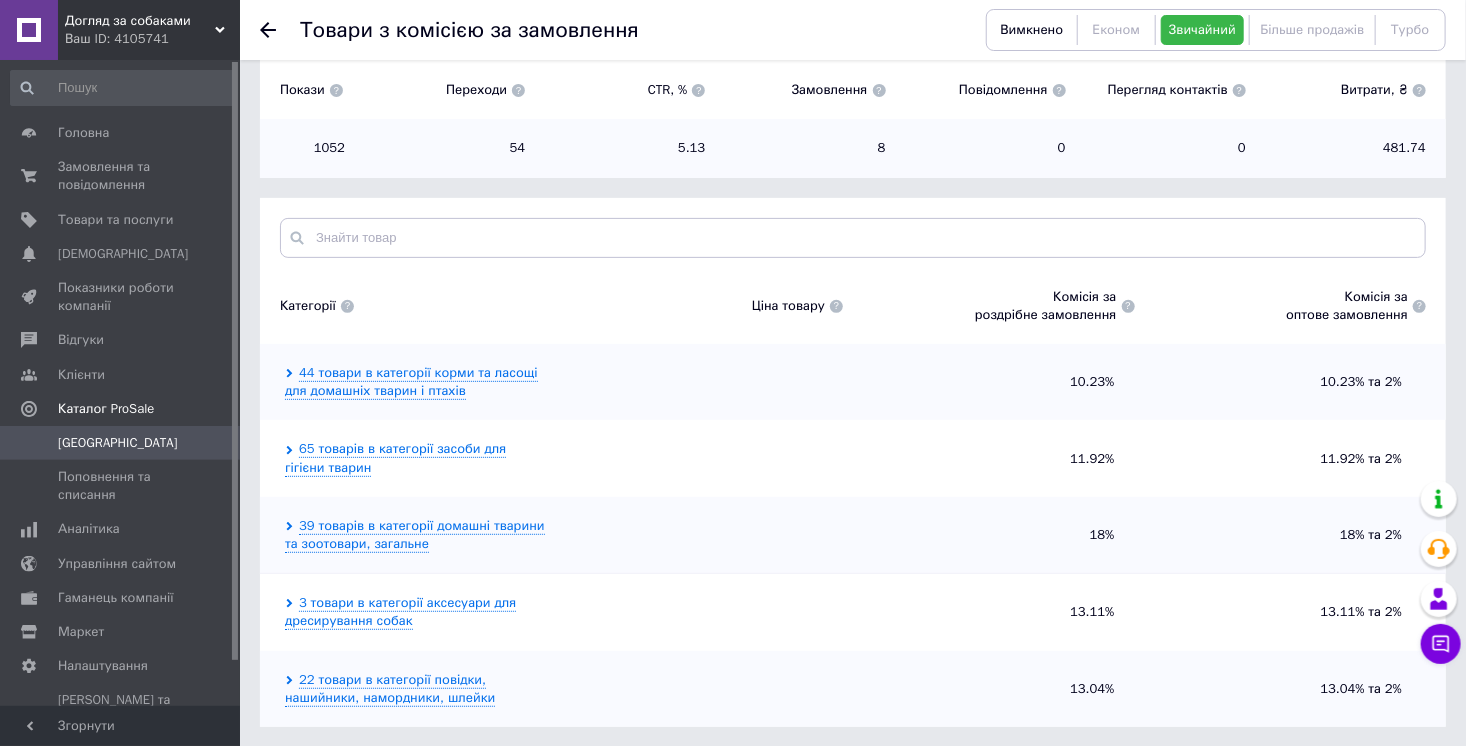 click on "Кампанії" at bounding box center [121, 443] 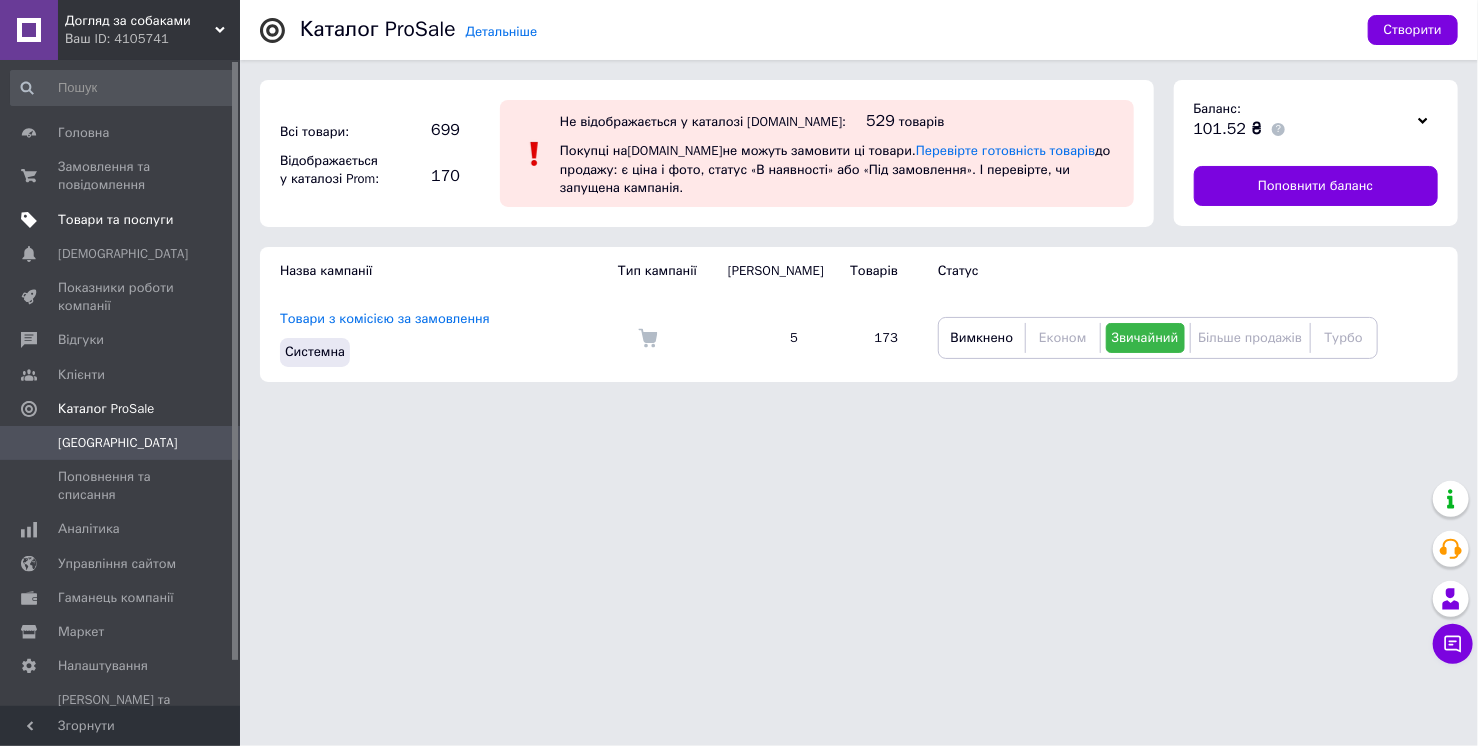click on "Товари та послуги" at bounding box center (123, 220) 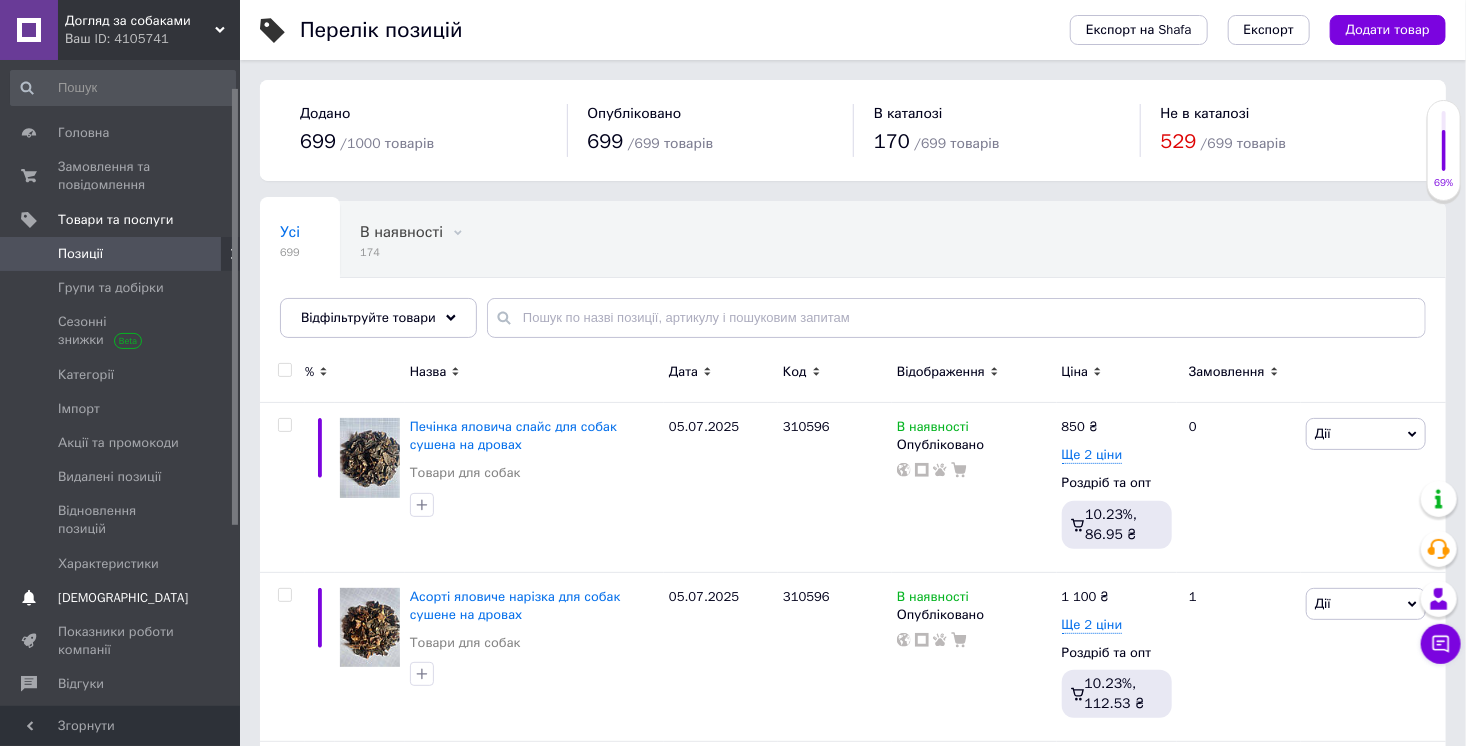 scroll, scrollTop: 305, scrollLeft: 0, axis: vertical 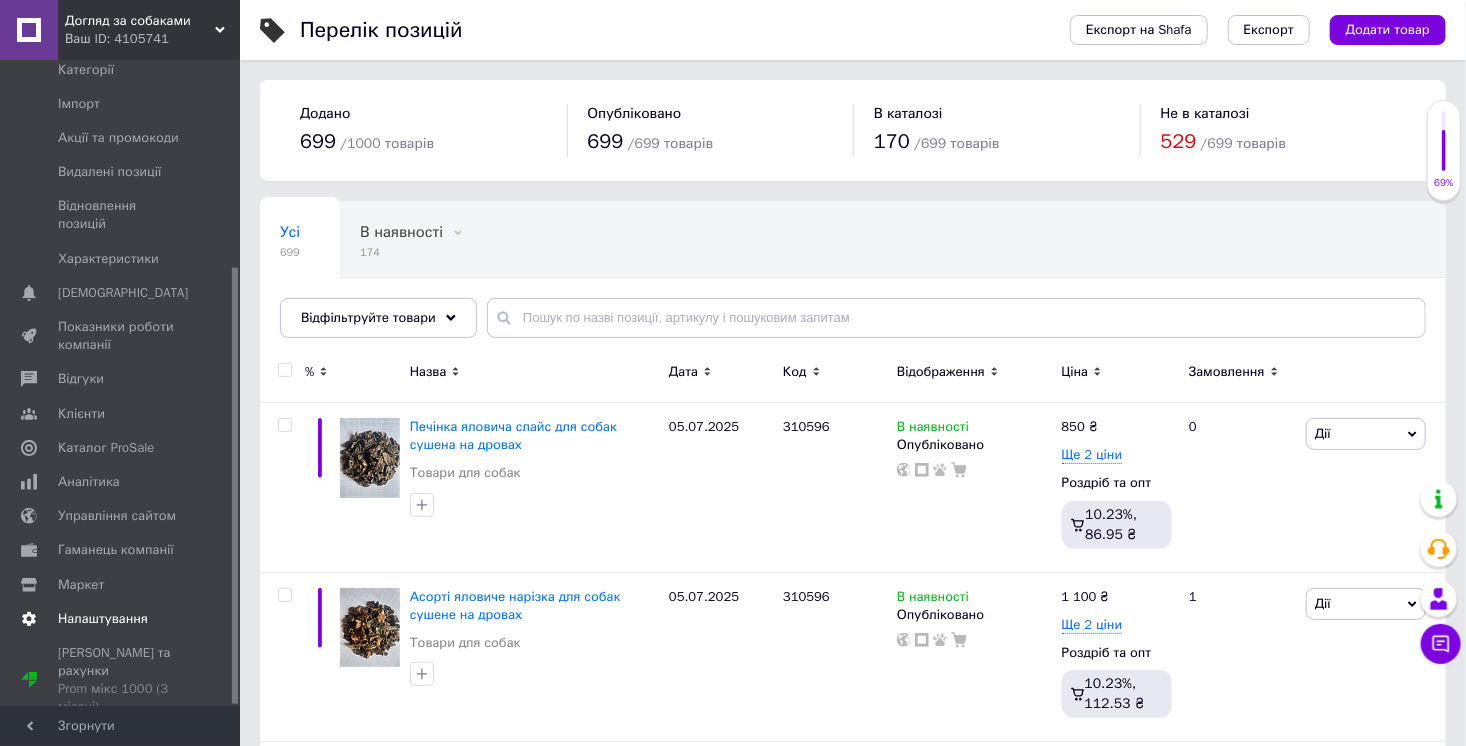 click on "Налаштування" at bounding box center [103, 619] 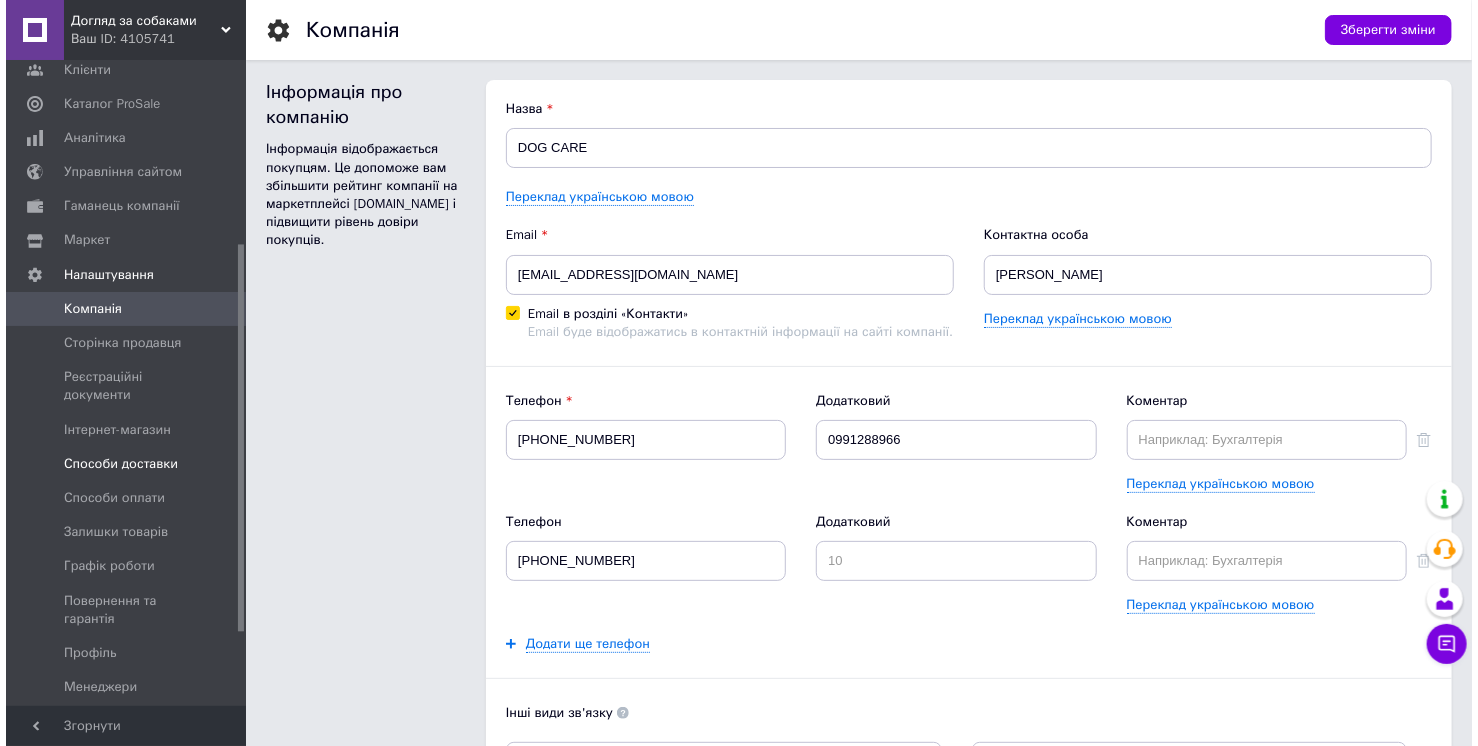 scroll, scrollTop: 0, scrollLeft: 0, axis: both 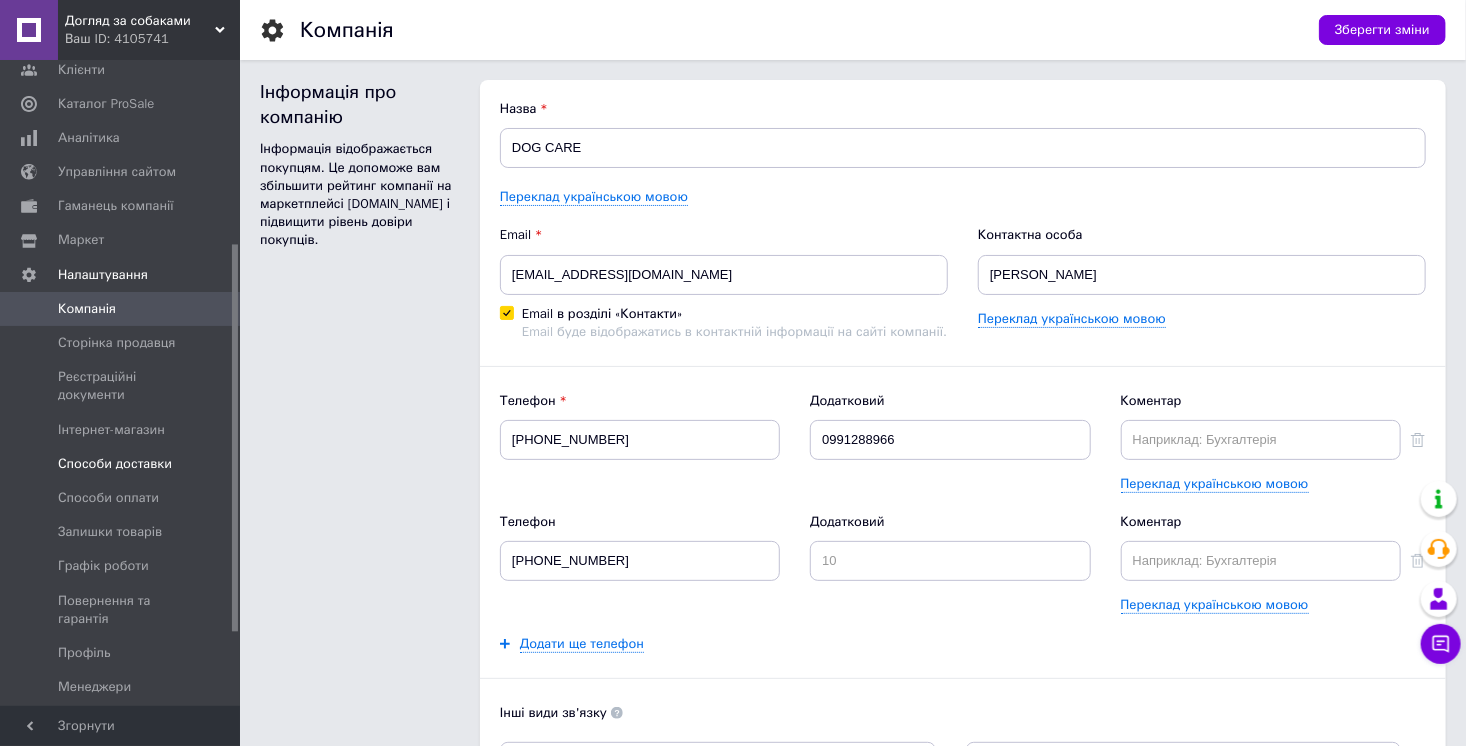 click on "Способи доставки" at bounding box center [115, 464] 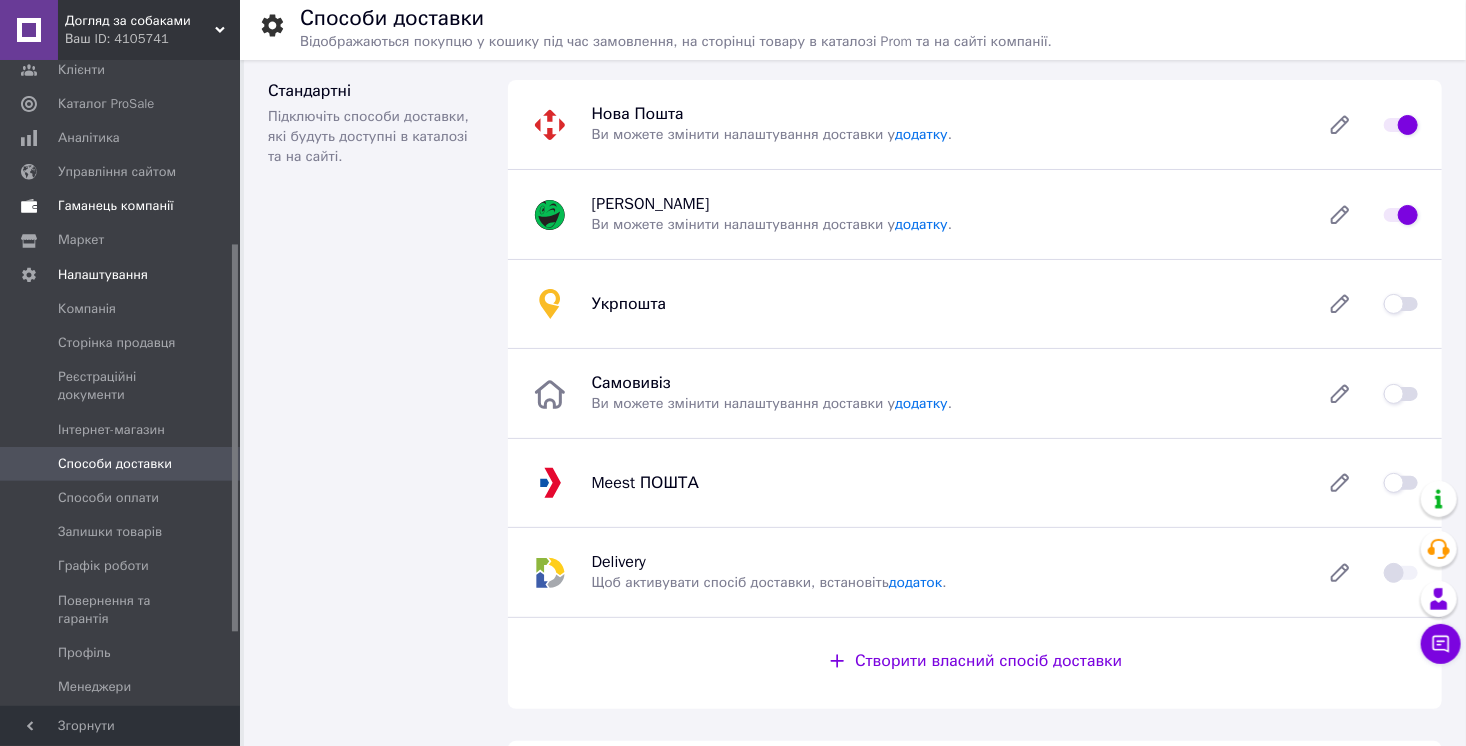 click on "Гаманець компанії" at bounding box center [116, 206] 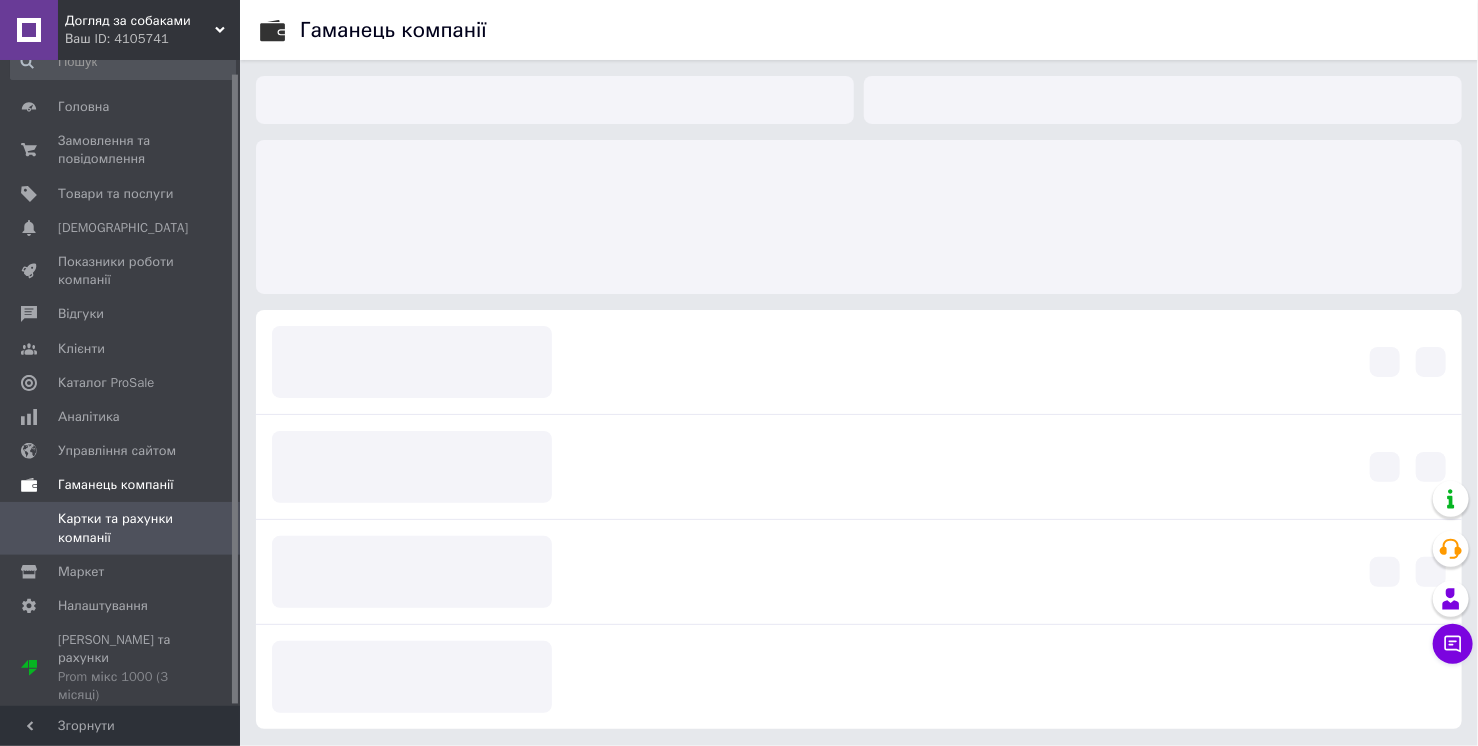 scroll, scrollTop: 13, scrollLeft: 0, axis: vertical 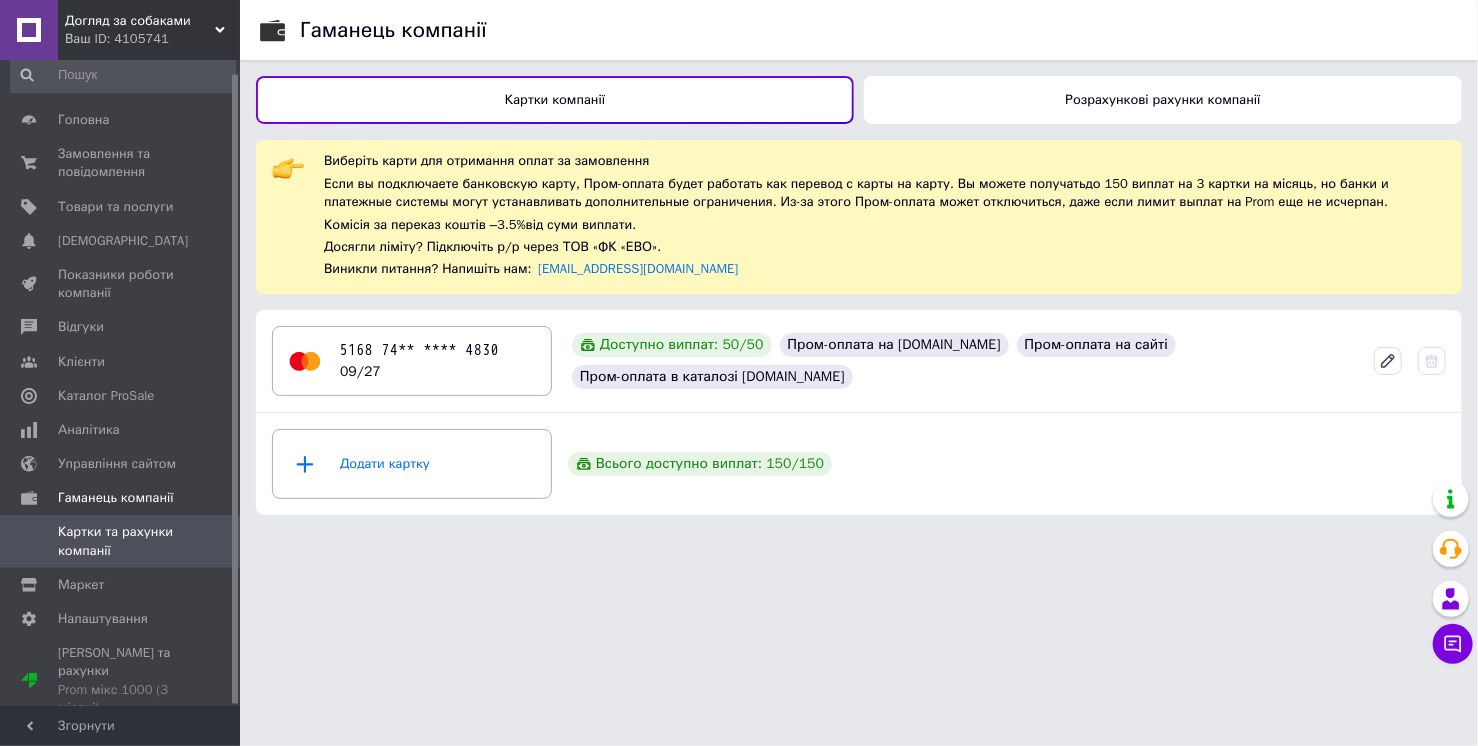click on "Розрахункові рахунки компанії" at bounding box center (1163, 100) 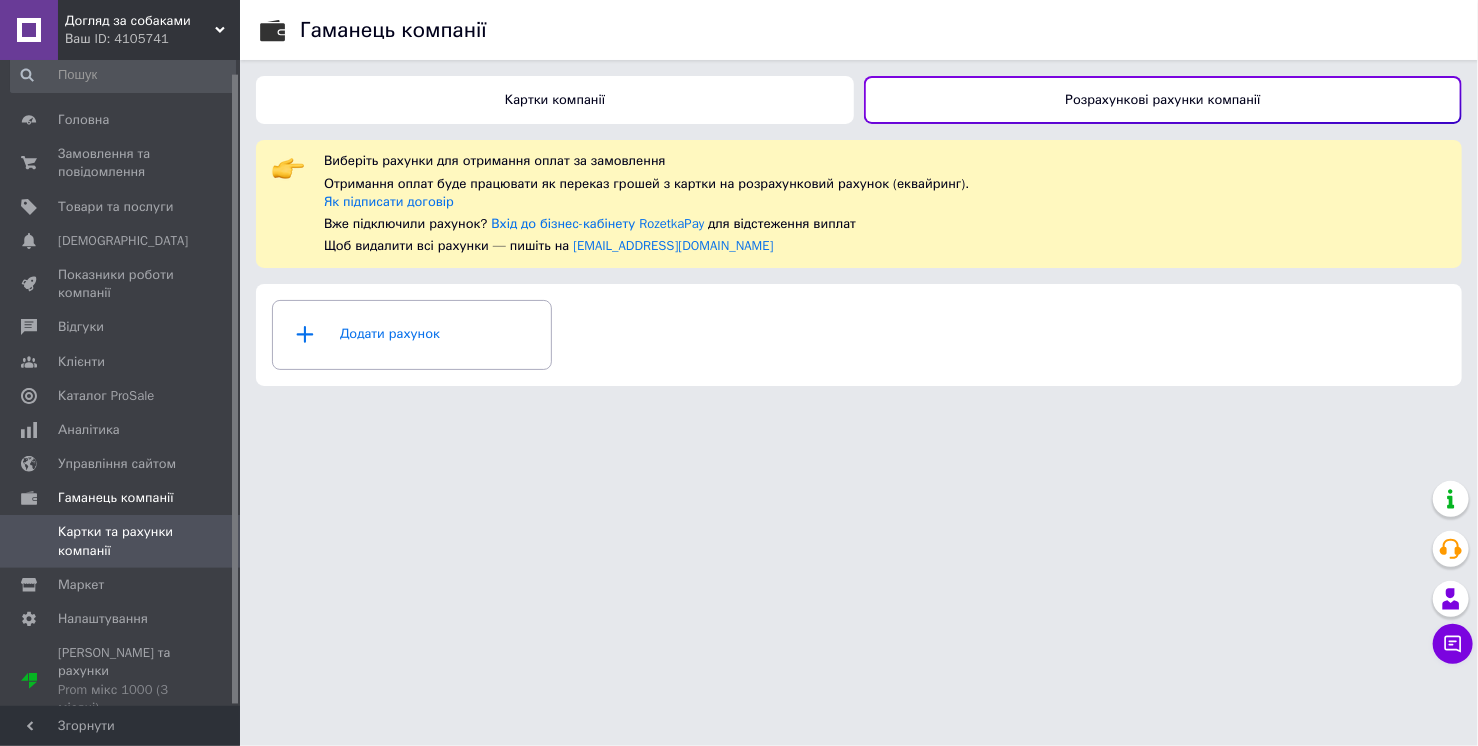 click on "Ваш ID: 4105741" at bounding box center (152, 39) 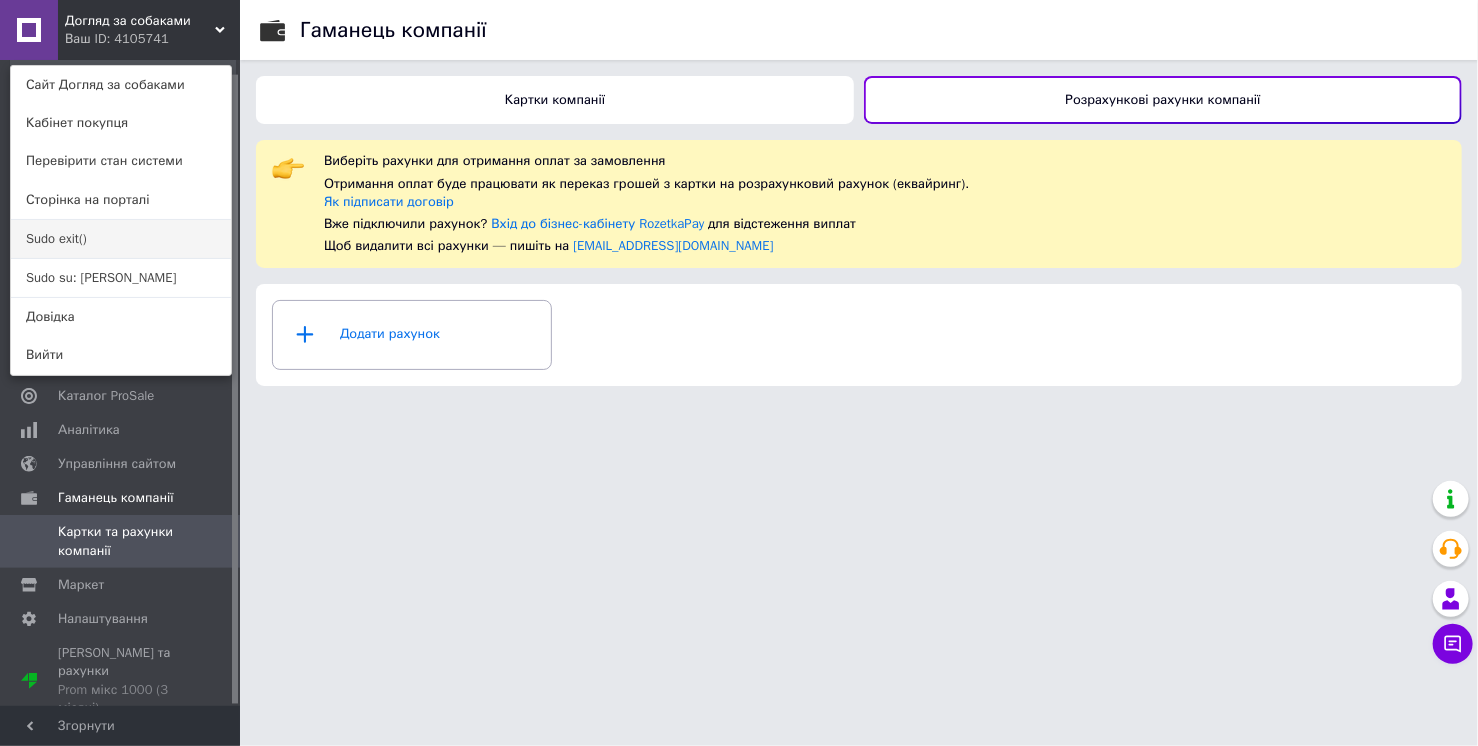 click on "Sudo exit()" at bounding box center (121, 239) 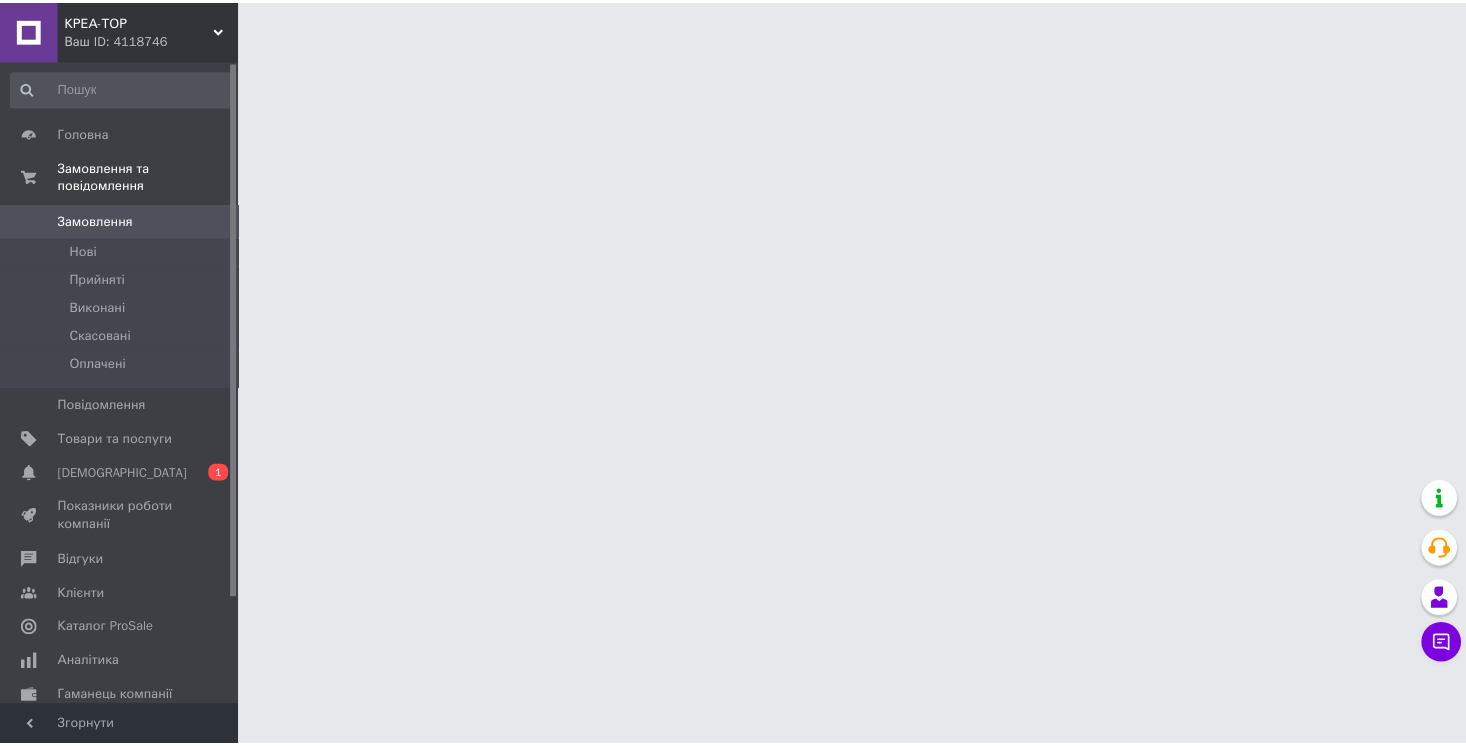 scroll, scrollTop: 0, scrollLeft: 0, axis: both 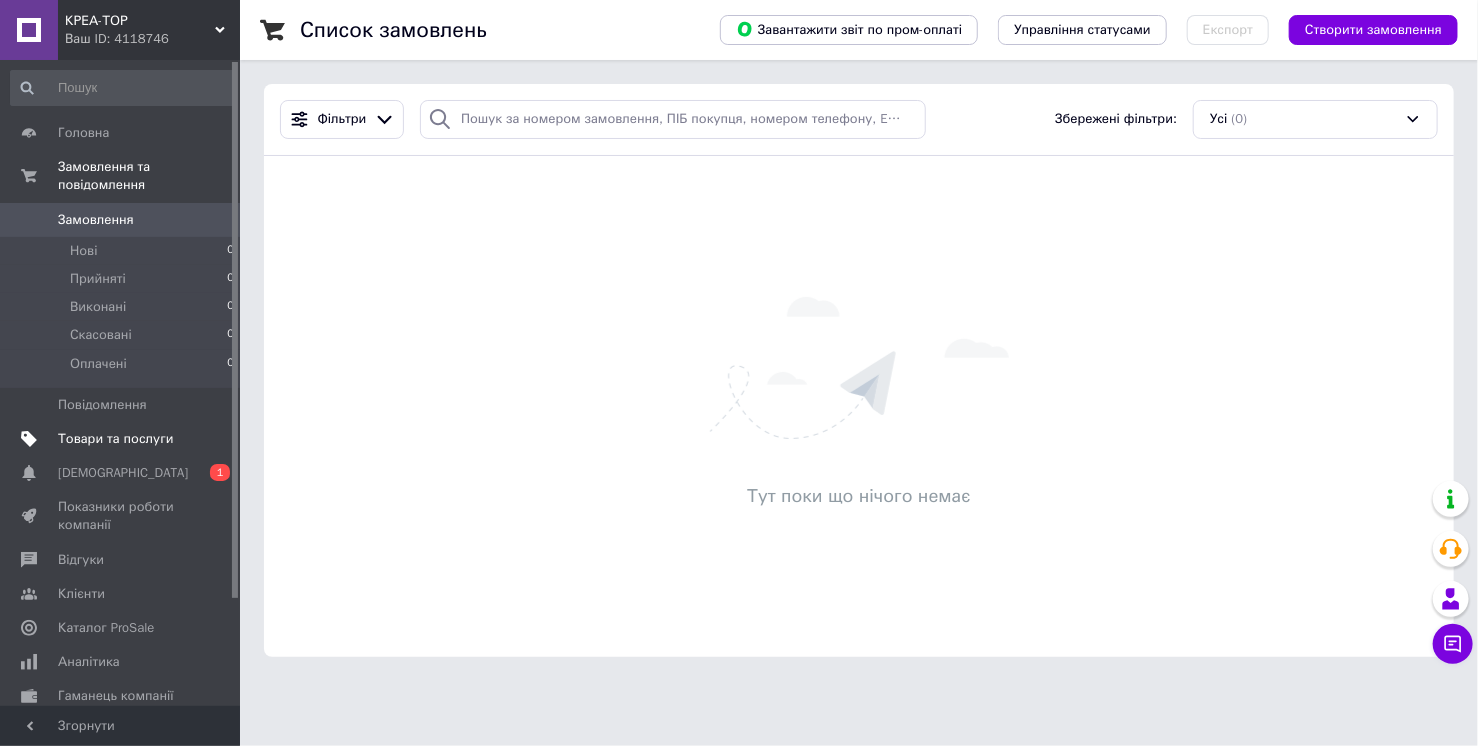 click on "Товари та послуги" at bounding box center [115, 439] 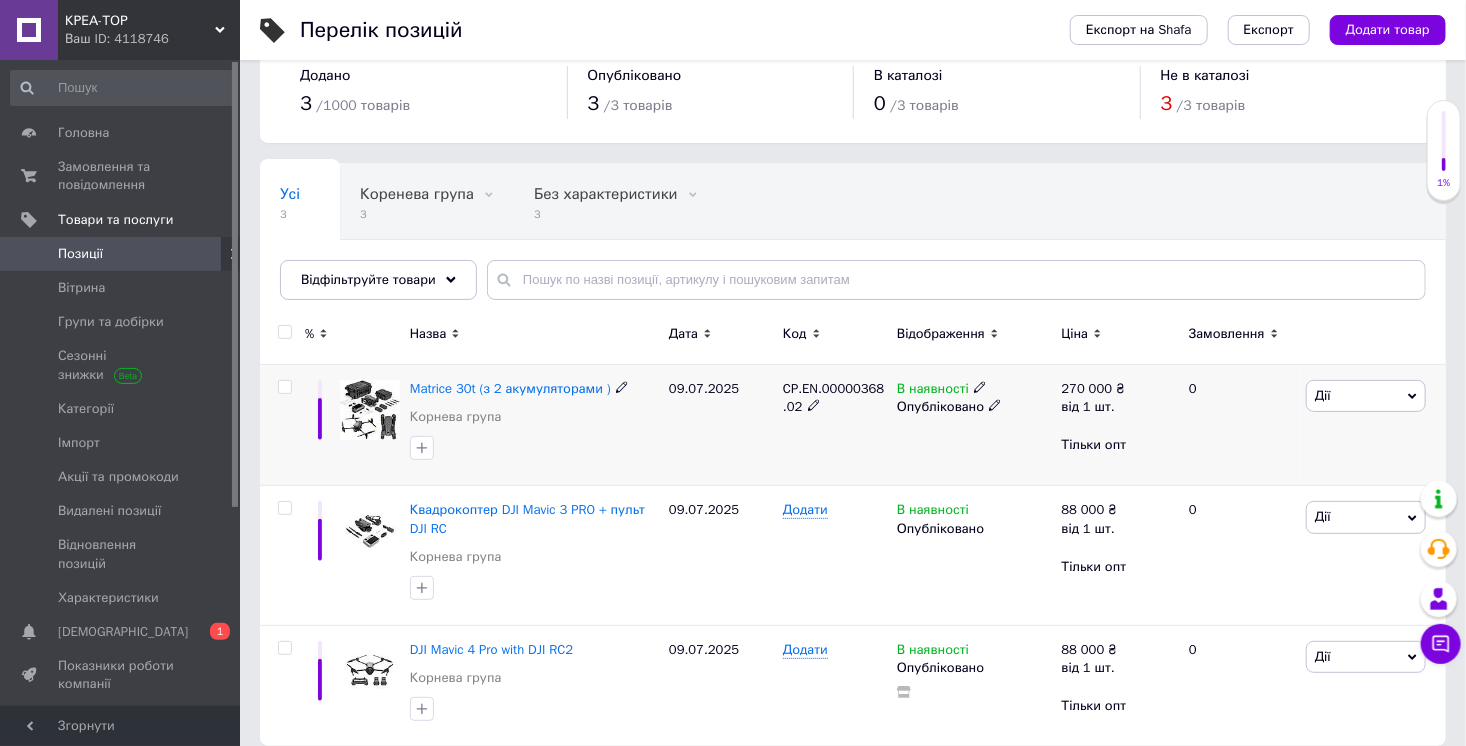 scroll, scrollTop: 57, scrollLeft: 0, axis: vertical 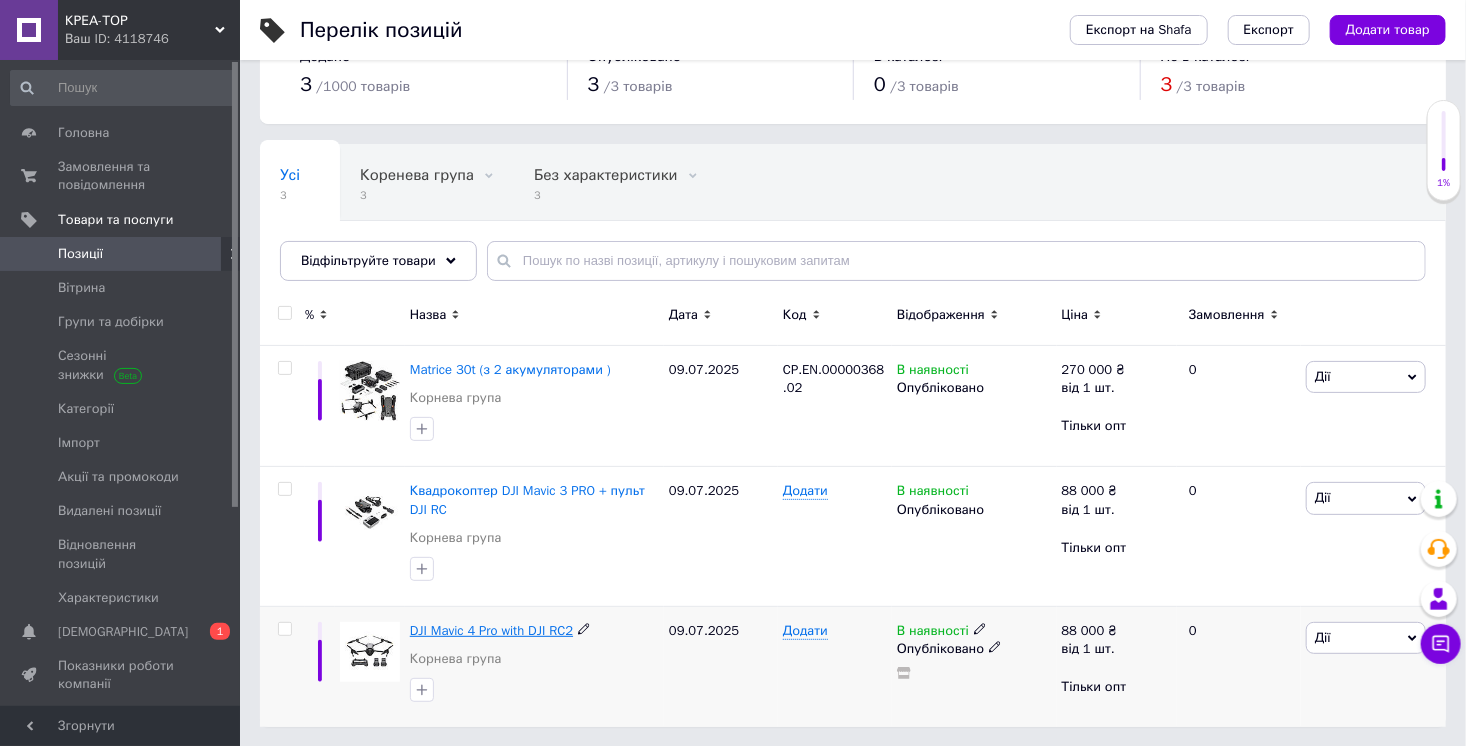 click on "DJI Mavic 4 Pro with DJI RC2" at bounding box center (491, 630) 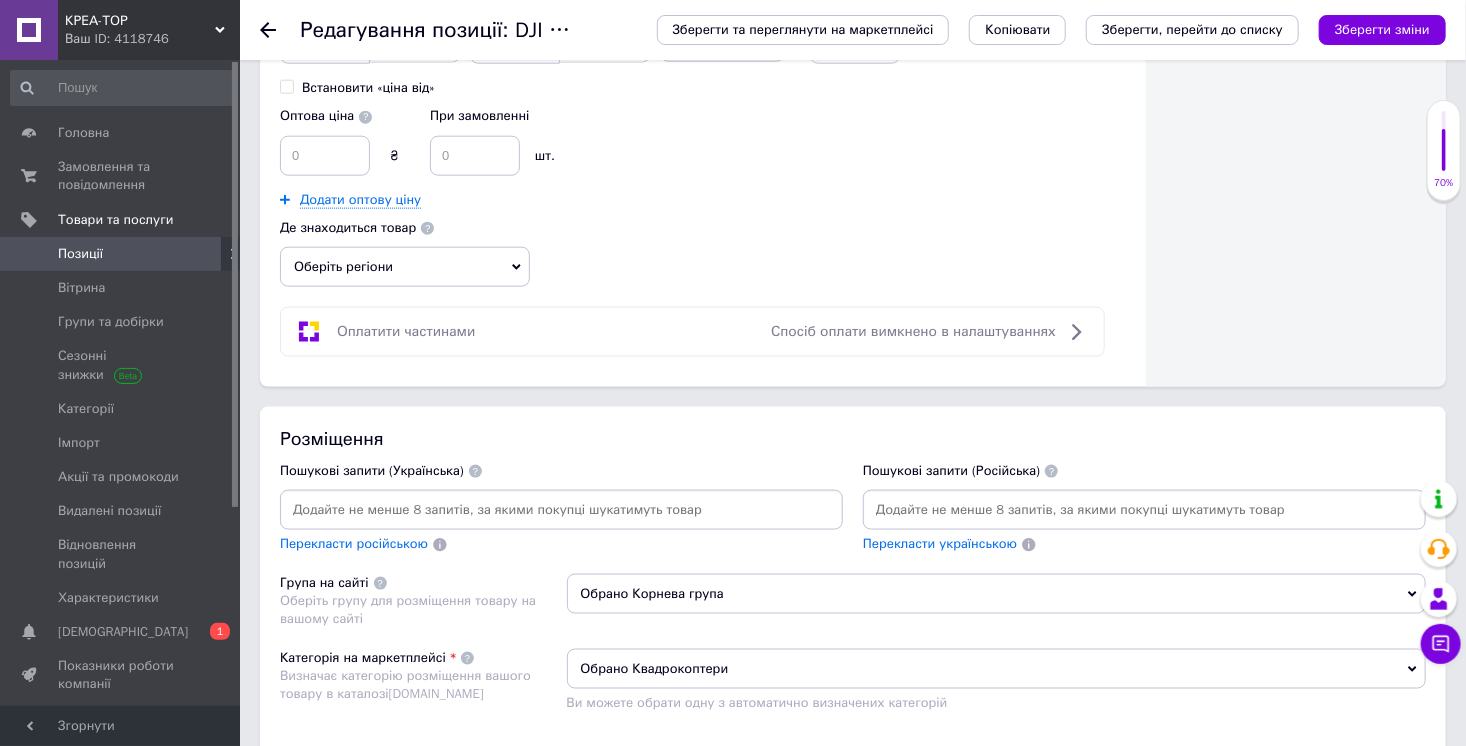 scroll, scrollTop: 1248, scrollLeft: 0, axis: vertical 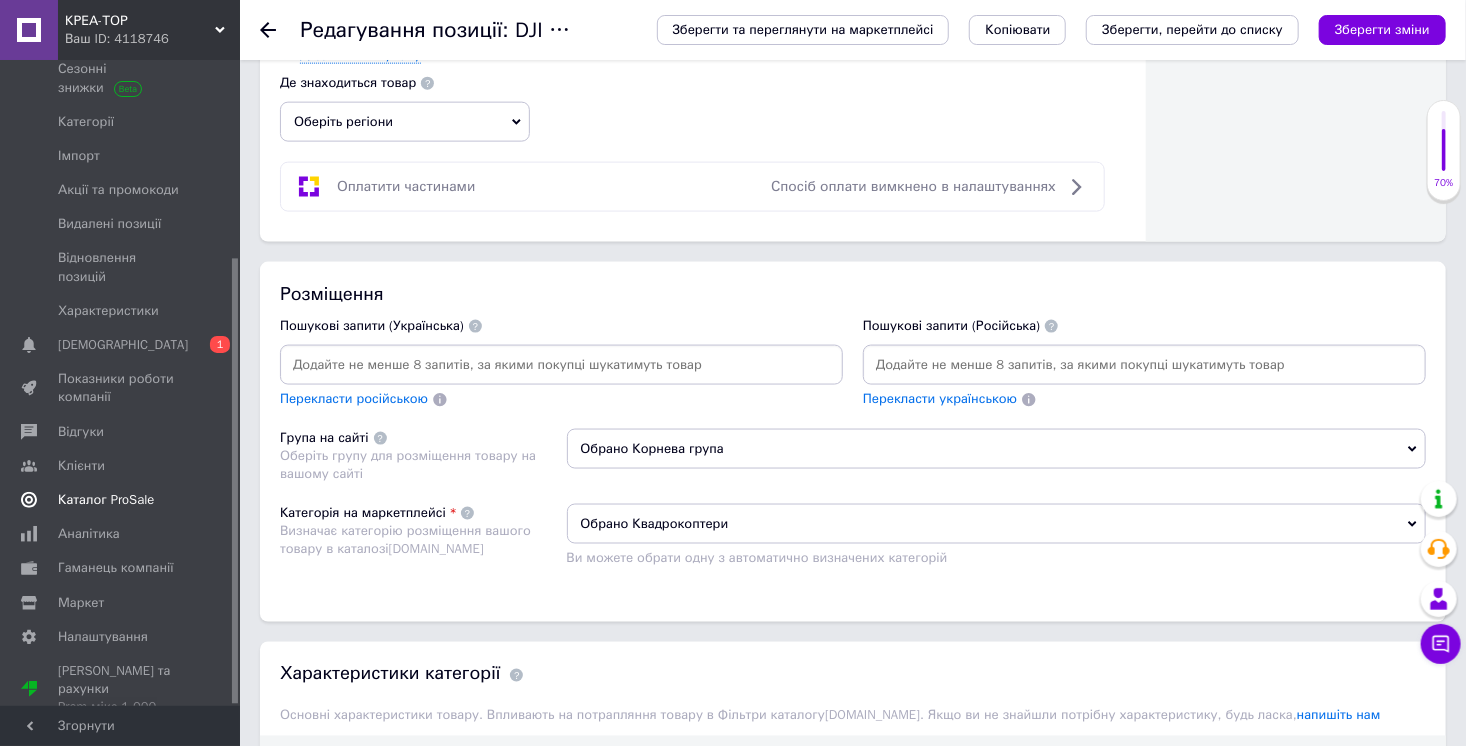 click on "Каталог ProSale" at bounding box center [106, 500] 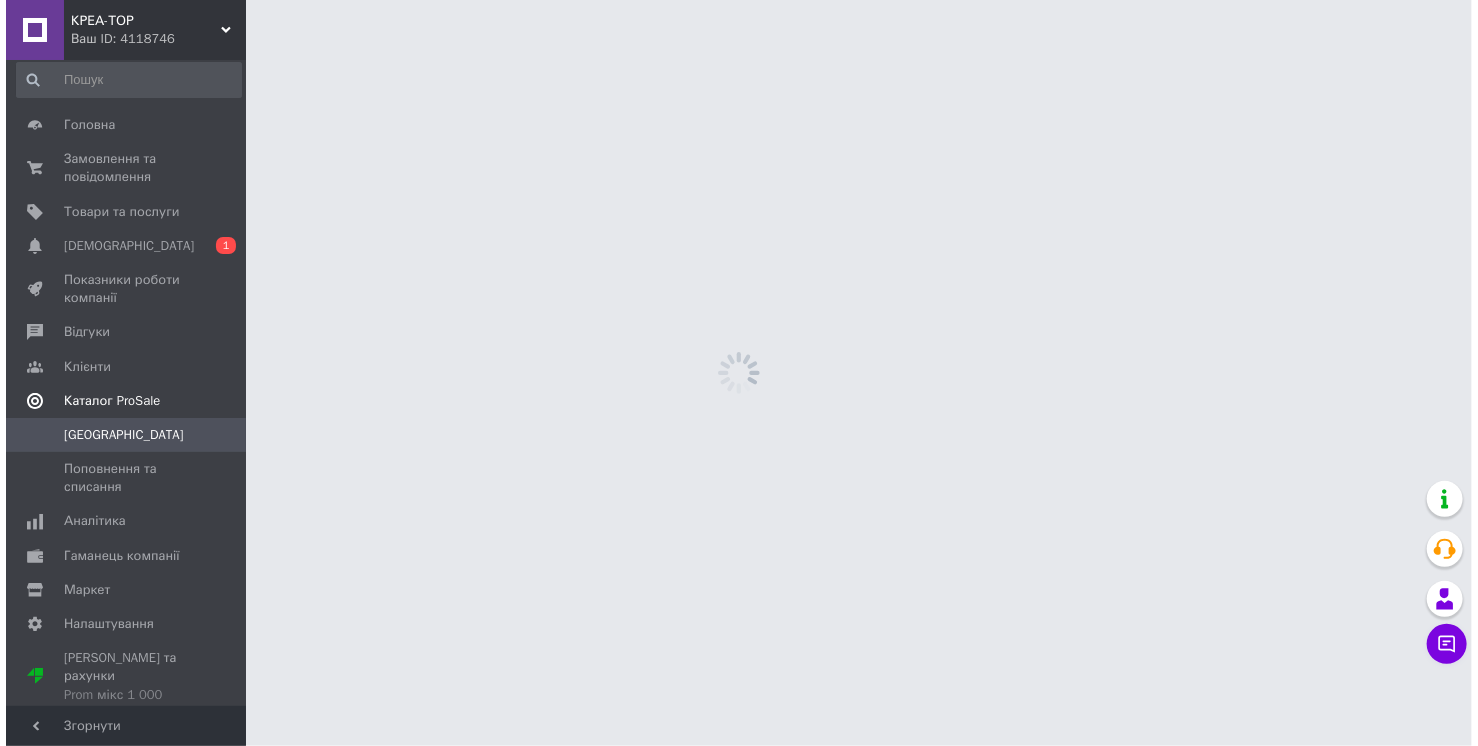 scroll, scrollTop: 0, scrollLeft: 0, axis: both 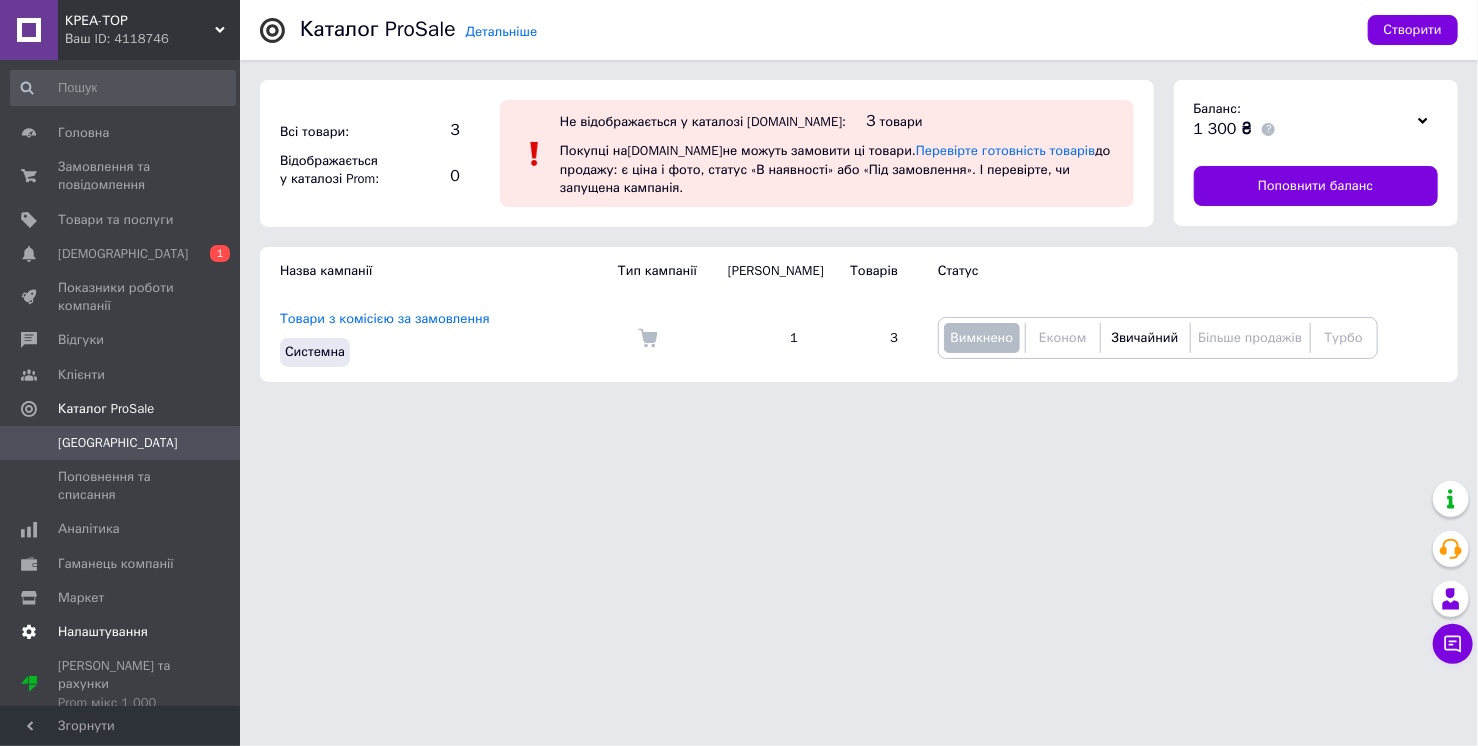 click on "Налаштування" at bounding box center [103, 632] 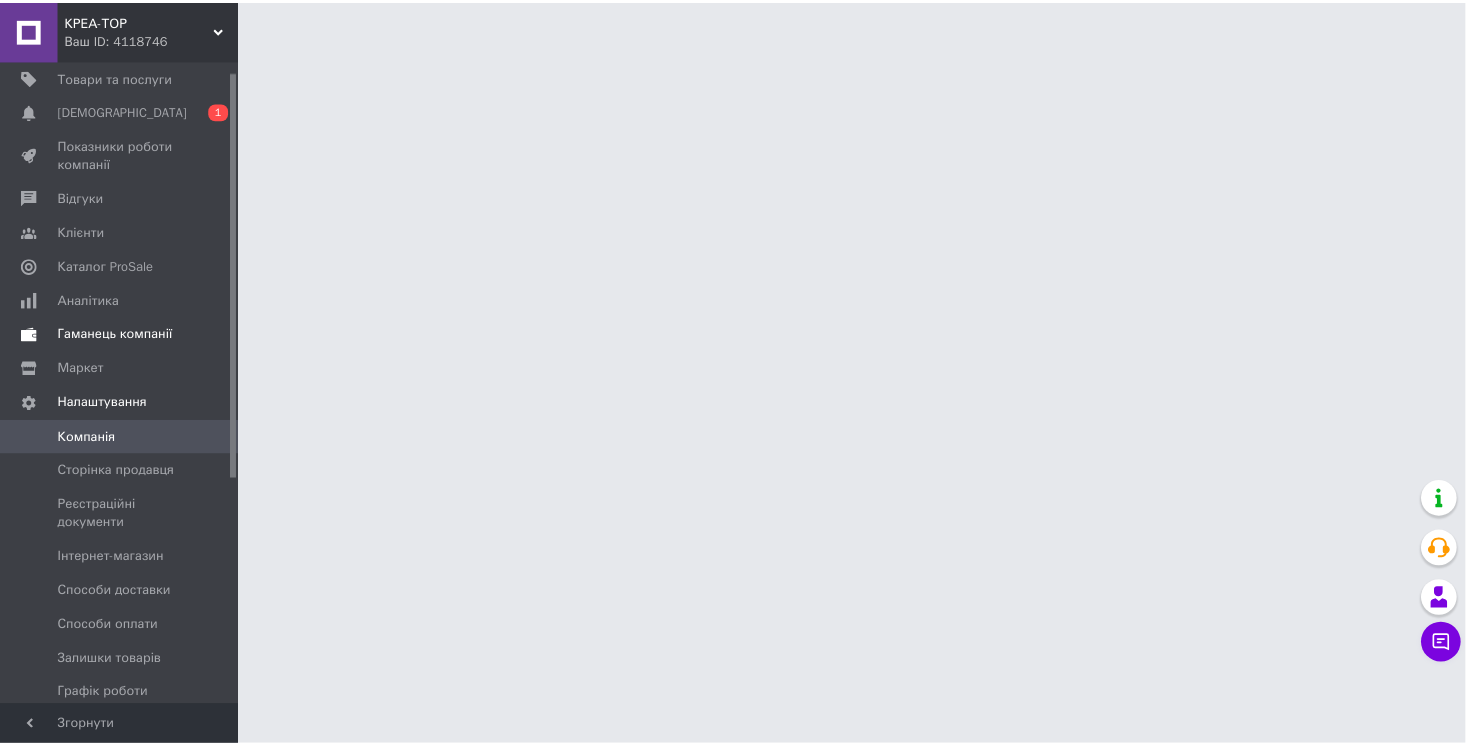 scroll, scrollTop: 373, scrollLeft: 0, axis: vertical 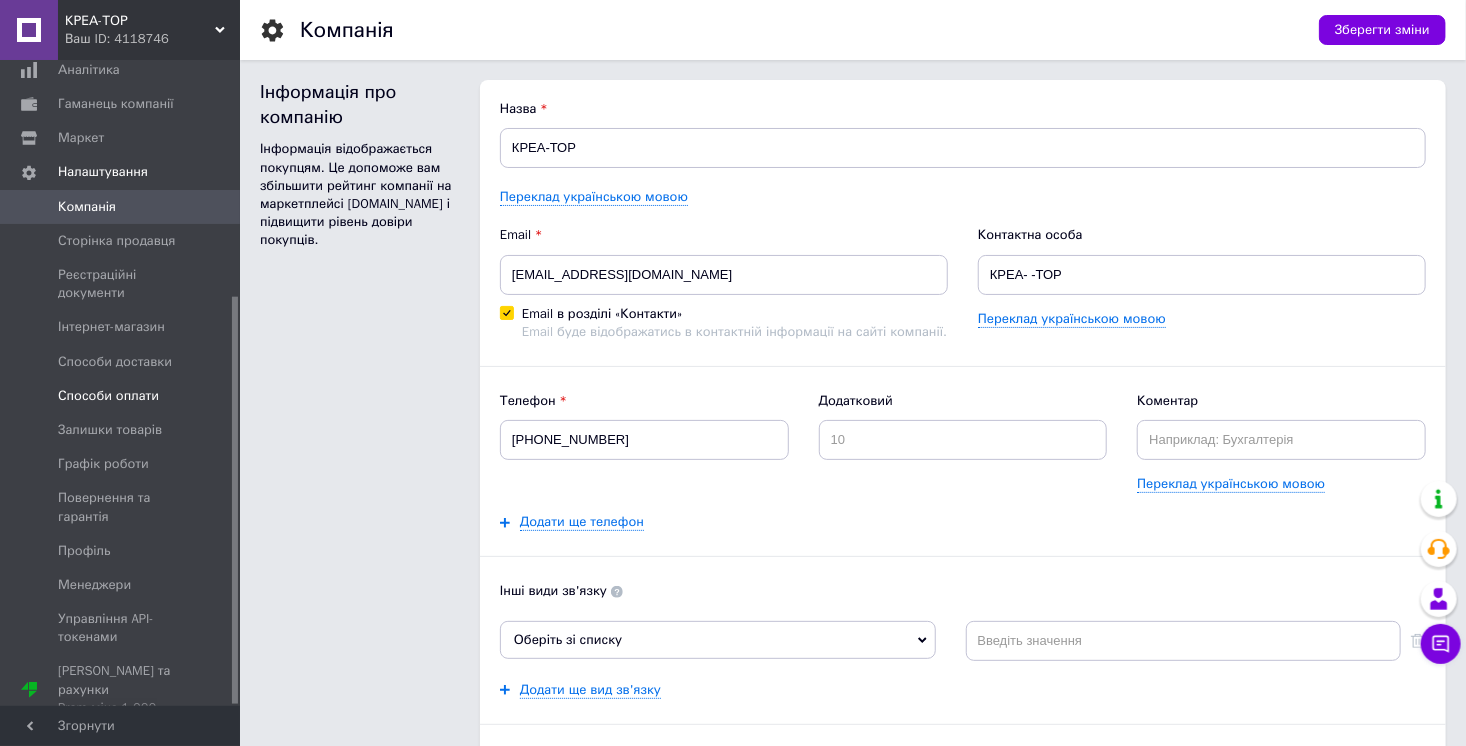 click on "Способи оплати" at bounding box center (108, 396) 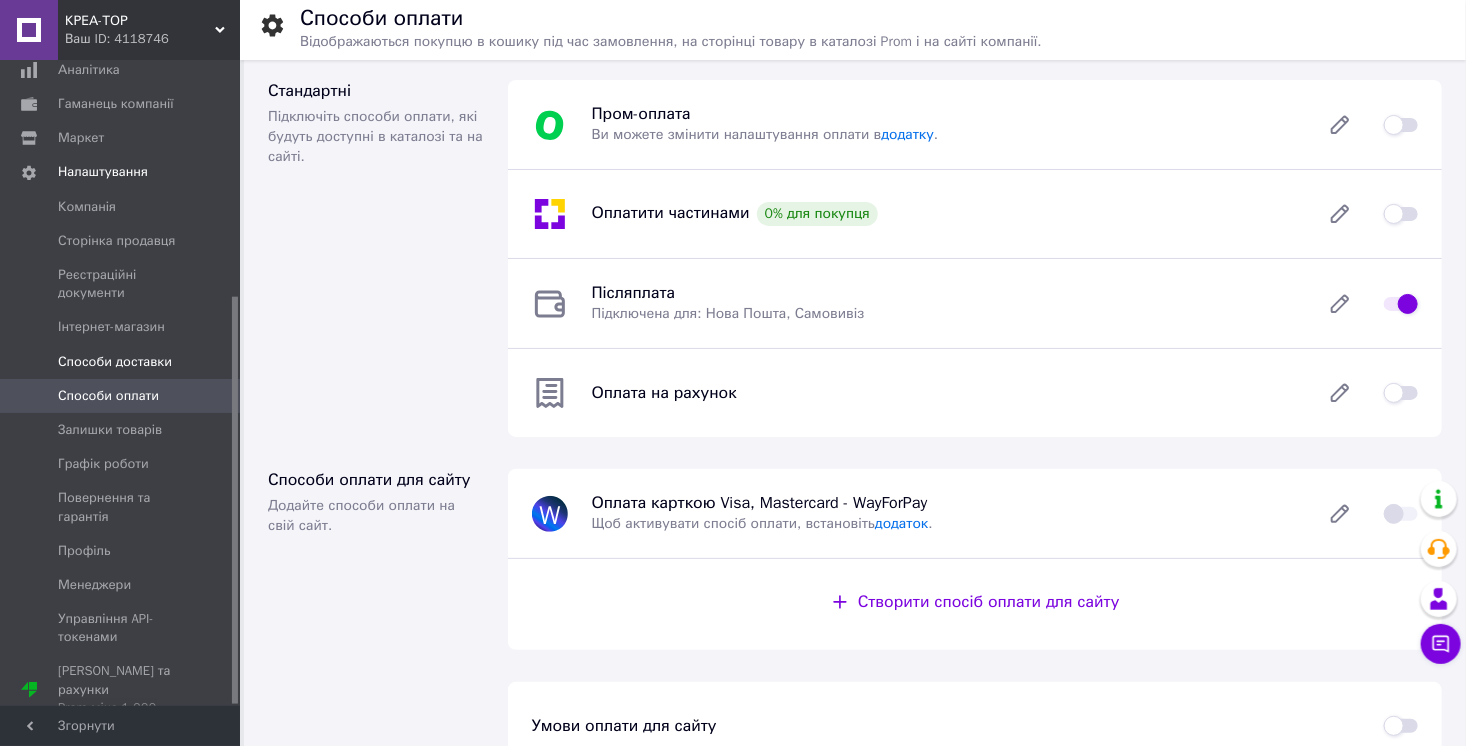 click on "Способи доставки" at bounding box center [115, 362] 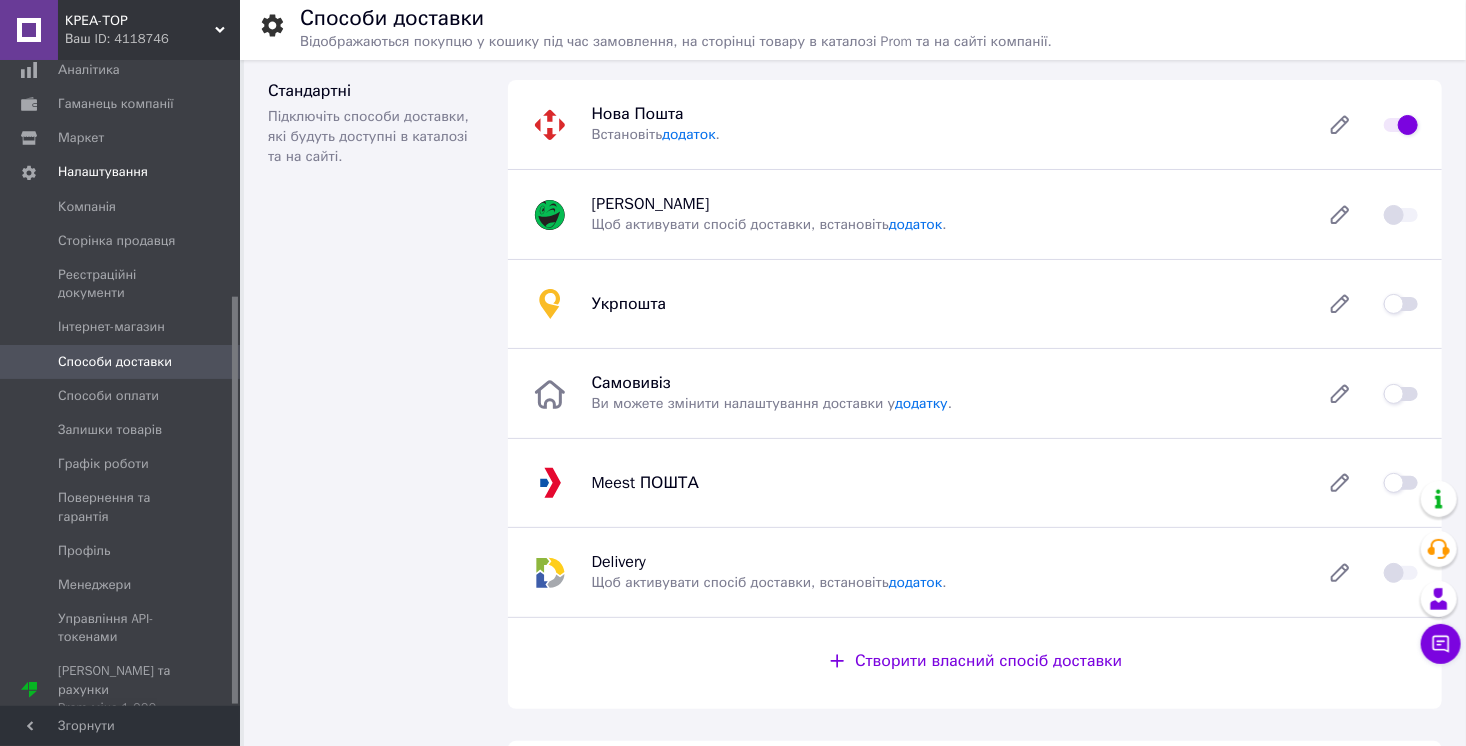 scroll, scrollTop: 0, scrollLeft: 0, axis: both 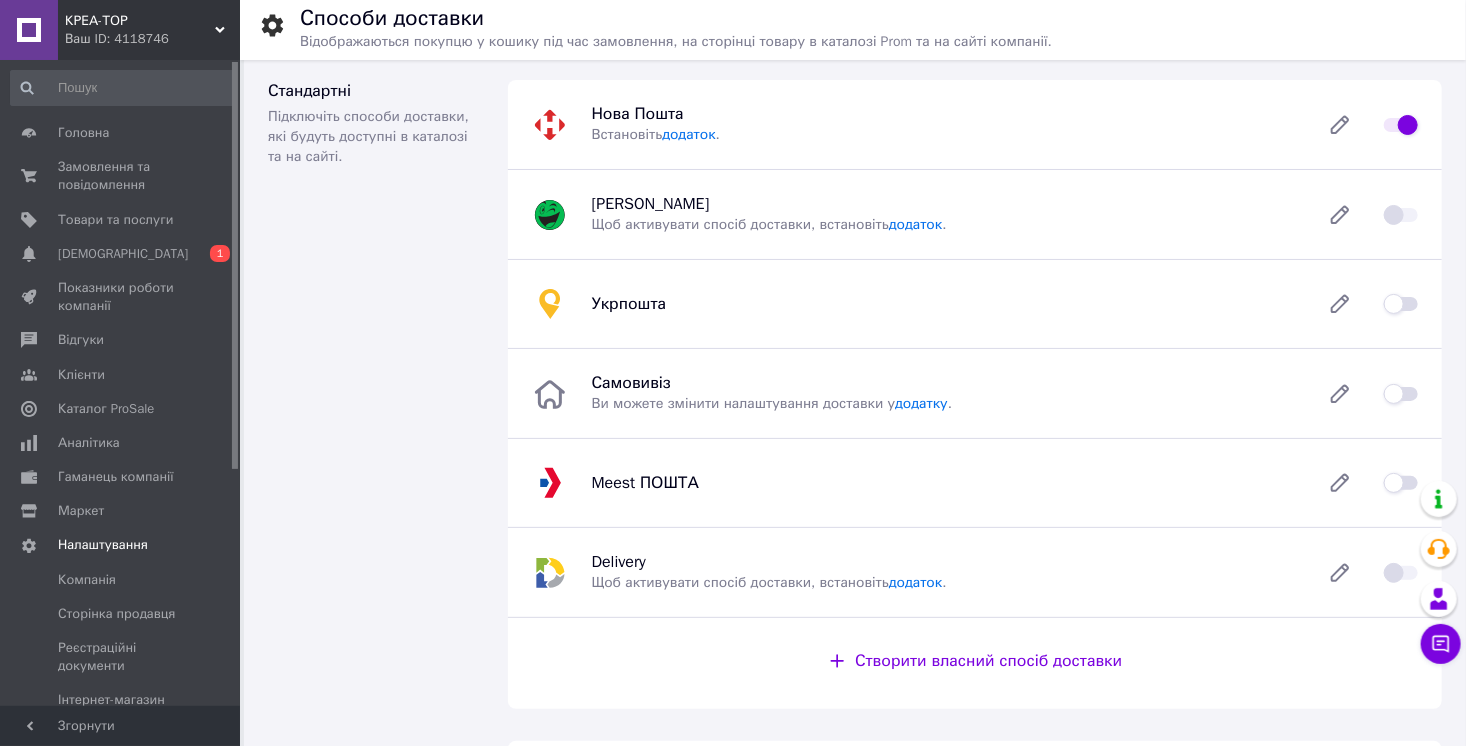 click on "КРЕА-ТОР" at bounding box center (140, 21) 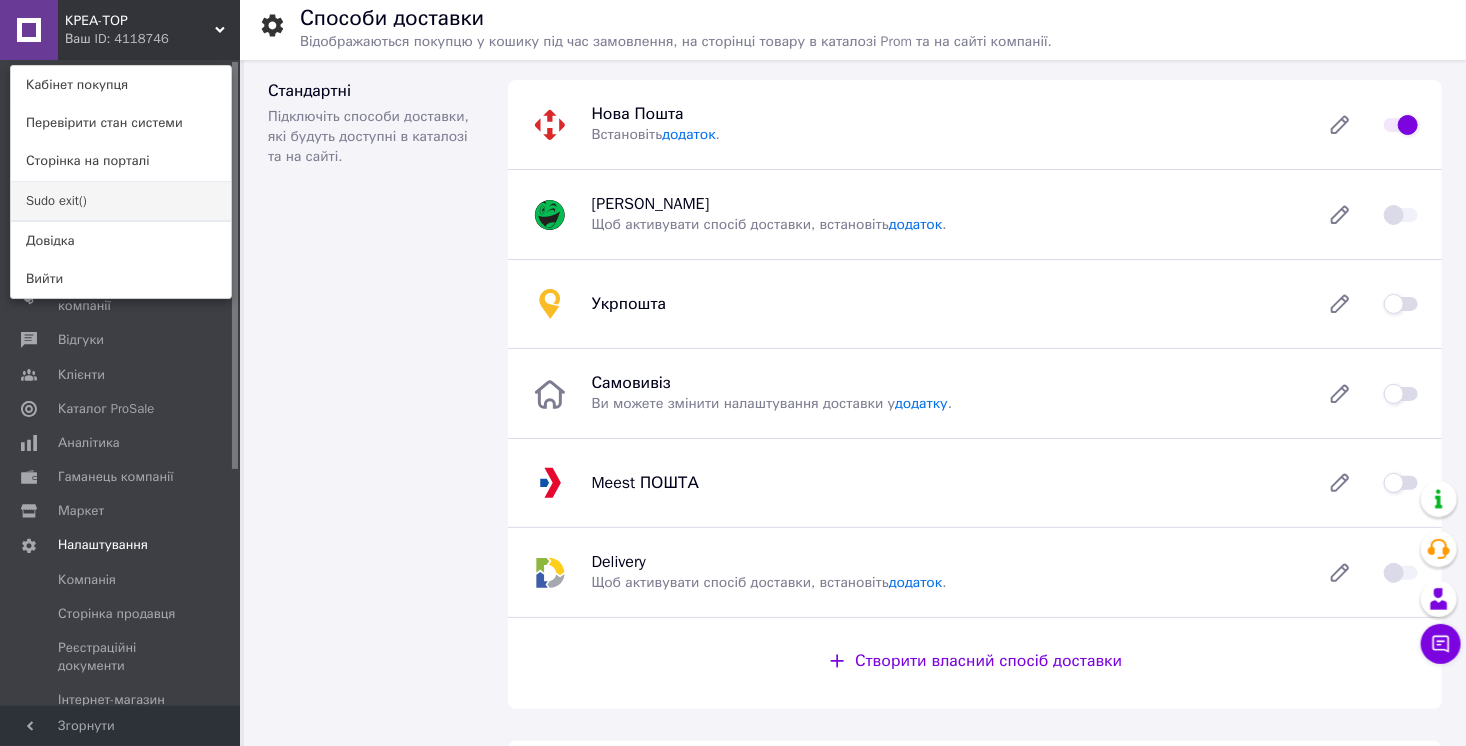 click on "Sudo exit()" at bounding box center [121, 201] 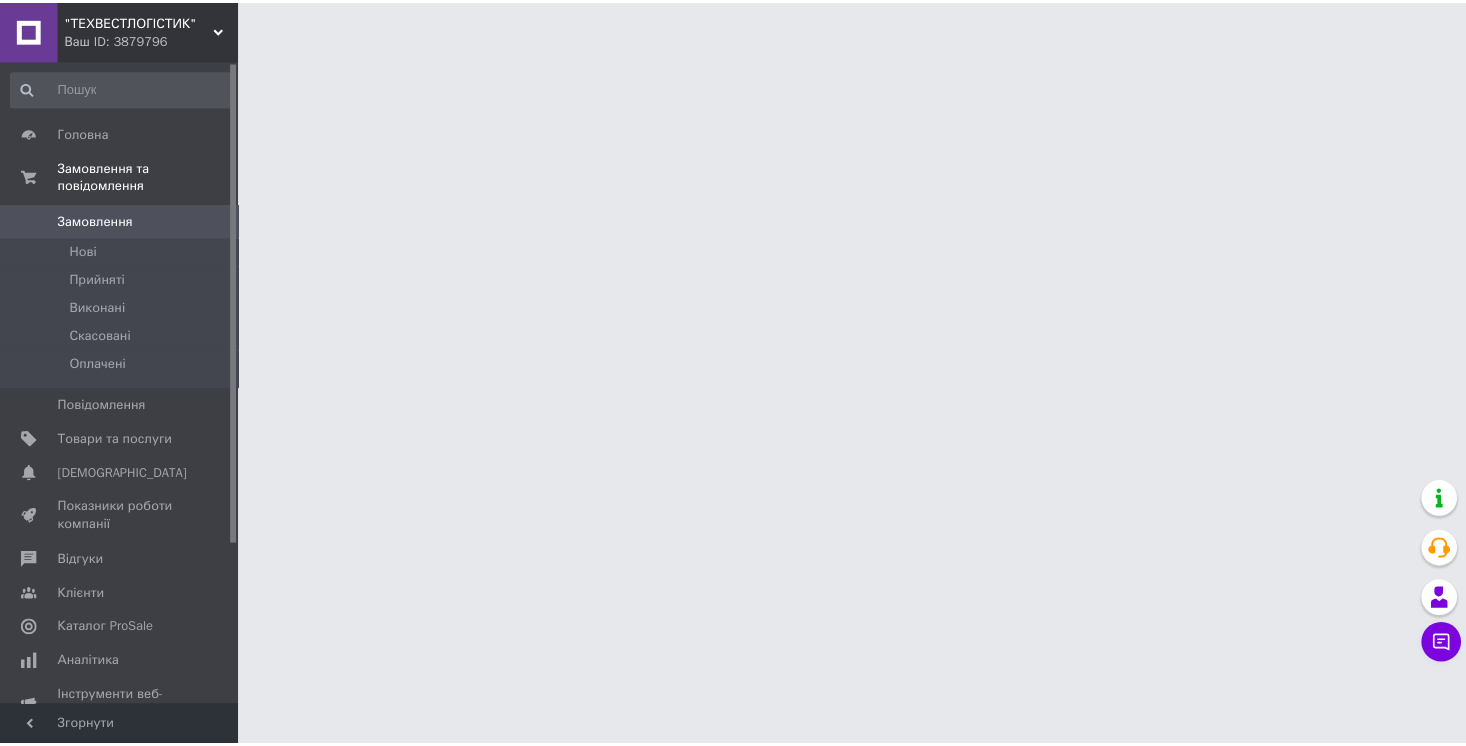 scroll, scrollTop: 0, scrollLeft: 0, axis: both 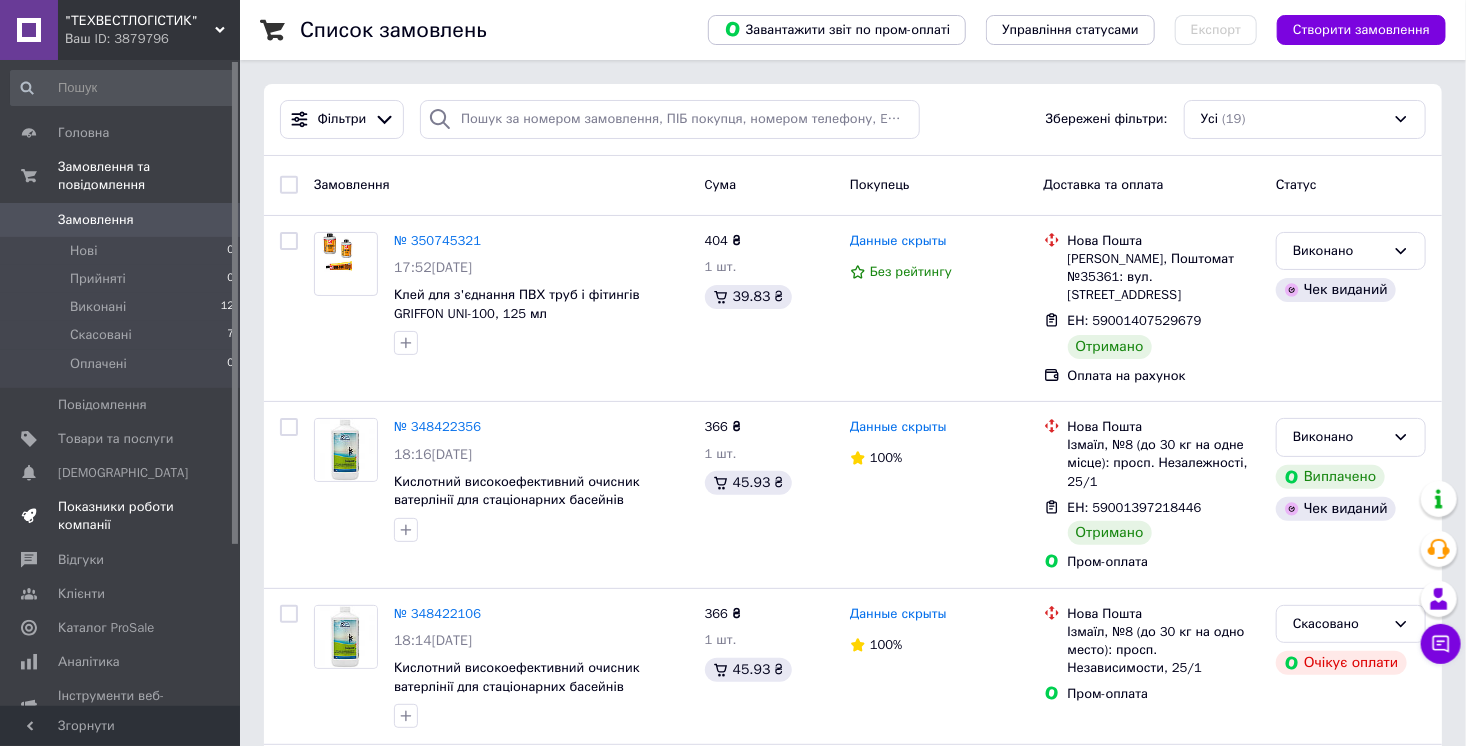 click on "Показники роботи компанії" at bounding box center (121, 516) 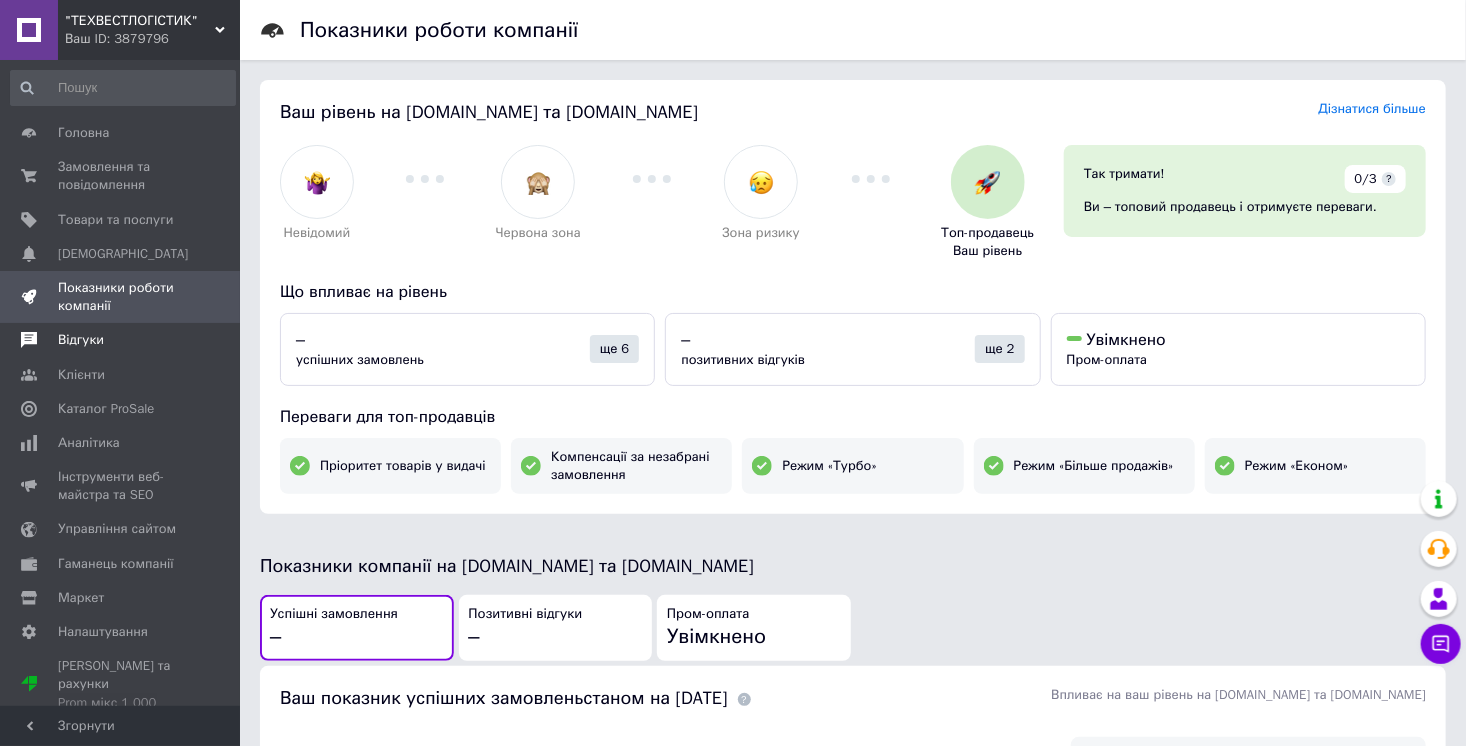 click on "Відгуки" at bounding box center (81, 340) 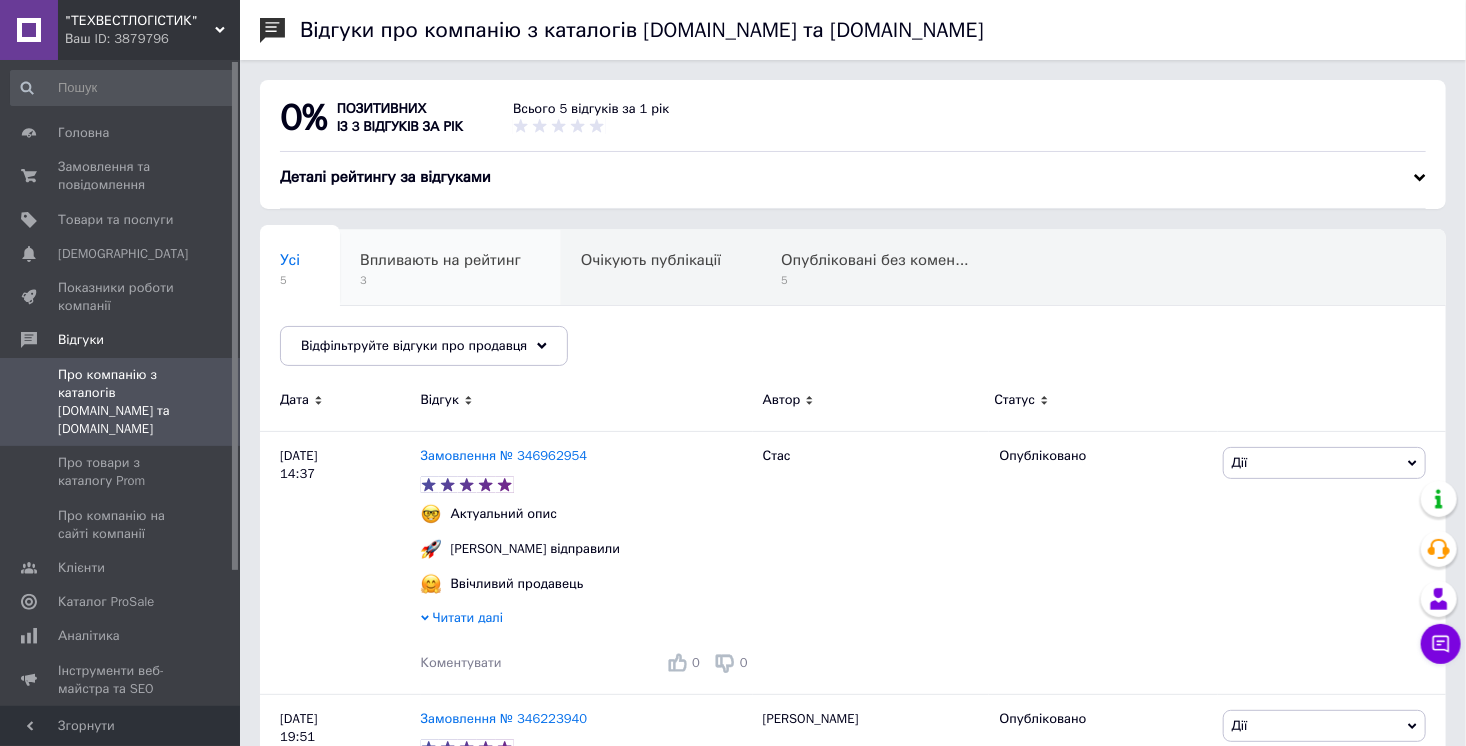 click on "Впливають на рейтинг 3" at bounding box center (450, 268) 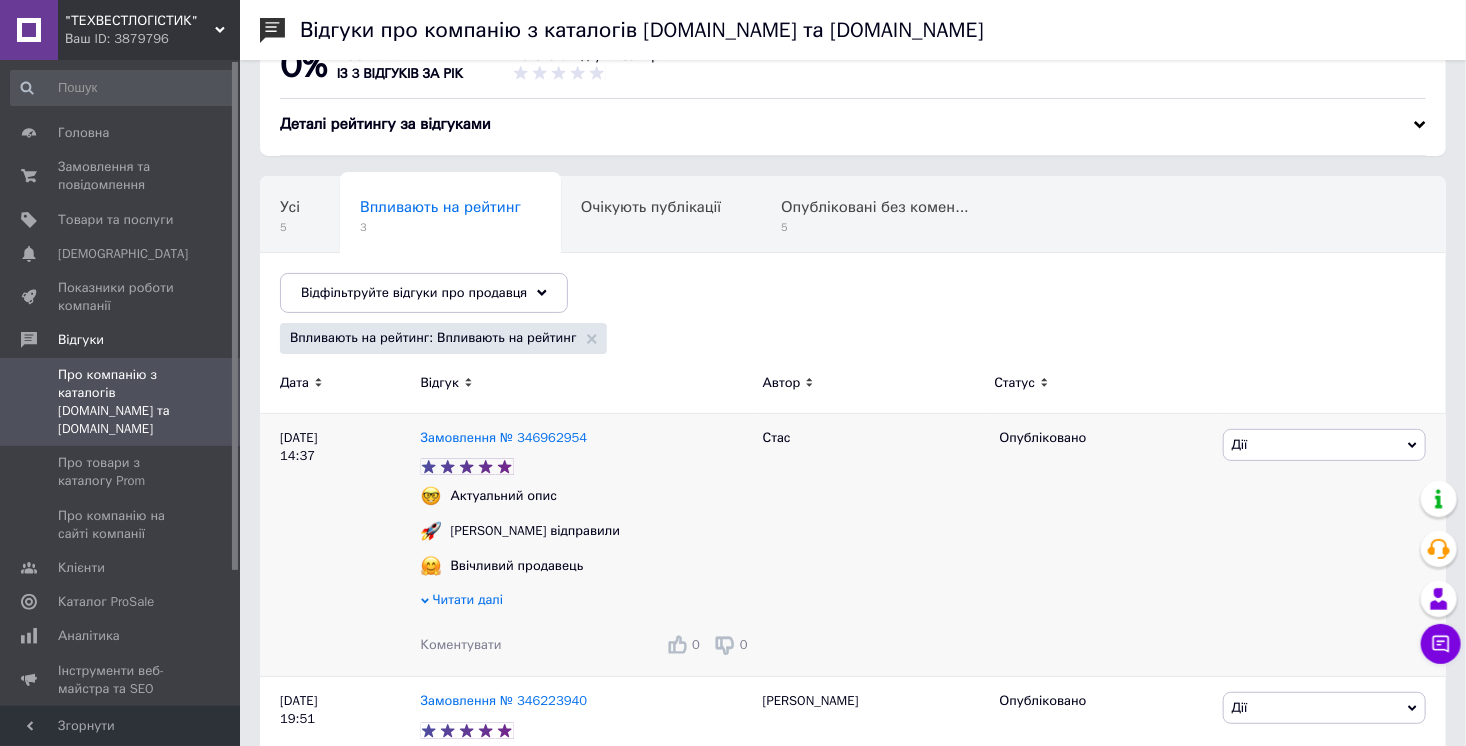 scroll, scrollTop: 0, scrollLeft: 0, axis: both 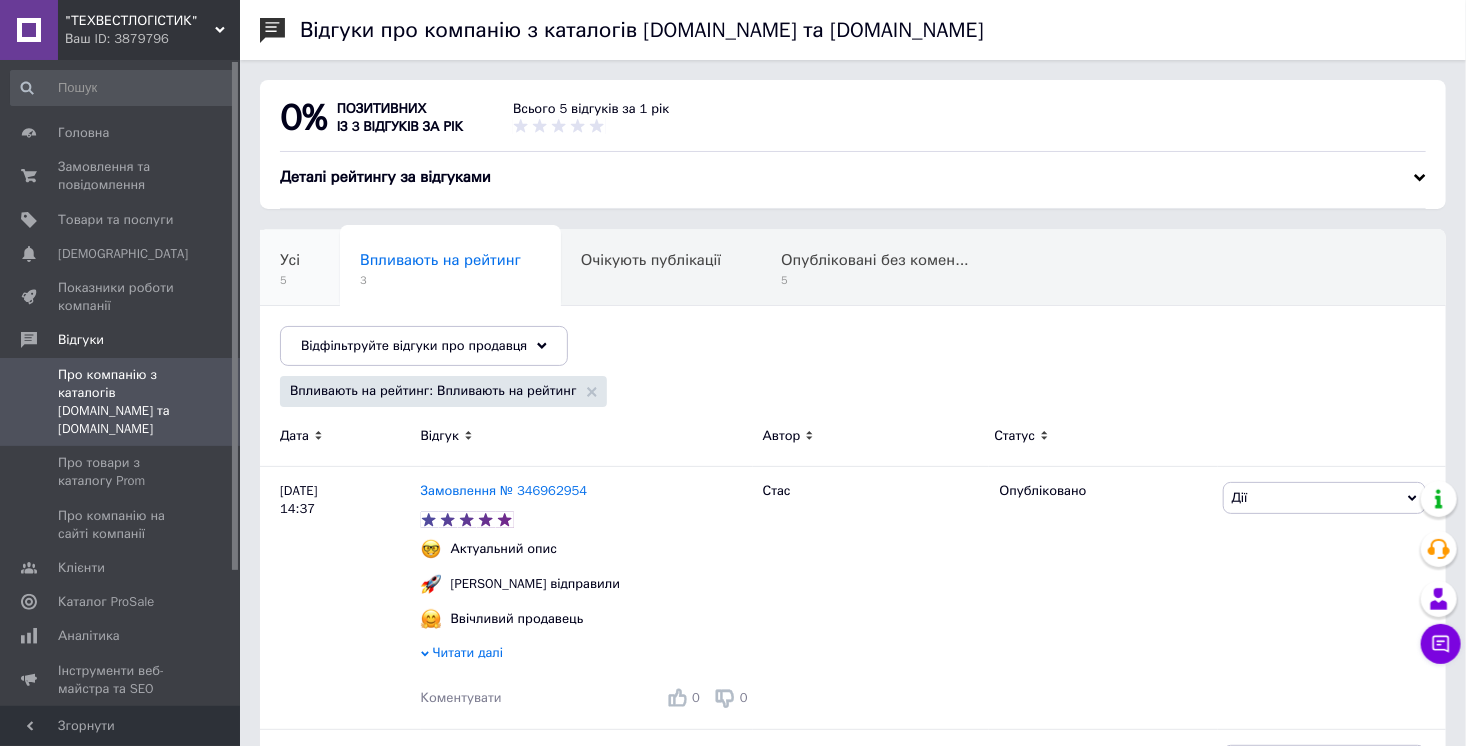 click on "Усі" at bounding box center (290, 260) 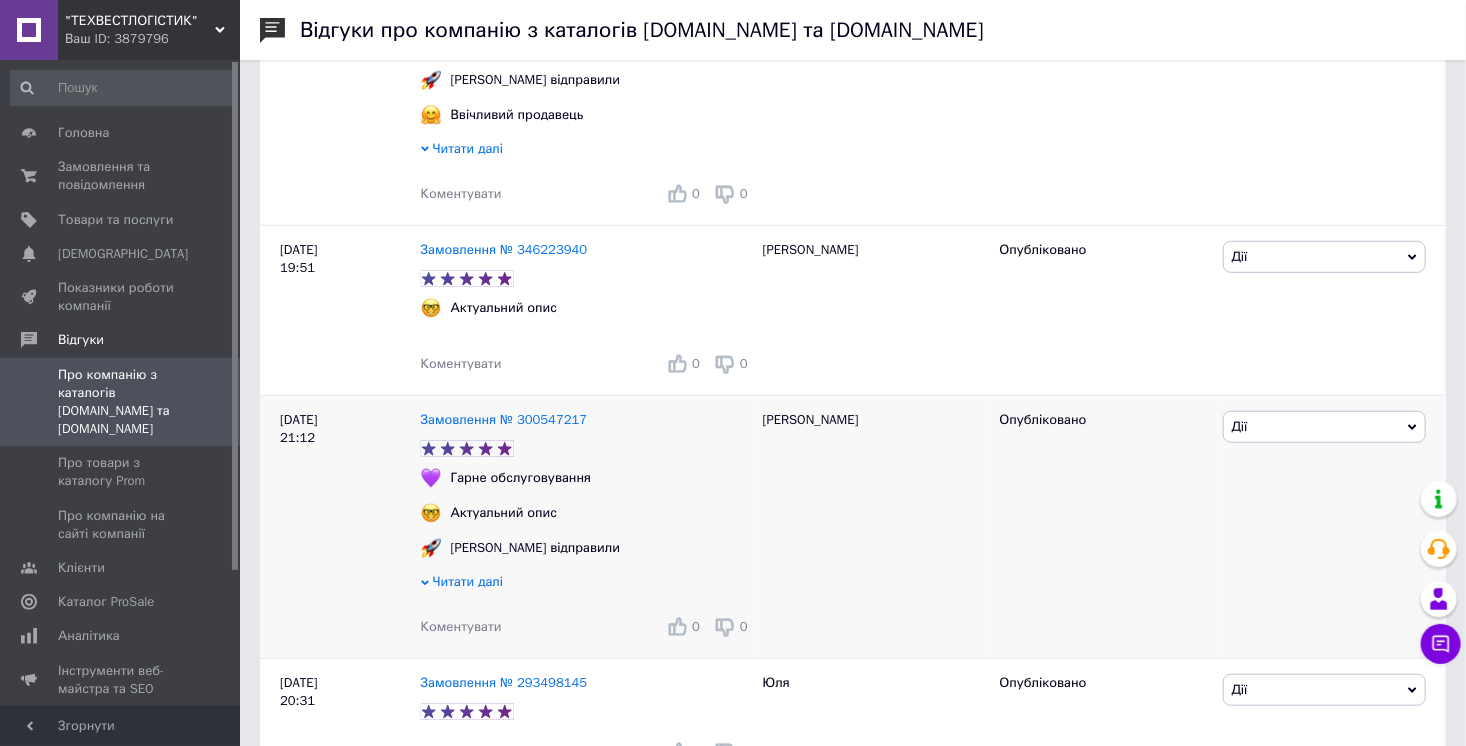 scroll, scrollTop: 171, scrollLeft: 0, axis: vertical 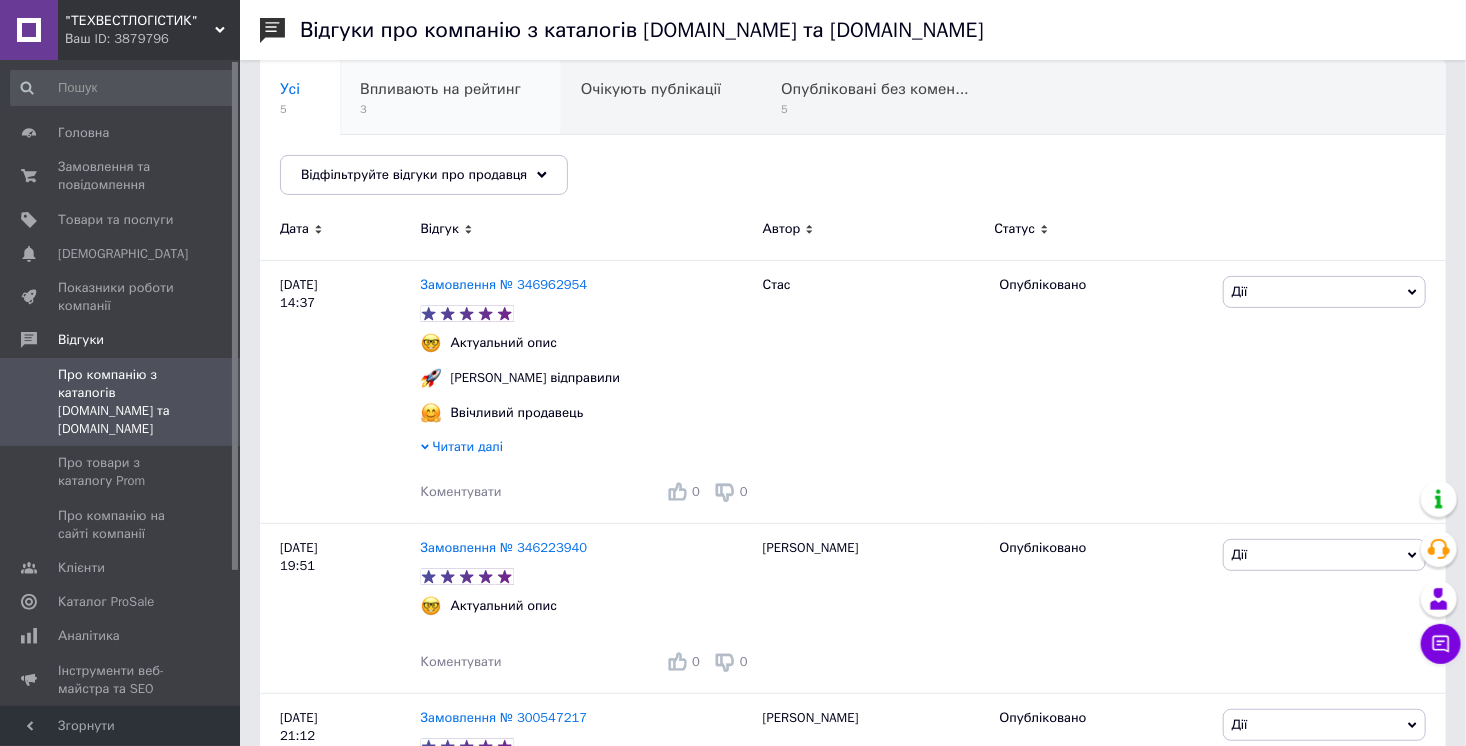 click on "3" at bounding box center (440, 109) 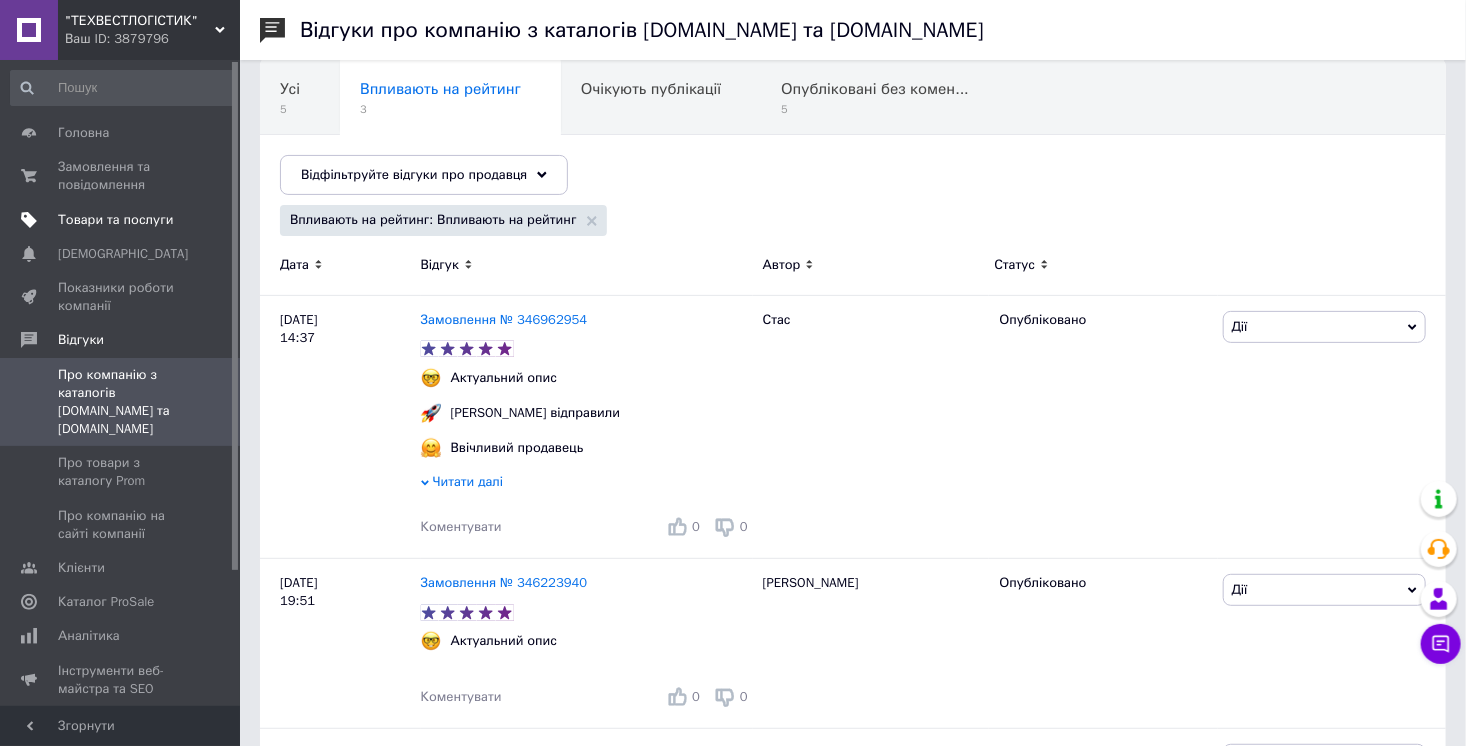 click on "Товари та послуги" at bounding box center (115, 220) 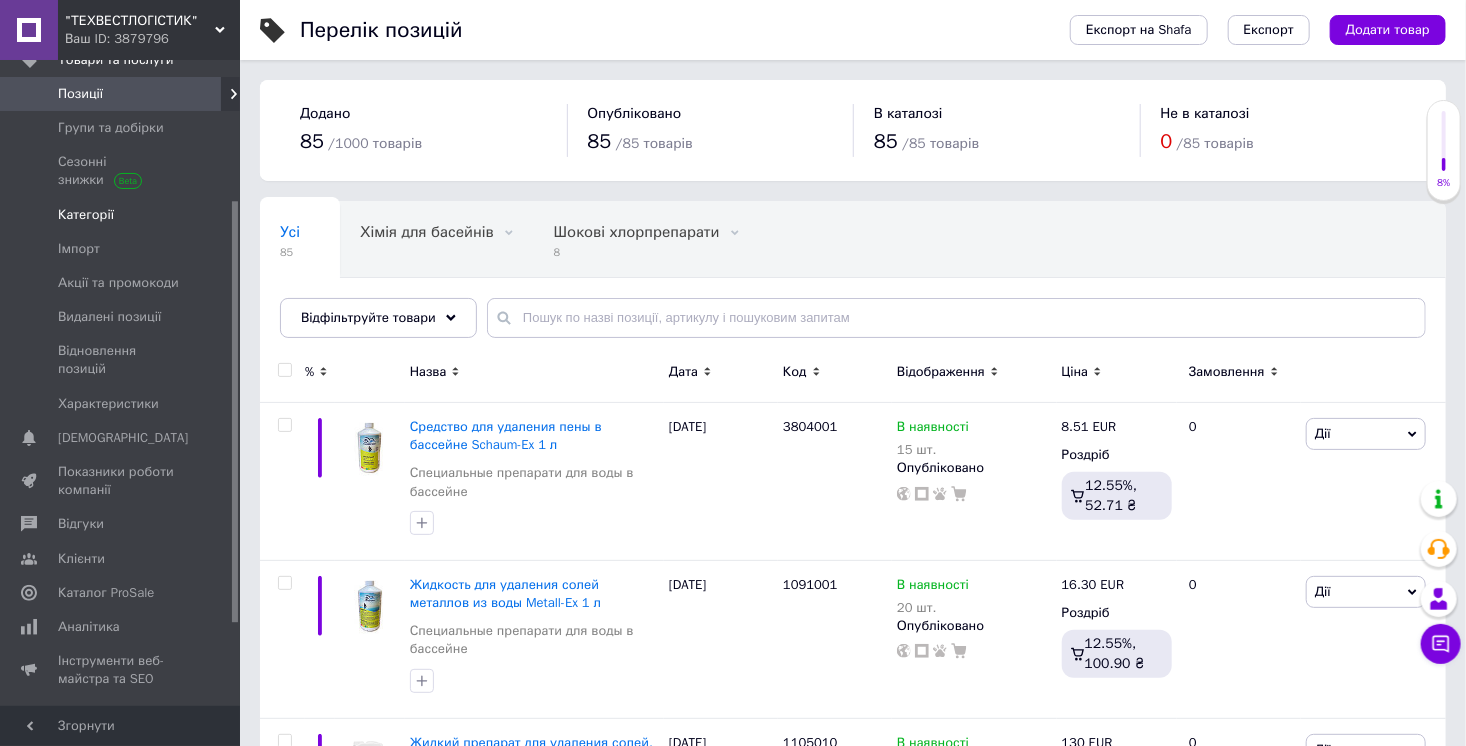 scroll, scrollTop: 340, scrollLeft: 0, axis: vertical 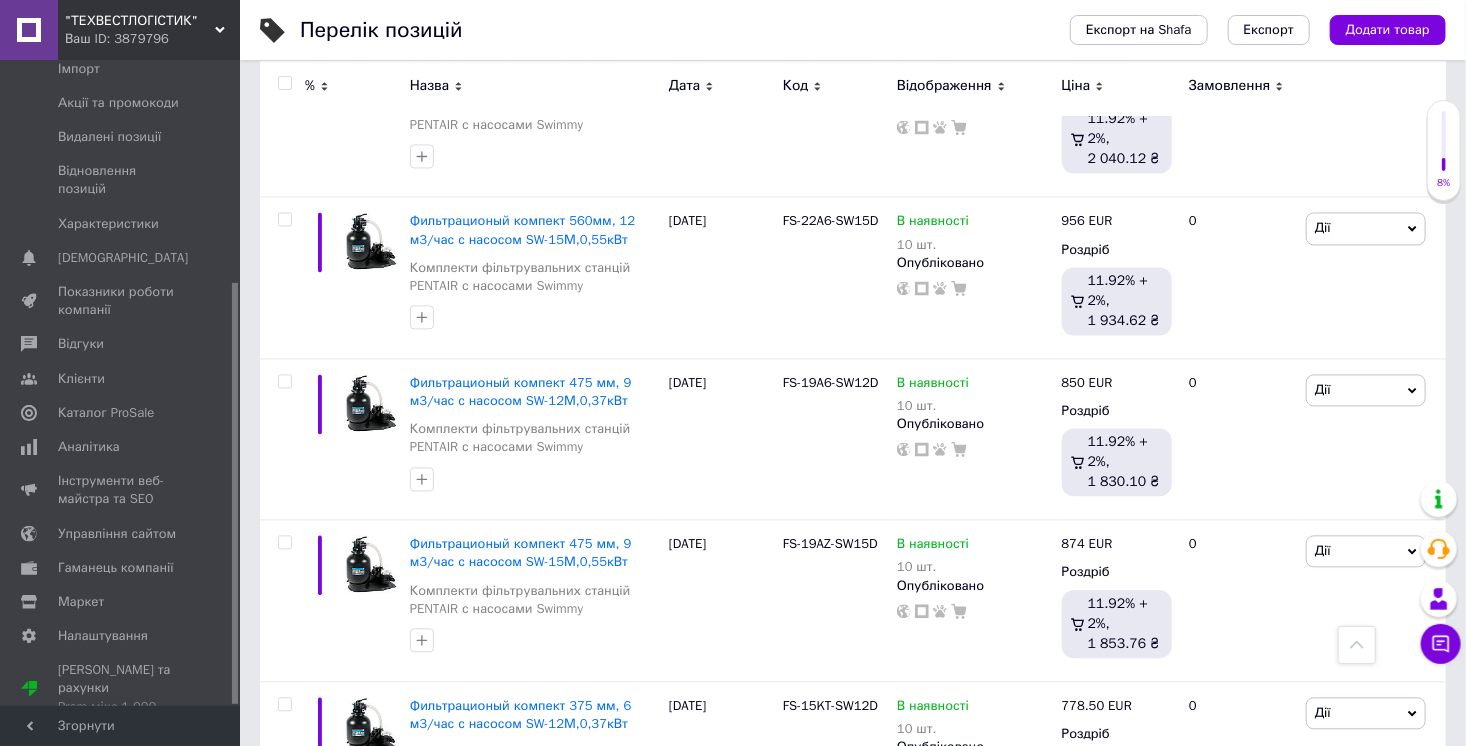 click on "Ваш ID: 3879796" at bounding box center [152, 39] 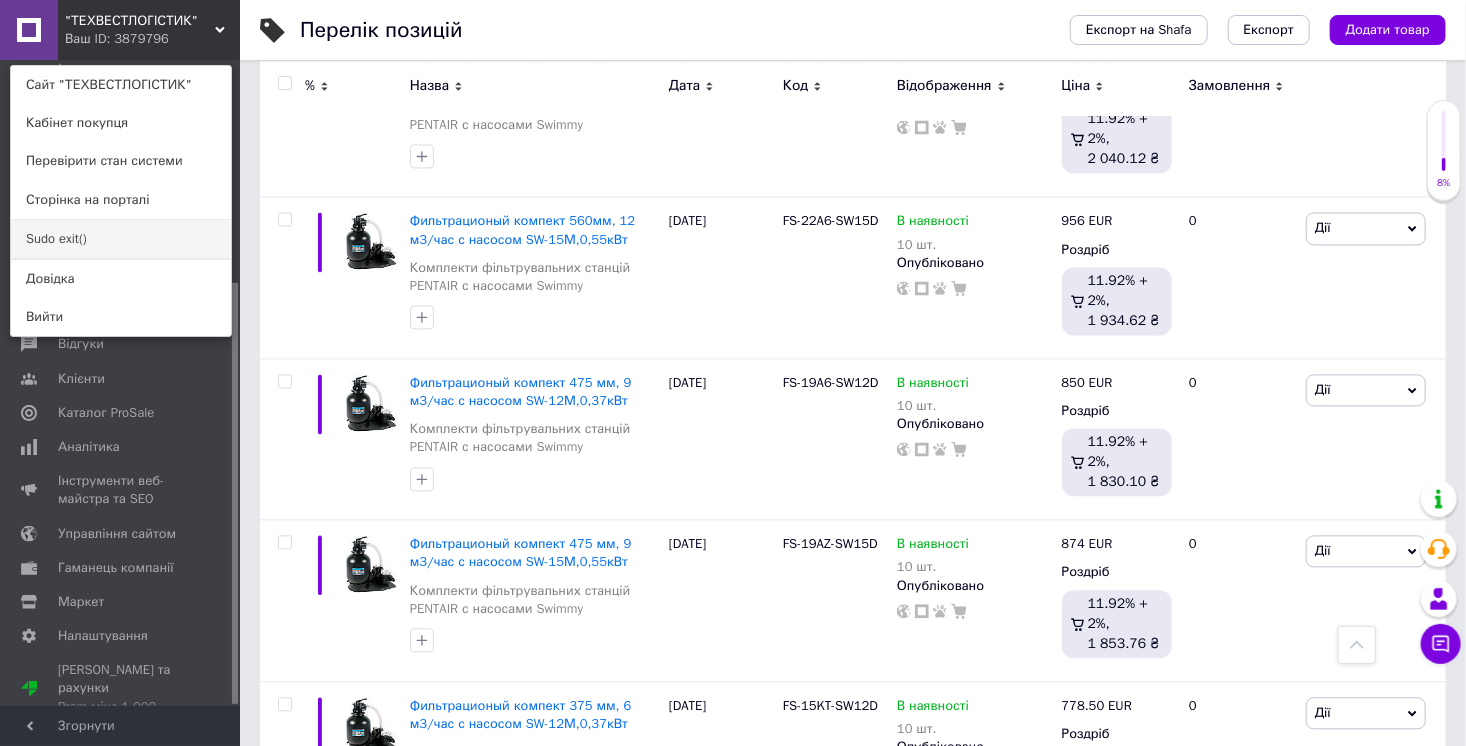 click on "Sudo exit()" at bounding box center [121, 239] 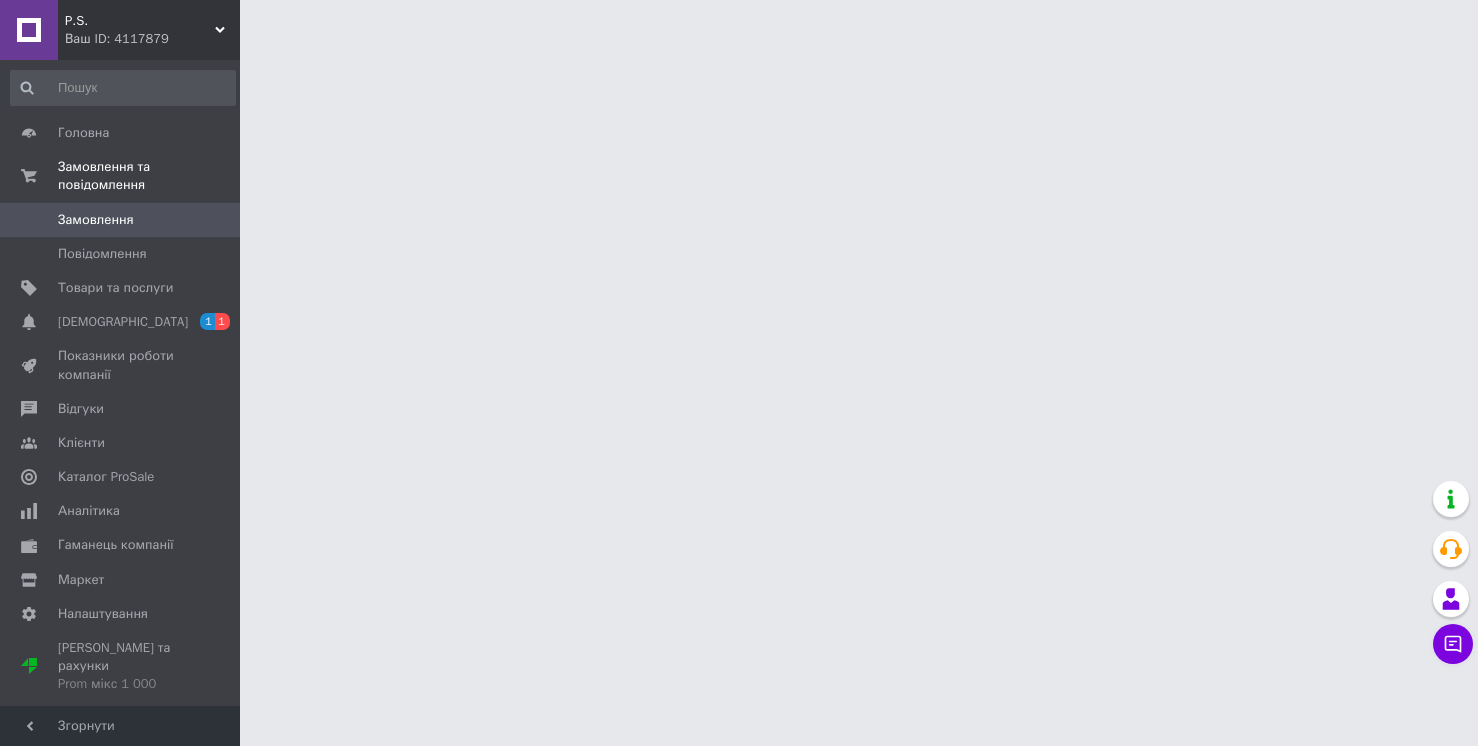 scroll, scrollTop: 0, scrollLeft: 0, axis: both 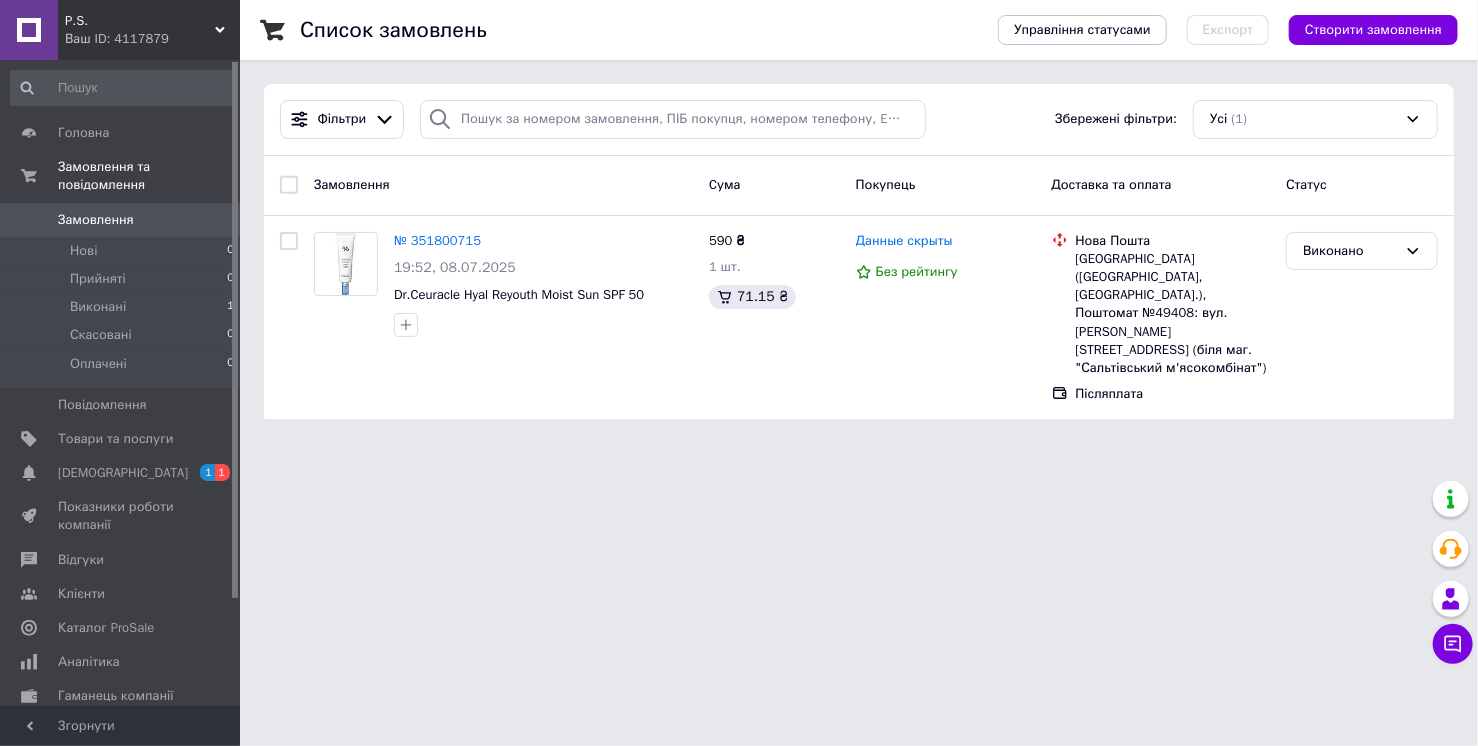 click on "P.S. Ваш ID: 4117879 Кабінет покупця Перевірити стан системи Сторінка на порталі Sudo exit() [PERSON_NAME] Головна Замовлення та повідомлення Замовлення 0 Нові 0 Прийняті 0 Виконані 1 Скасовані 0 Оплачені 0 Повідомлення 0 Товари та послуги Сповіщення 1 1 Показники роботи компанії Відгуки Клієнти Каталог ProSale Аналітика Гаманець компанії [PERSON_NAME] Тарифи та рахунки Prom мікс 1 000 Згорнути
Список замовлень Управління статусами Експорт Створити замовлення Фільтри Збережені фільтри: Усі (1) Замовлення" at bounding box center [739, 221] 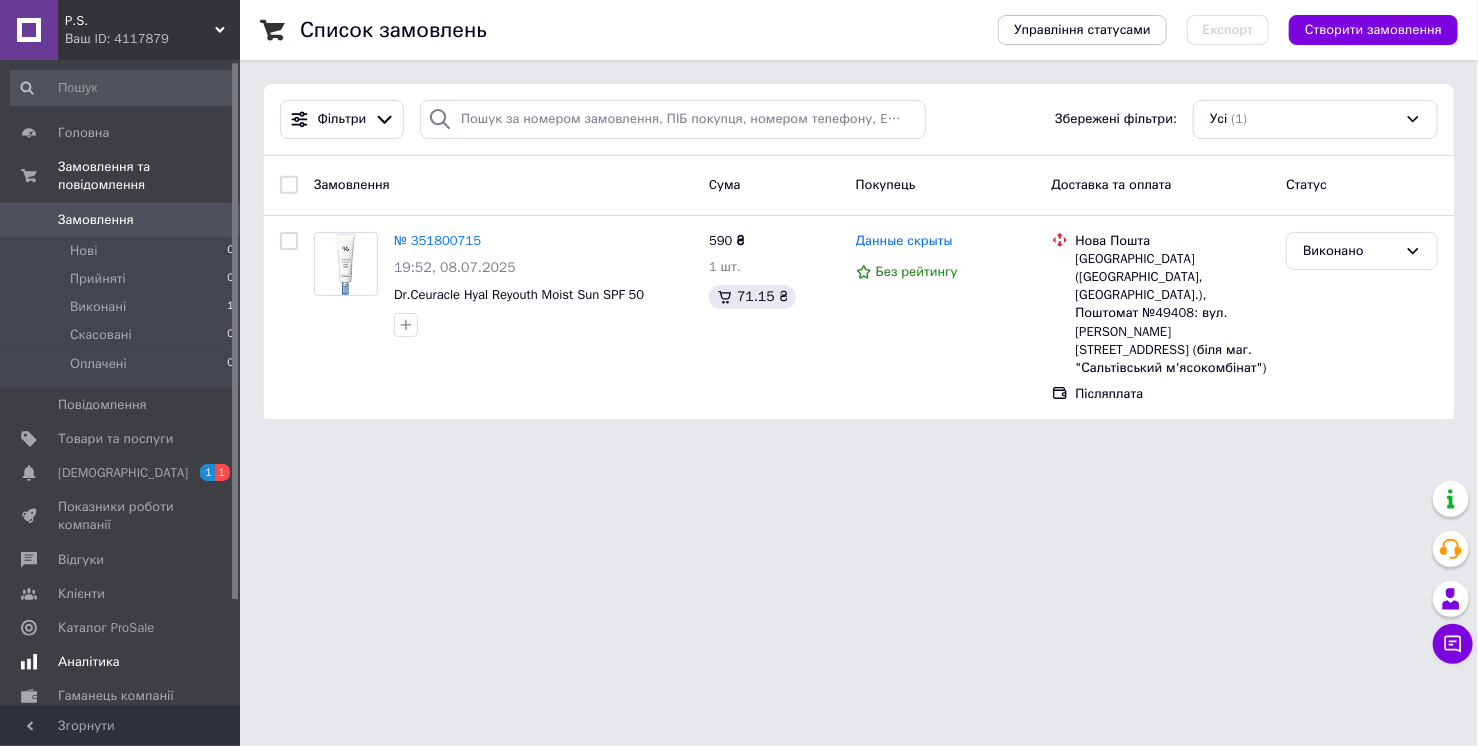 scroll, scrollTop: 128, scrollLeft: 0, axis: vertical 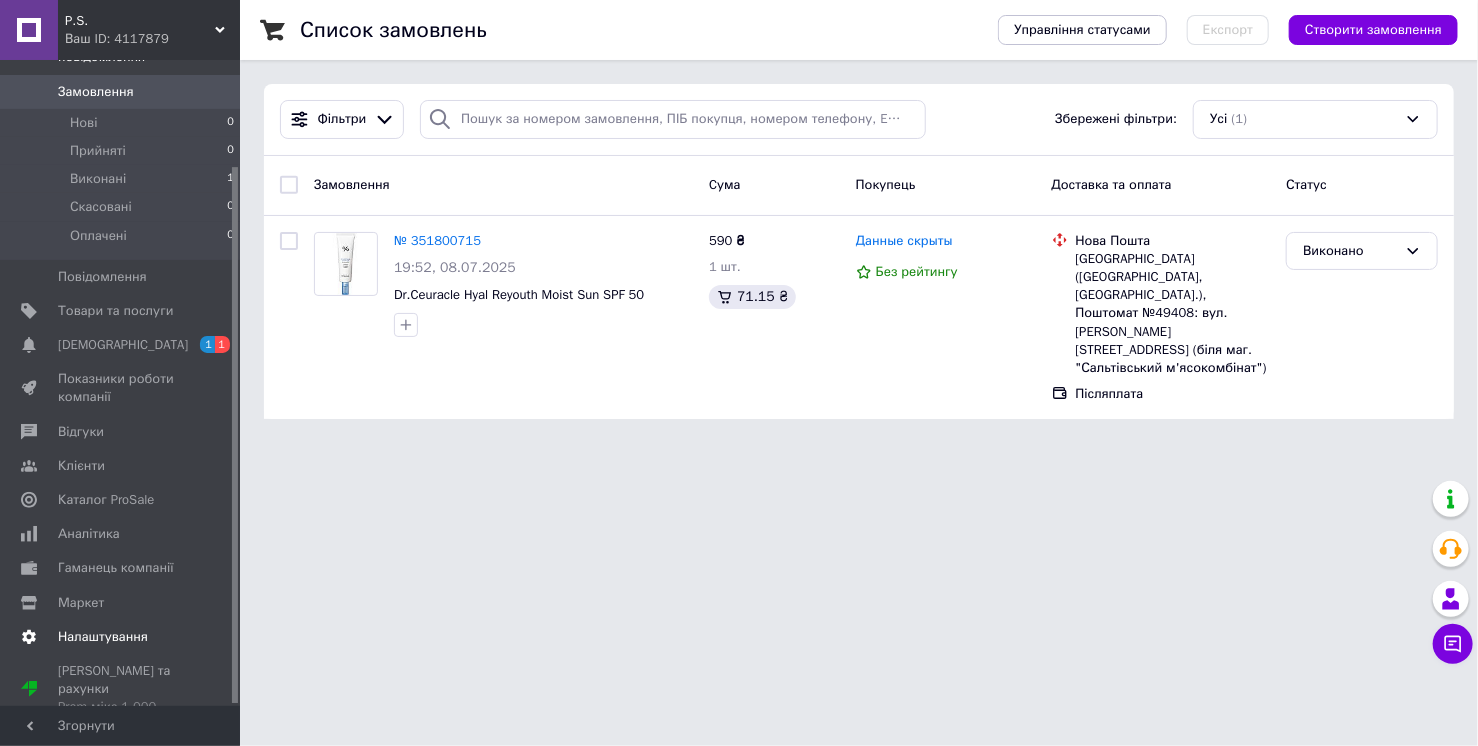 click on "Налаштування" at bounding box center [103, 637] 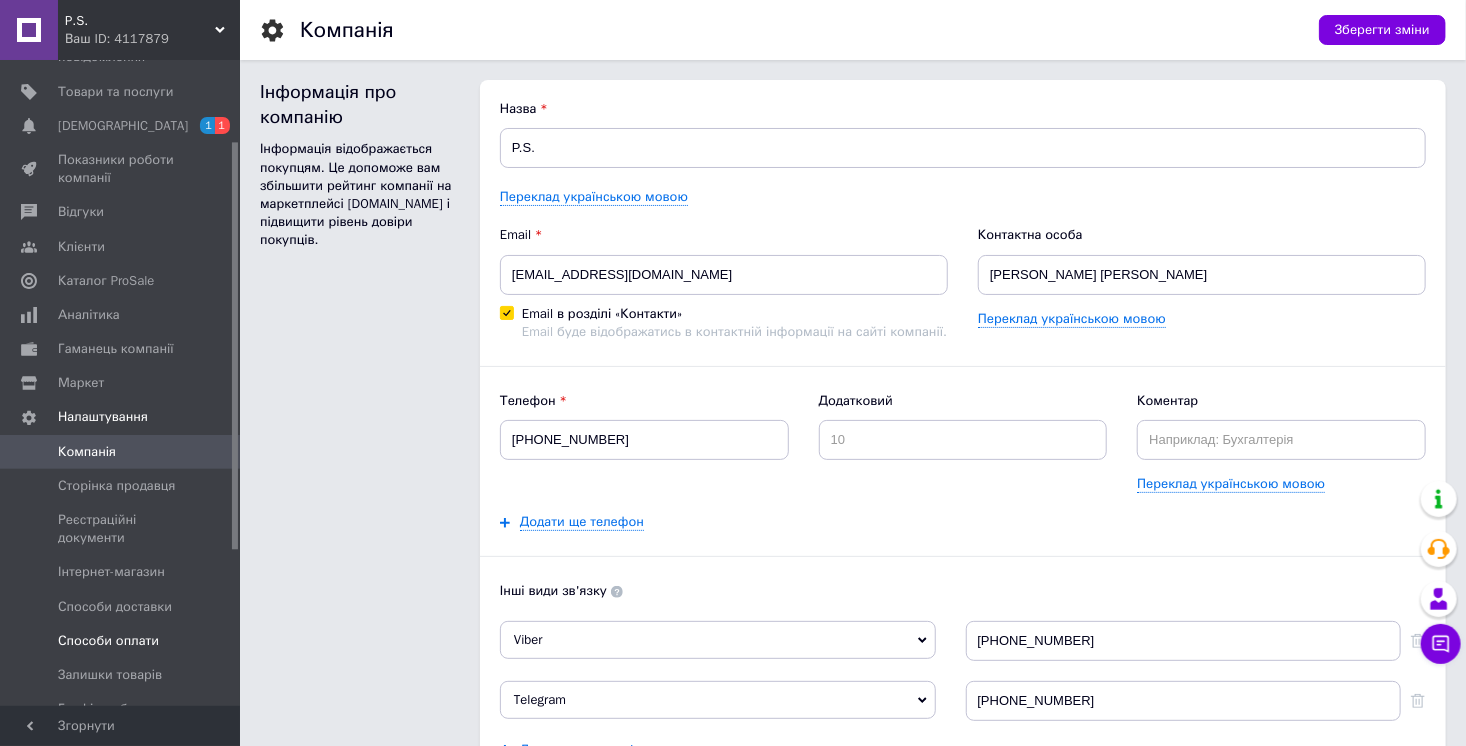 click on "Способи оплати" at bounding box center [108, 641] 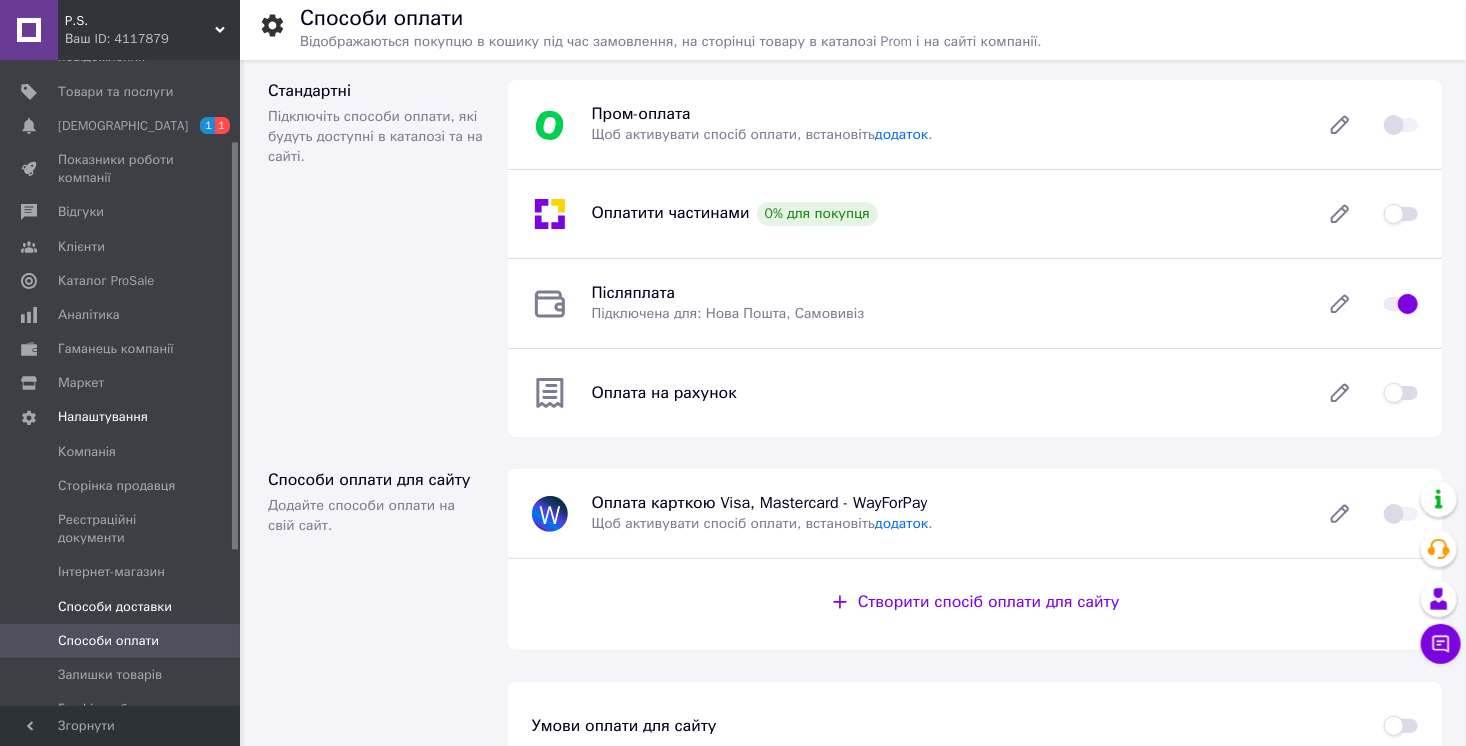 click on "Способи доставки" at bounding box center [115, 607] 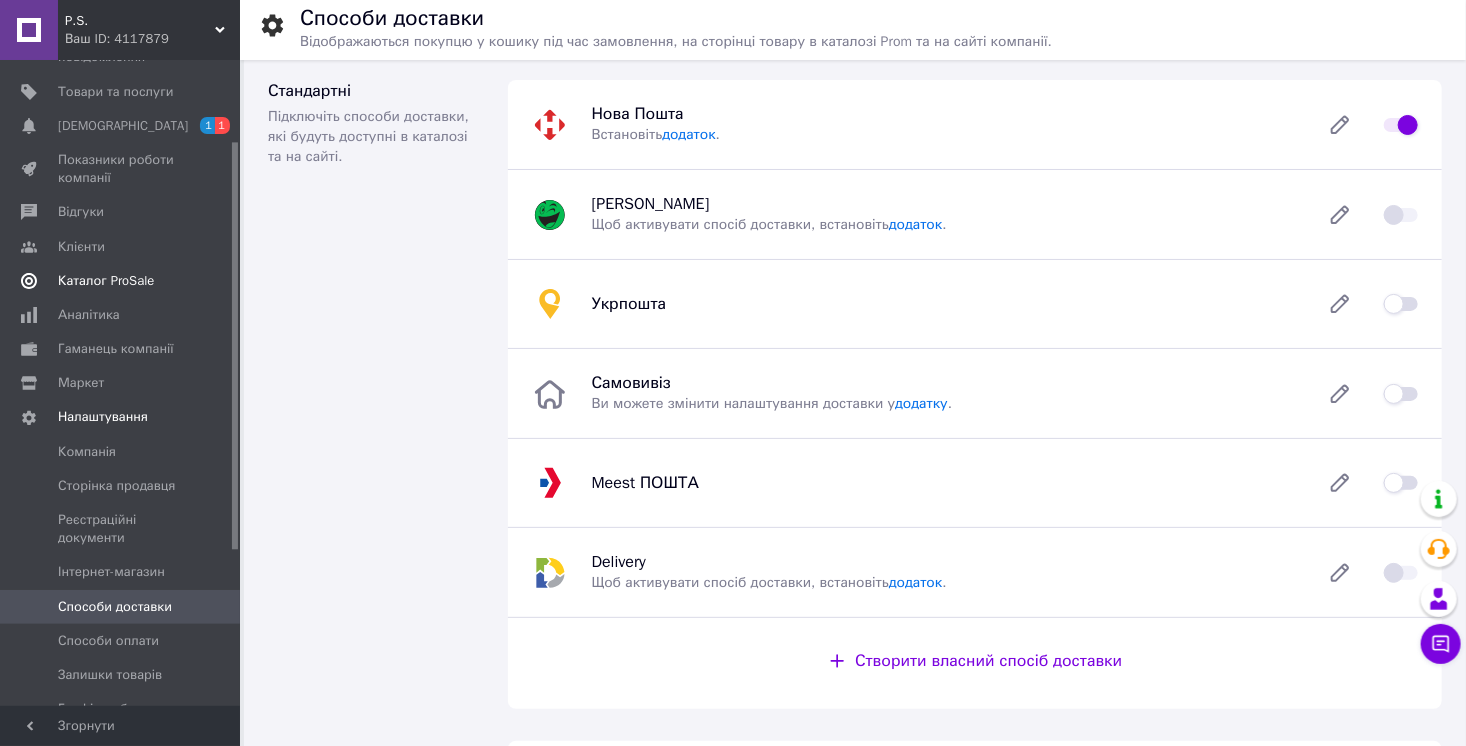 click on "Каталог ProSale" at bounding box center [106, 281] 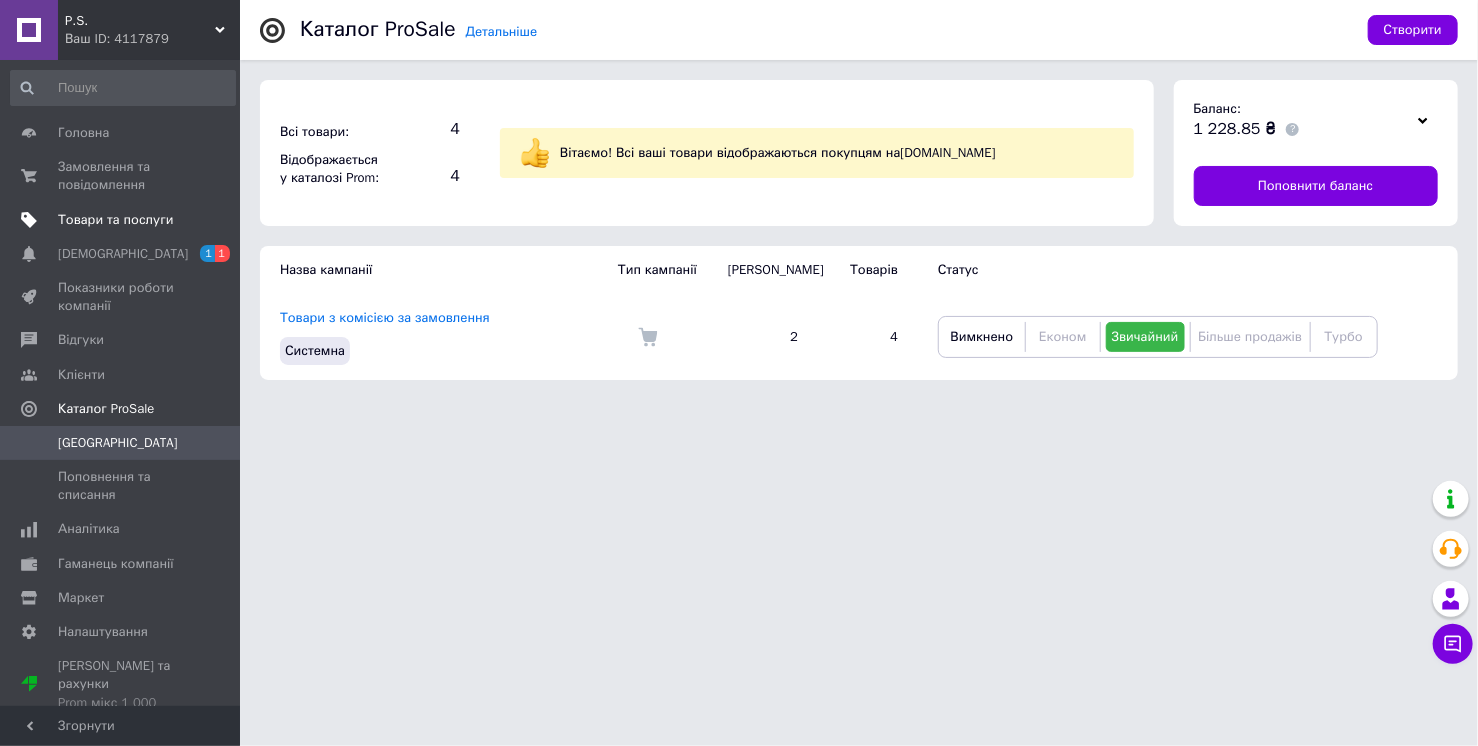 click on "Товари та послуги" at bounding box center [115, 220] 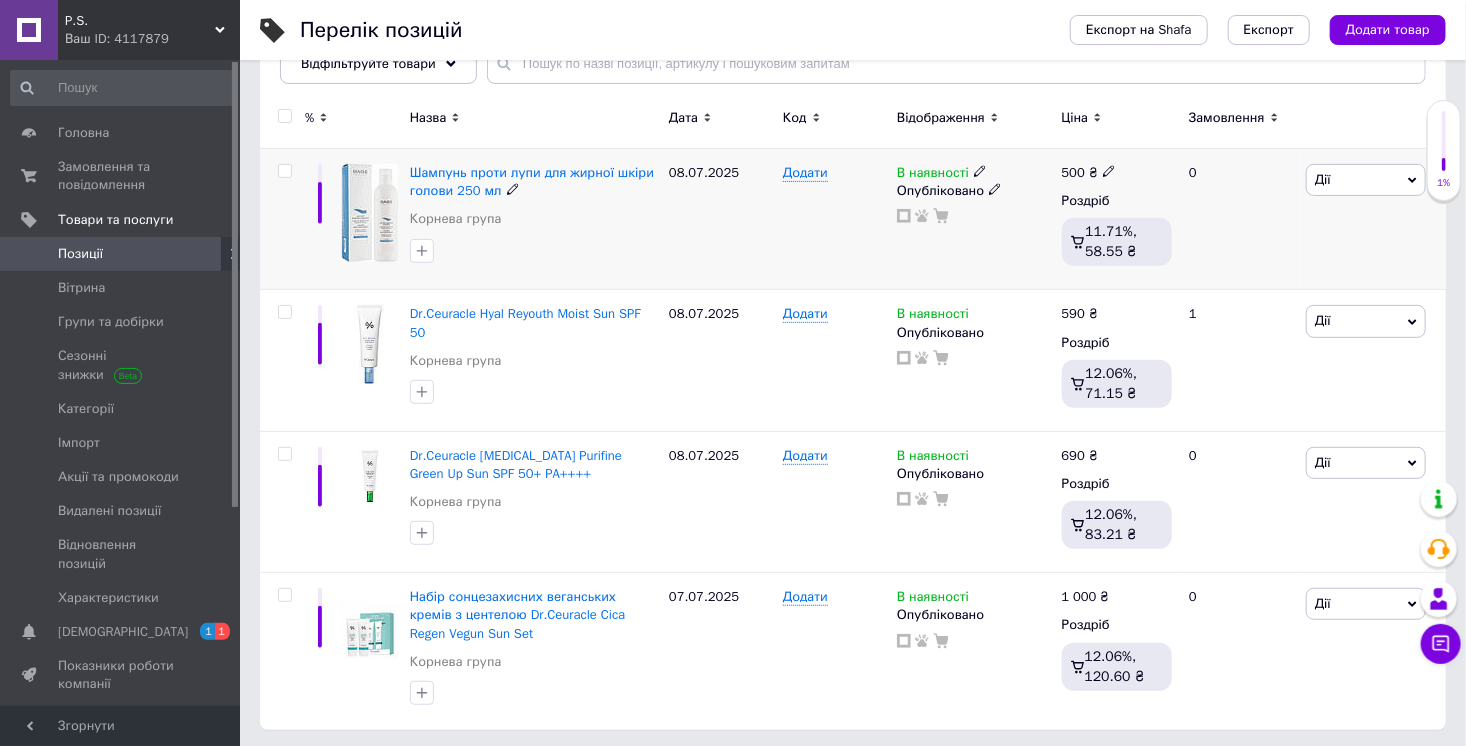 scroll, scrollTop: 256, scrollLeft: 0, axis: vertical 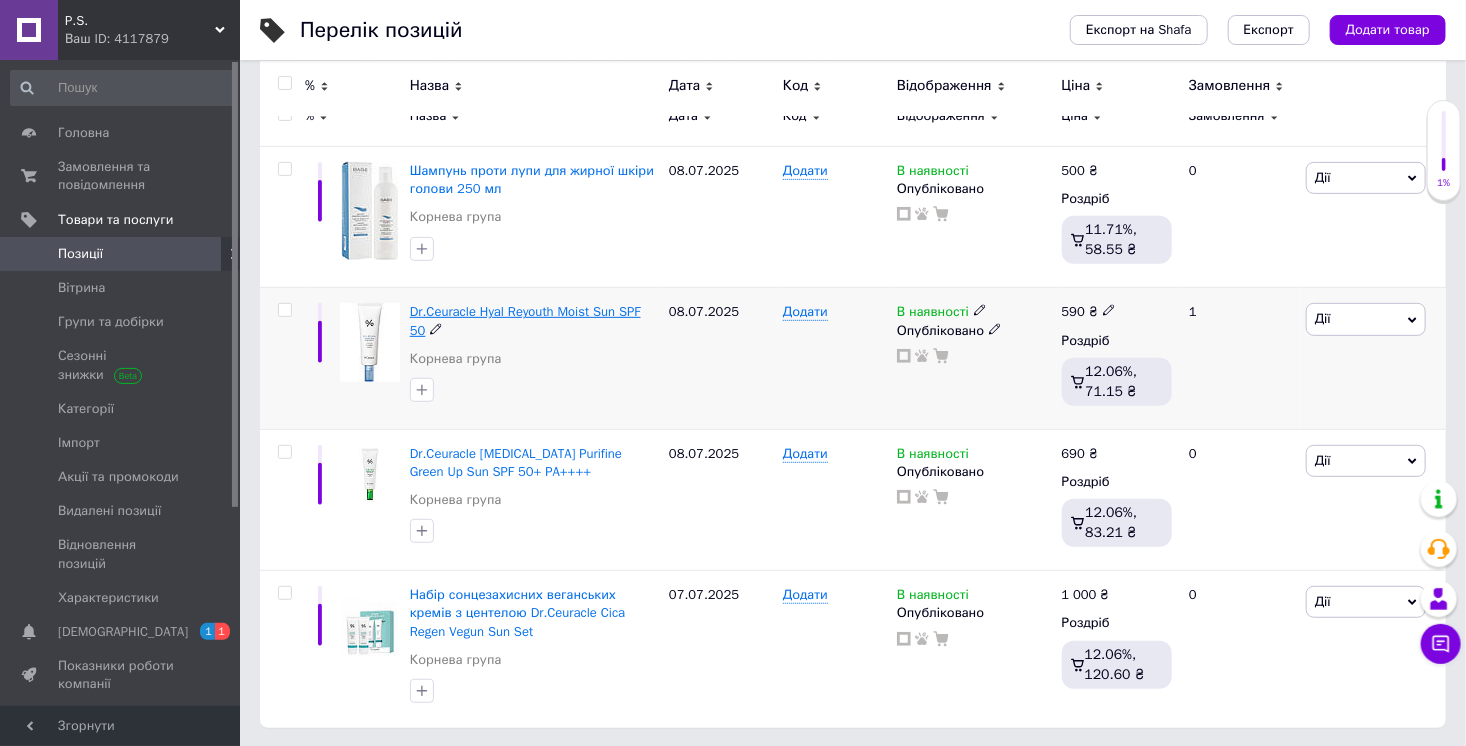 click on "Dr.Ceuracle Hyal Reyouth Moist Sun SPF 50" at bounding box center (525, 320) 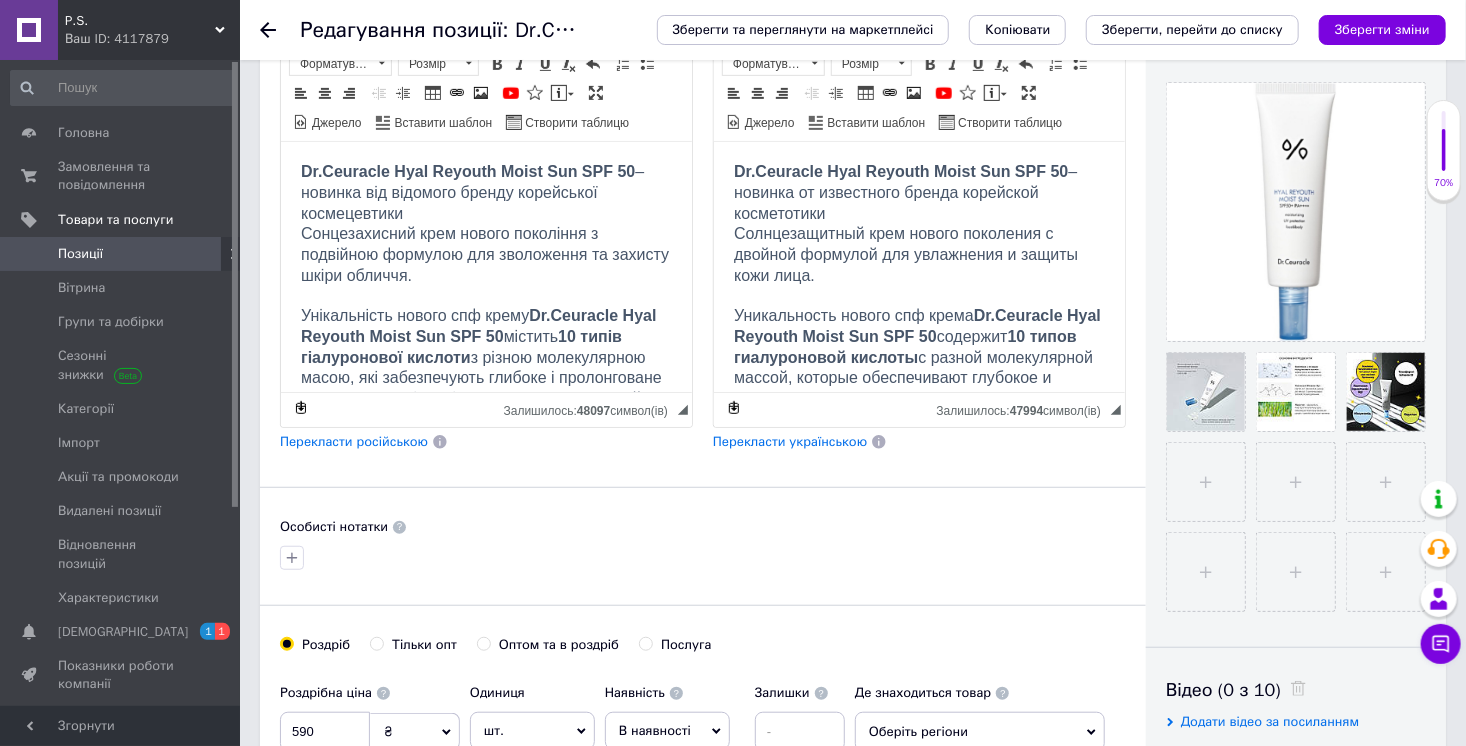 scroll, scrollTop: 192, scrollLeft: 0, axis: vertical 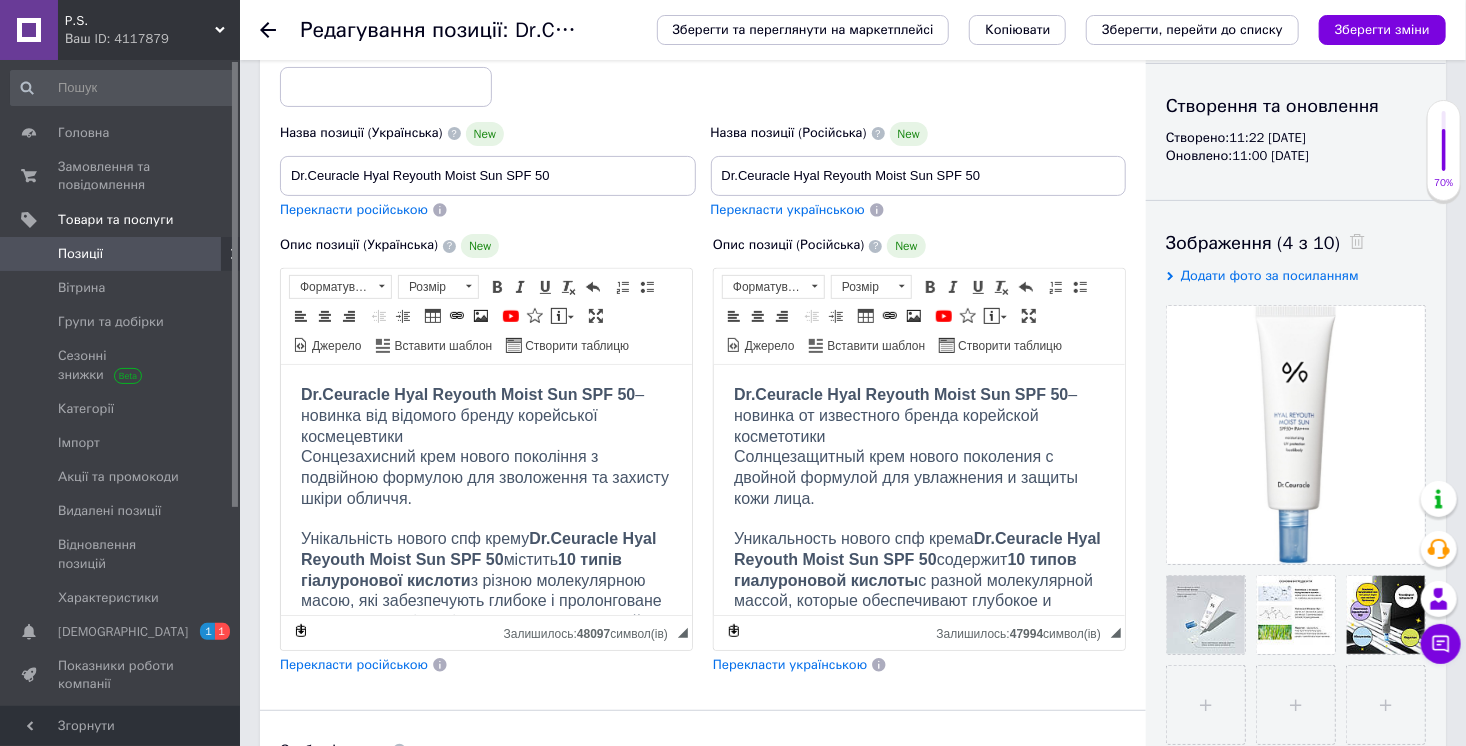 click on "P.S." at bounding box center [140, 21] 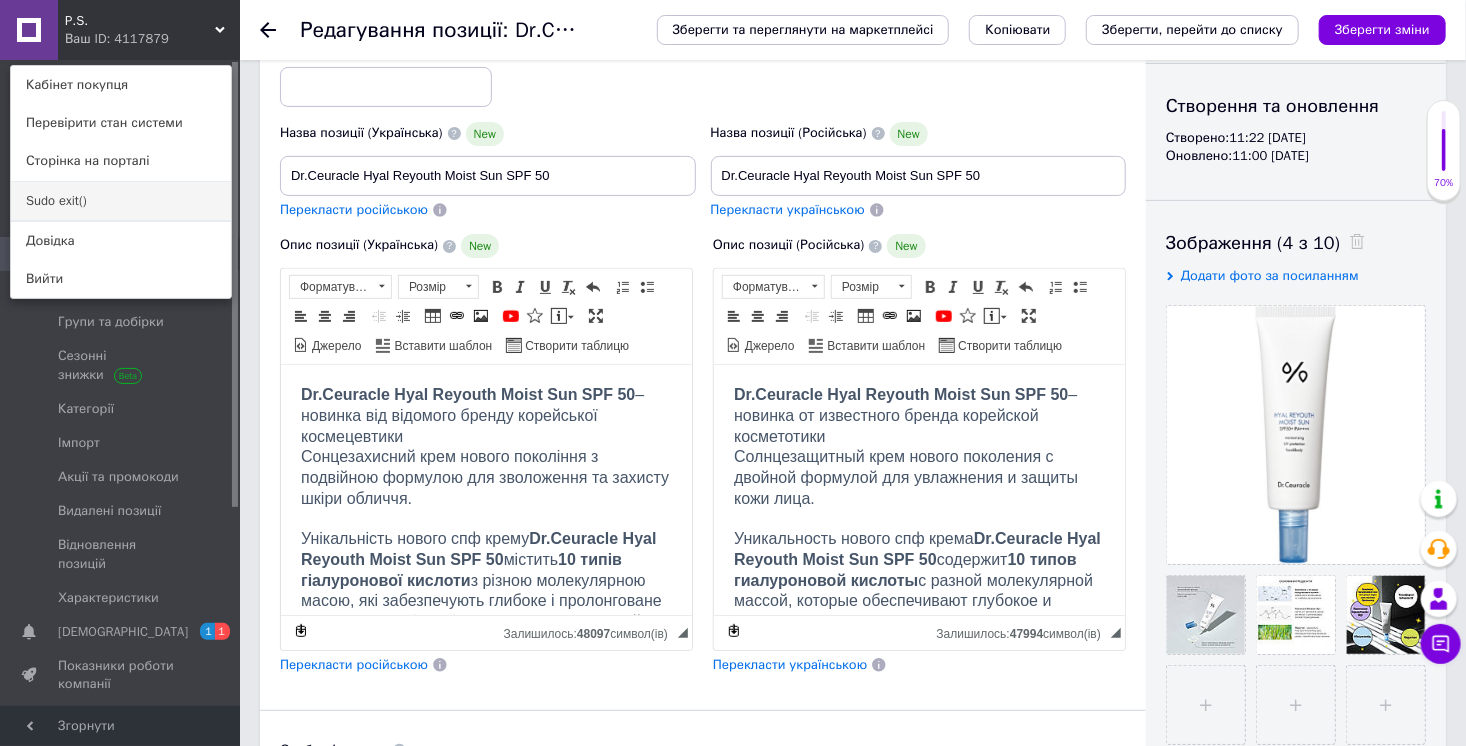 click on "Sudo exit()" at bounding box center (121, 201) 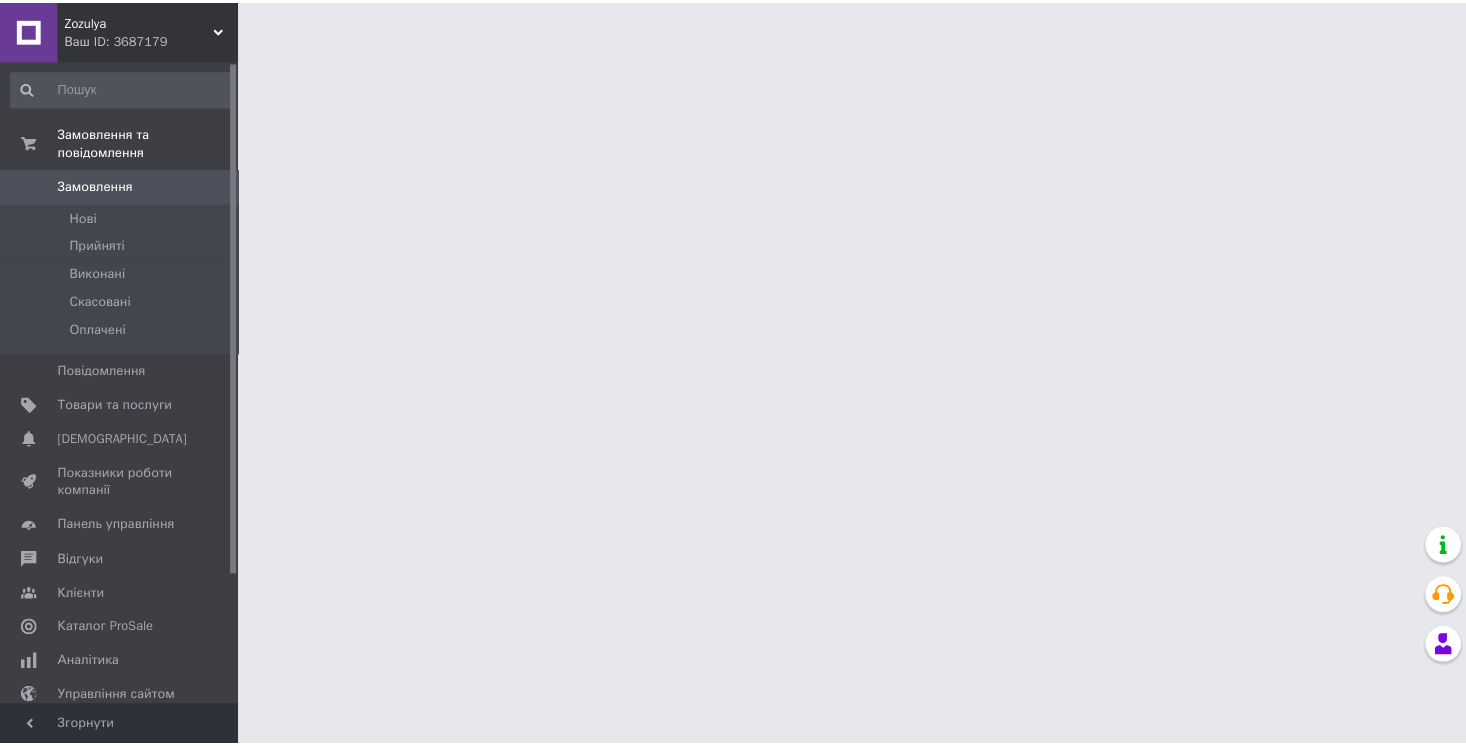 scroll, scrollTop: 0, scrollLeft: 0, axis: both 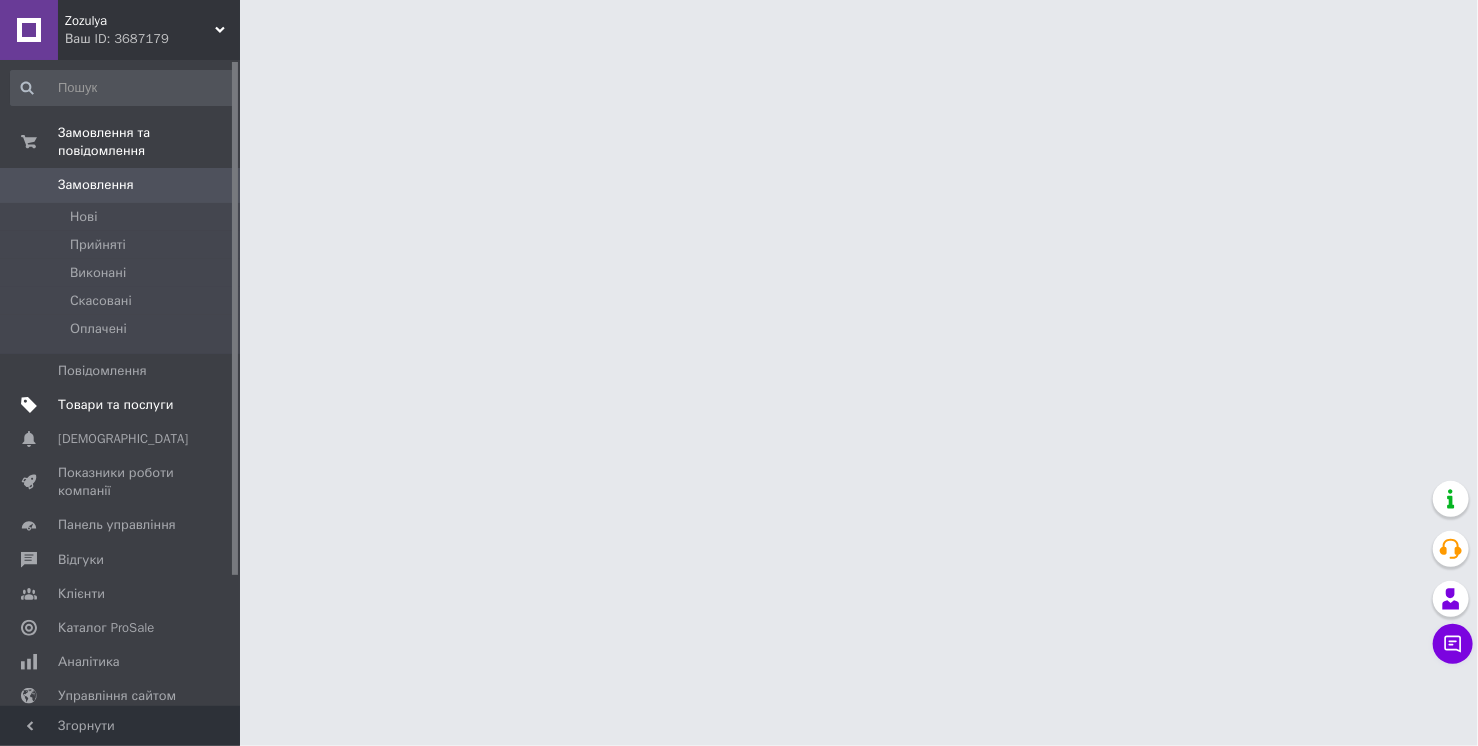 click on "Товари та послуги" at bounding box center [115, 405] 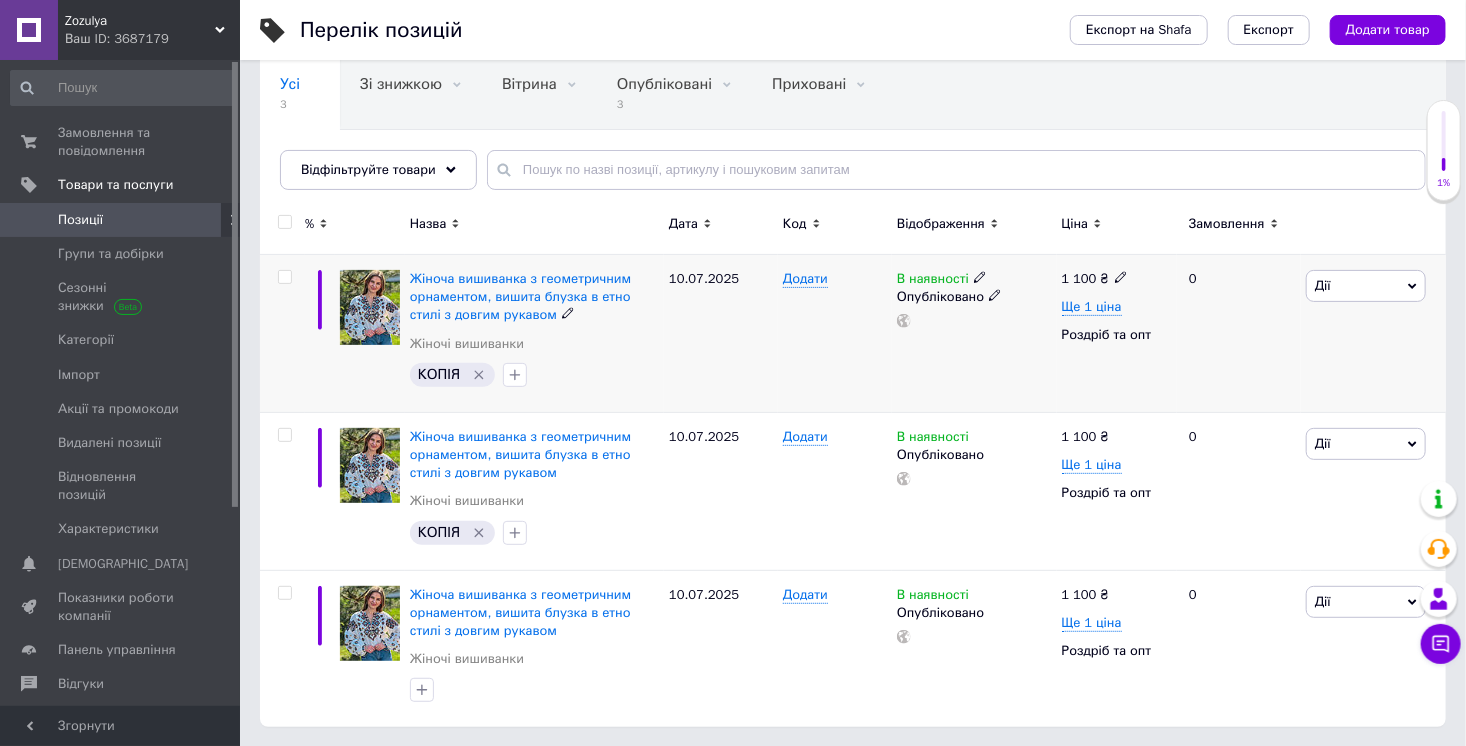 scroll, scrollTop: 148, scrollLeft: 0, axis: vertical 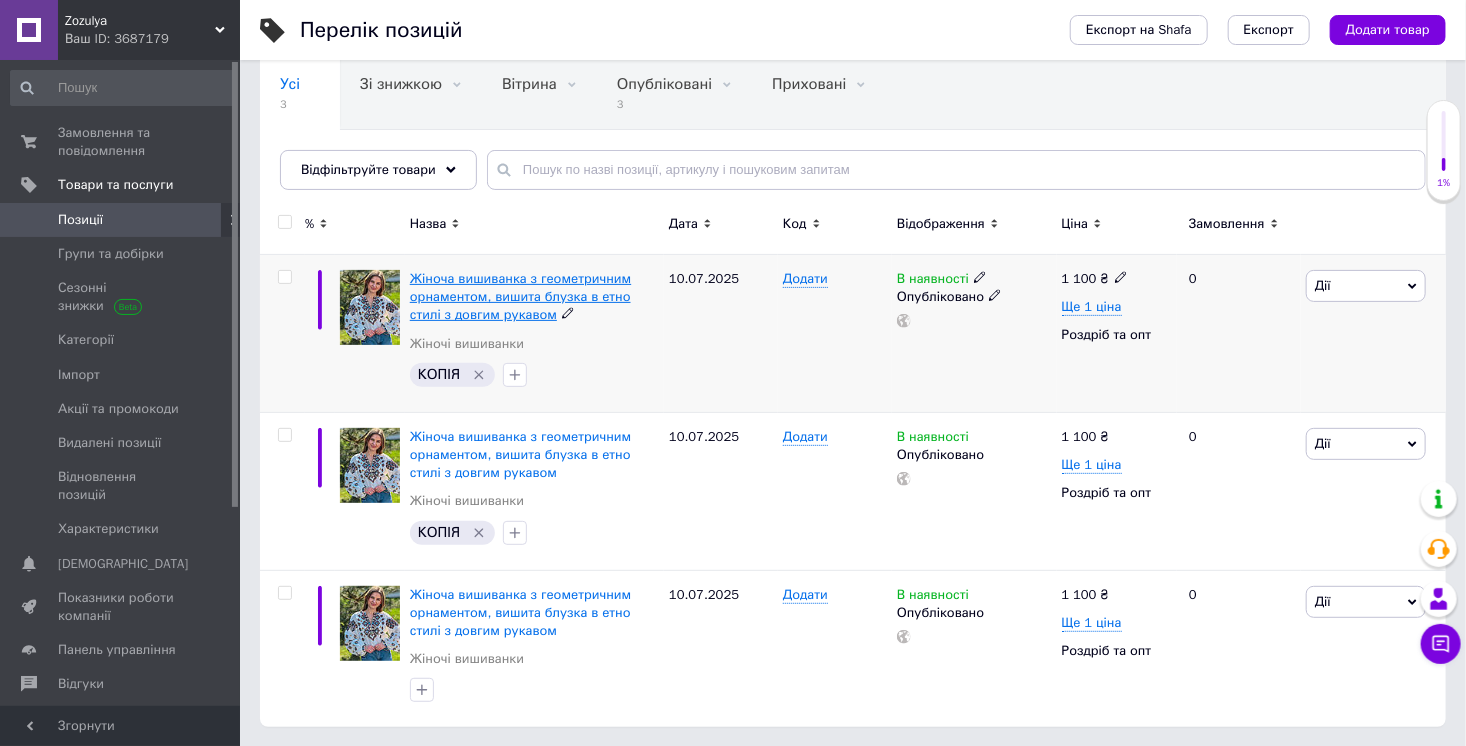 click on "Жіноча вишиванка з геометричним орнаментом, вишита блузка в етно стилі з довгим рукавом" at bounding box center (520, 296) 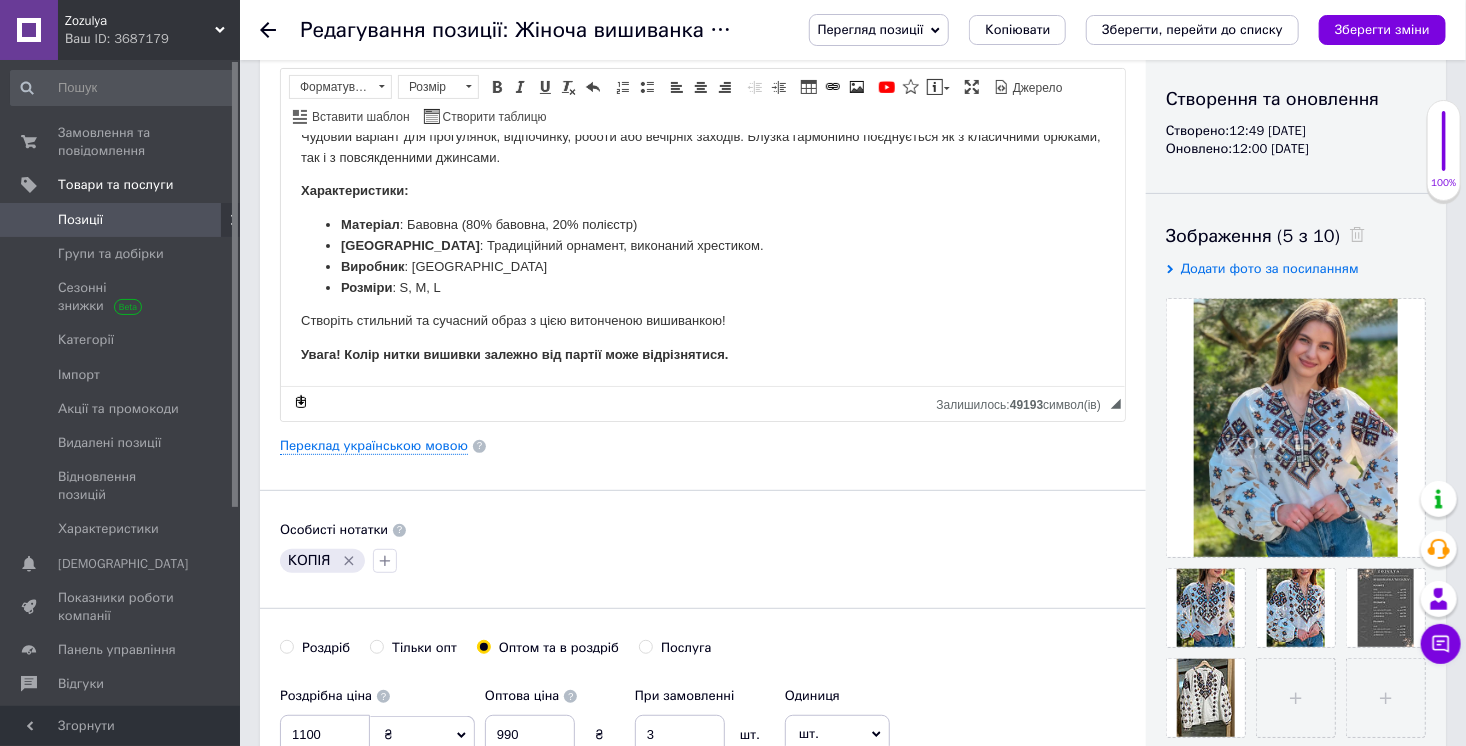 scroll, scrollTop: 192, scrollLeft: 0, axis: vertical 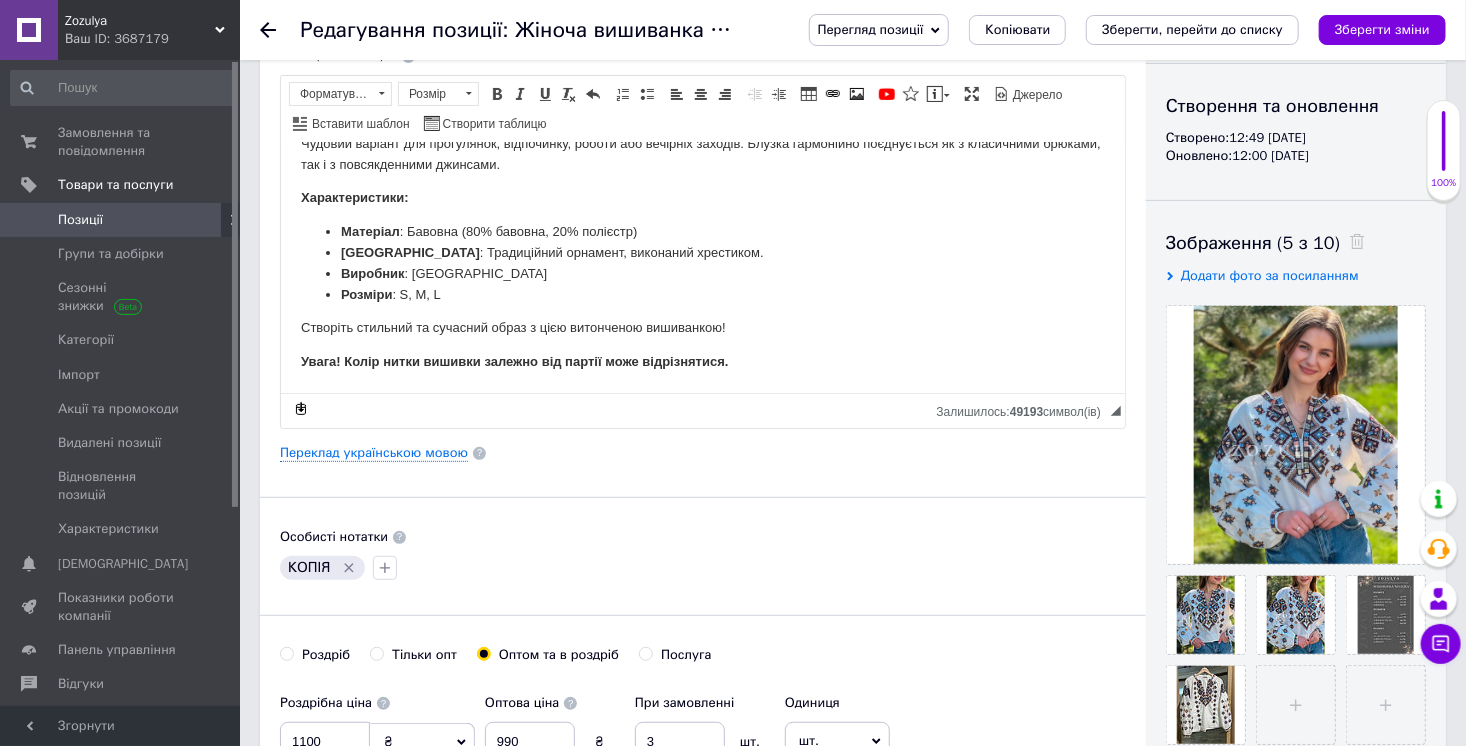 click at bounding box center (29, 220) 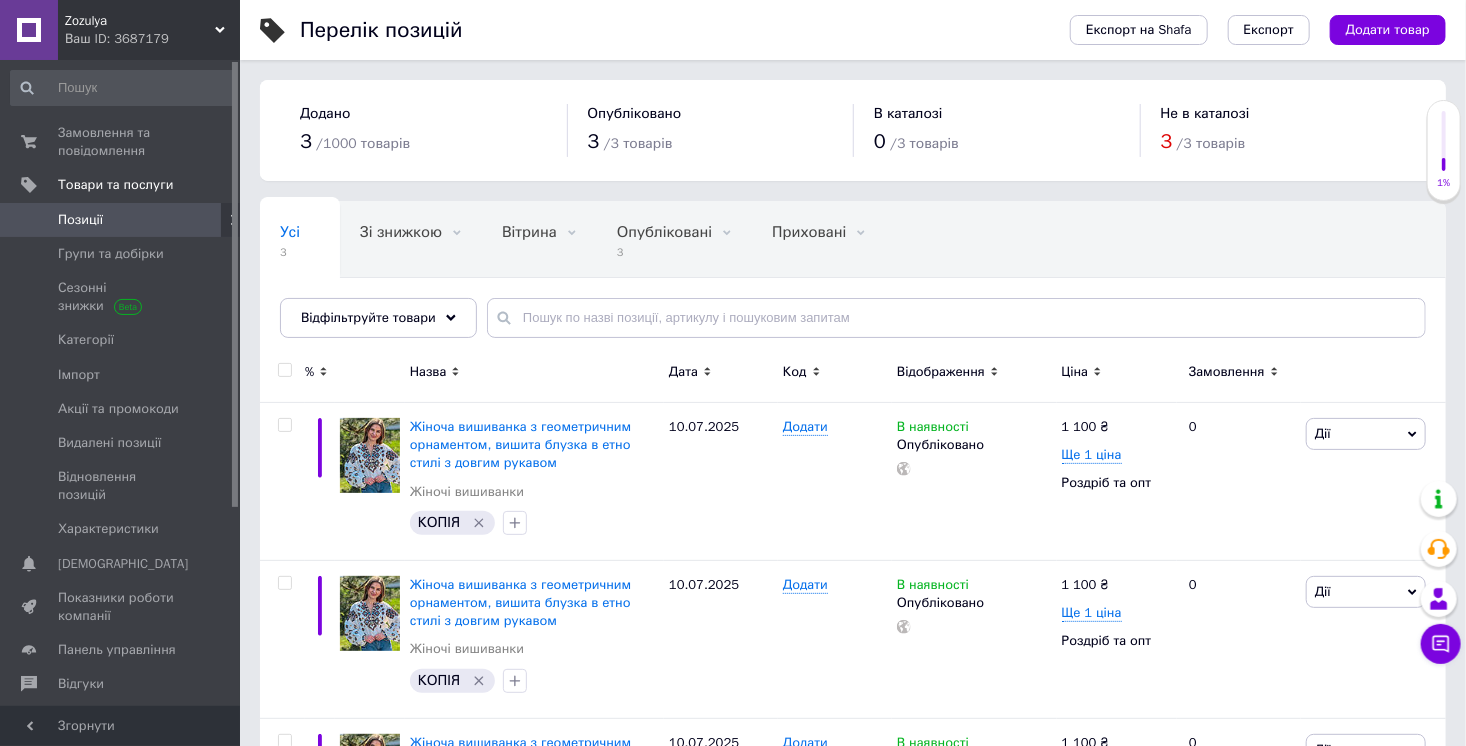 click on "Zozulya" at bounding box center [140, 21] 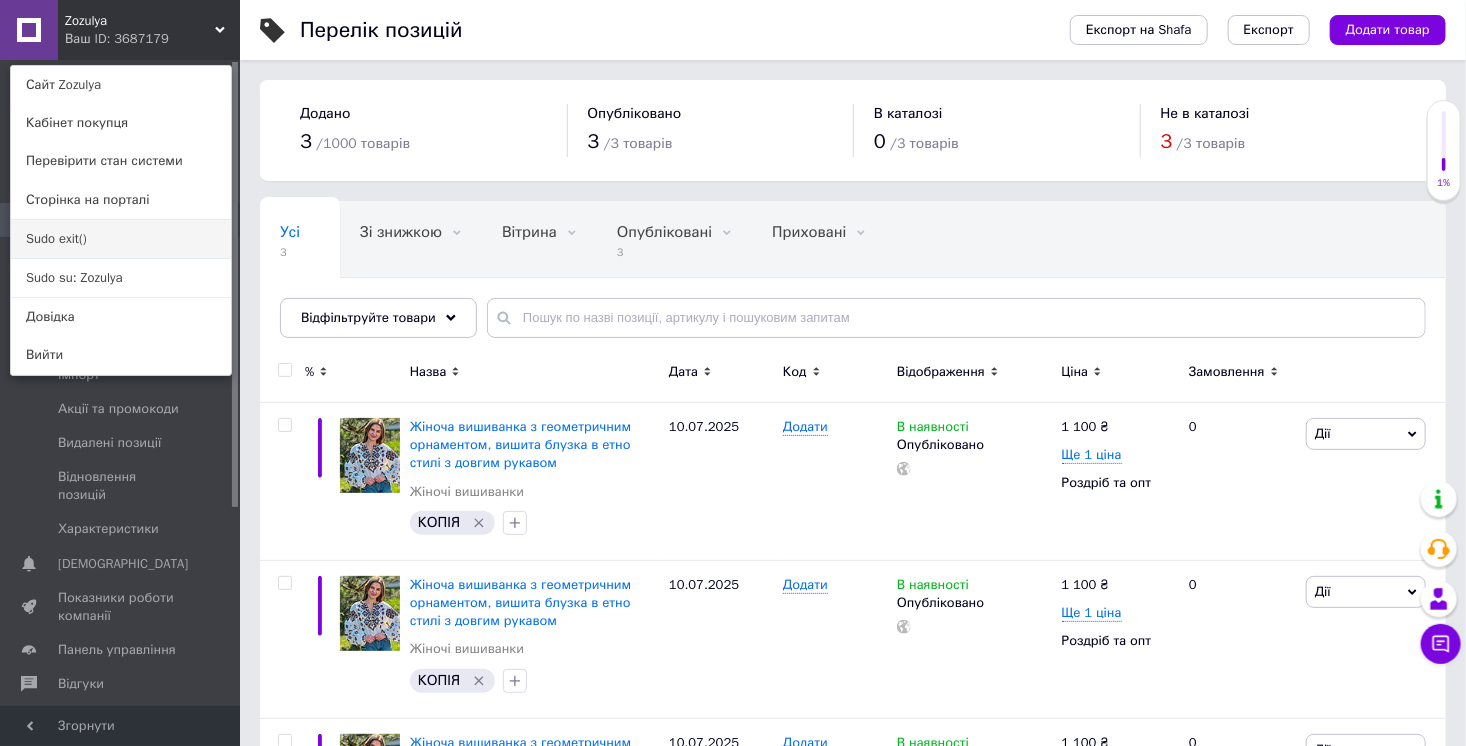 click on "Sudo exit()" at bounding box center (121, 239) 